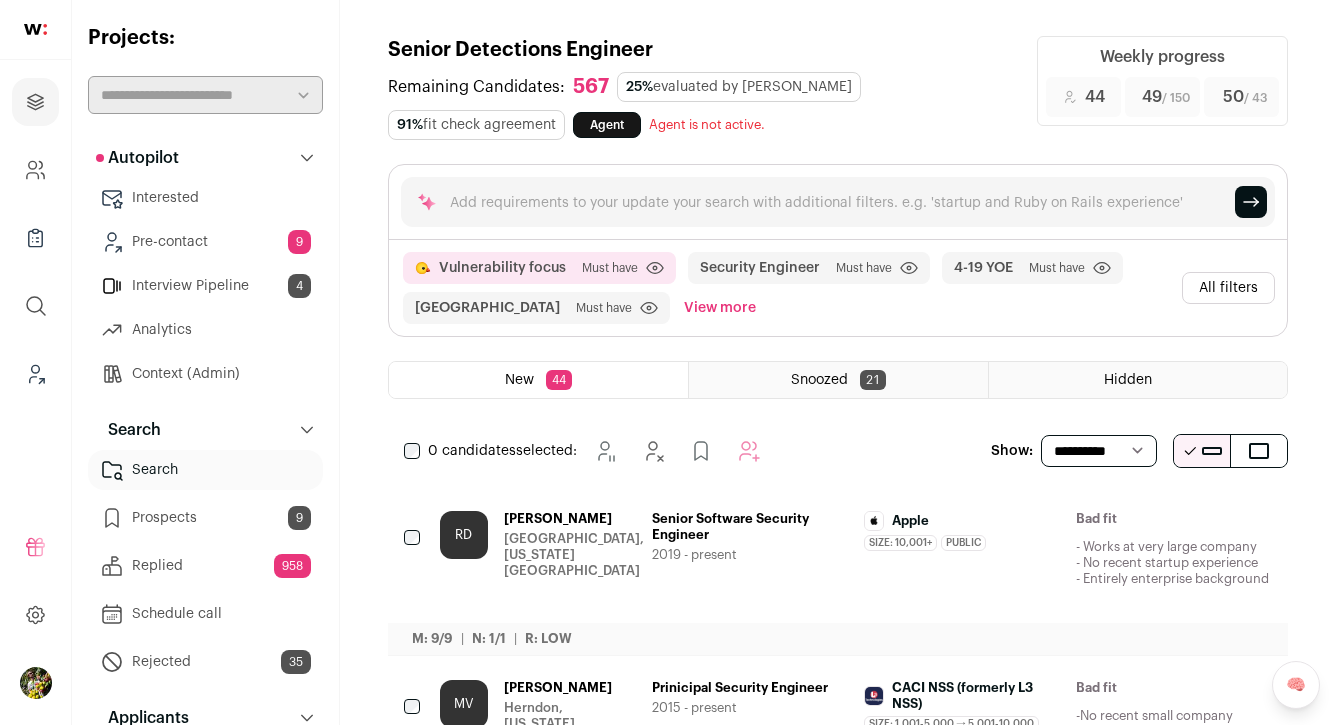 scroll, scrollTop: 0, scrollLeft: 0, axis: both 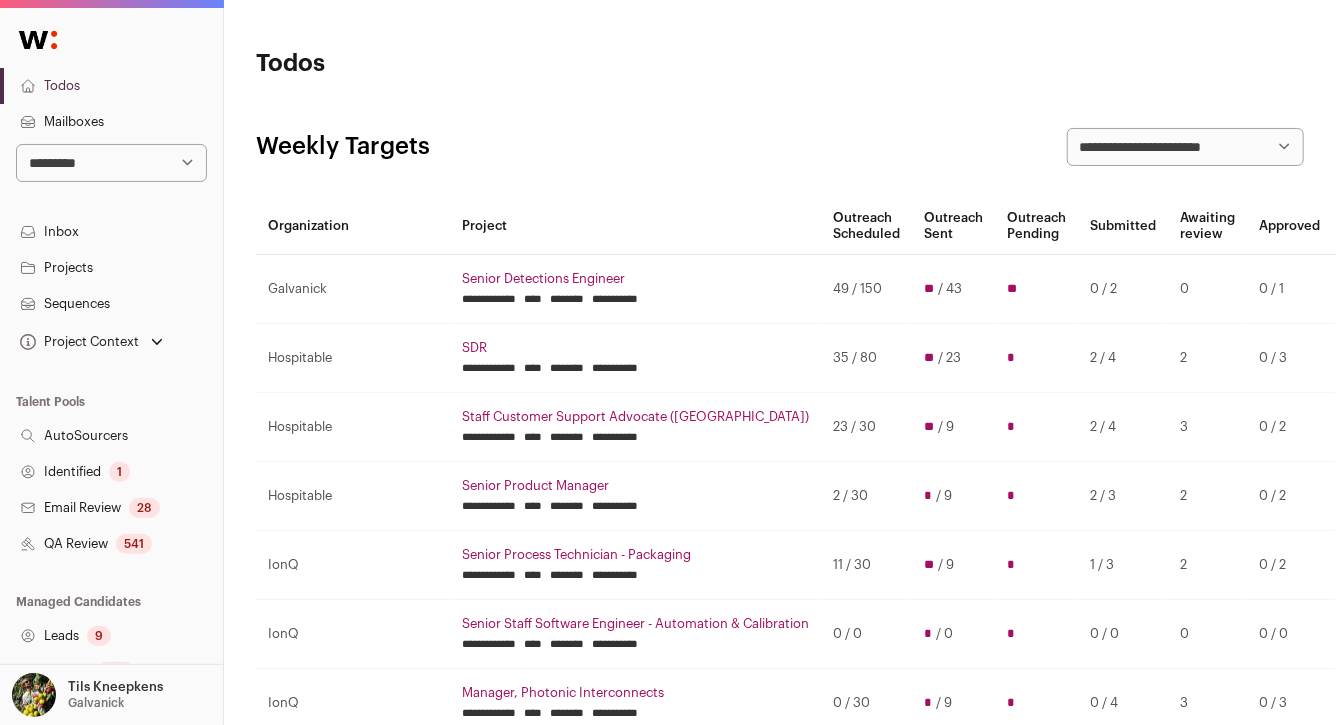 click on "Leads
9" at bounding box center [111, 636] 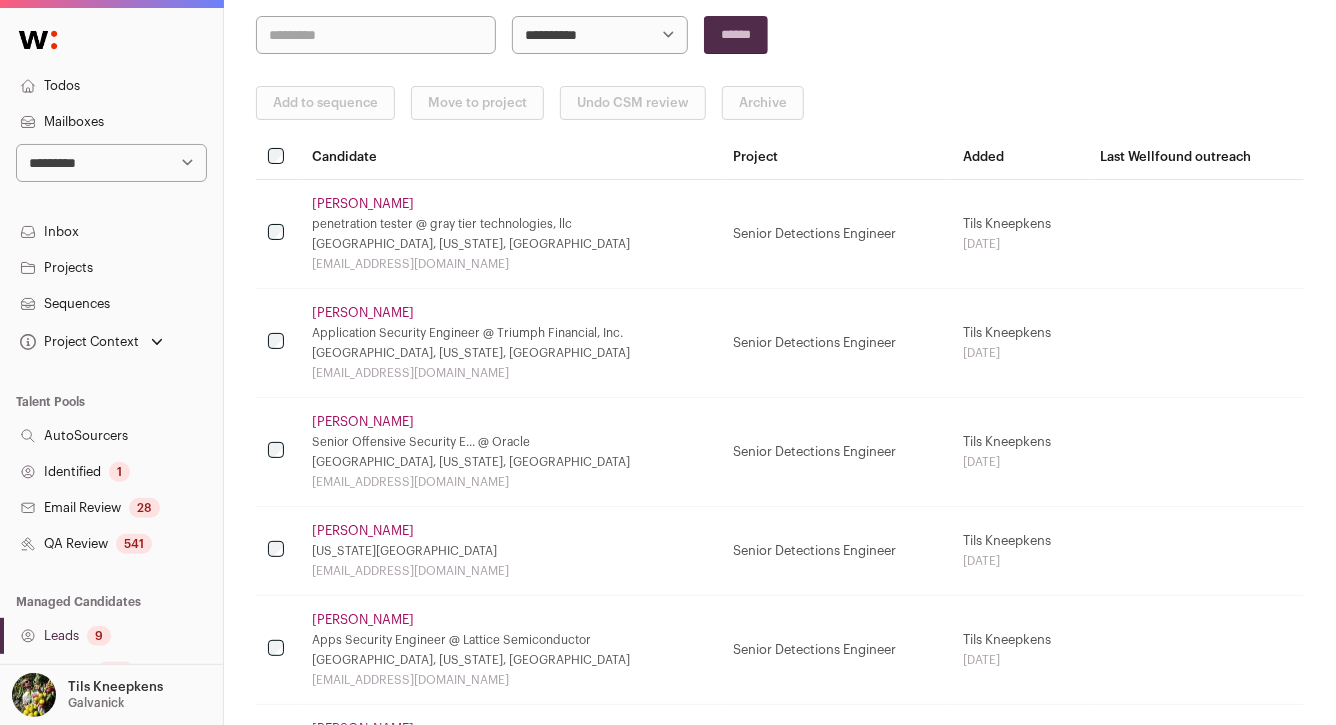 scroll, scrollTop: 230, scrollLeft: 0, axis: vertical 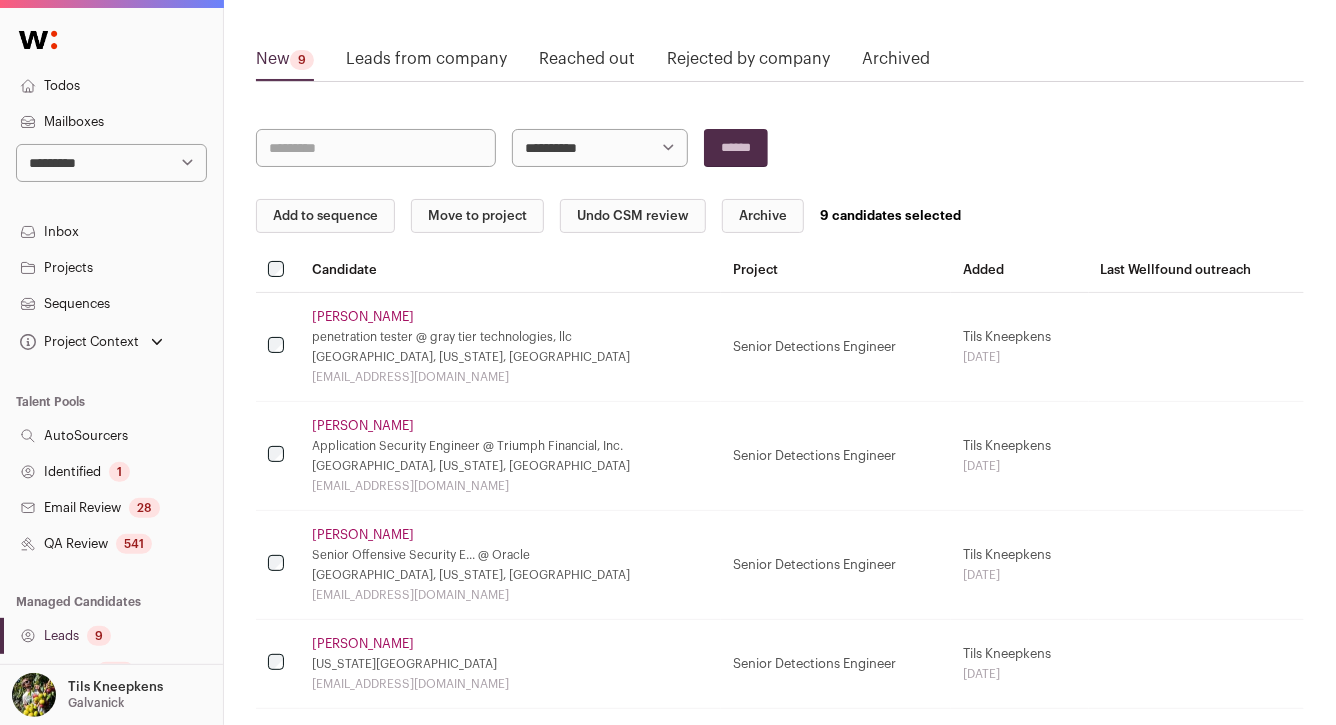 click on "Thomas Ruha" at bounding box center [363, 317] 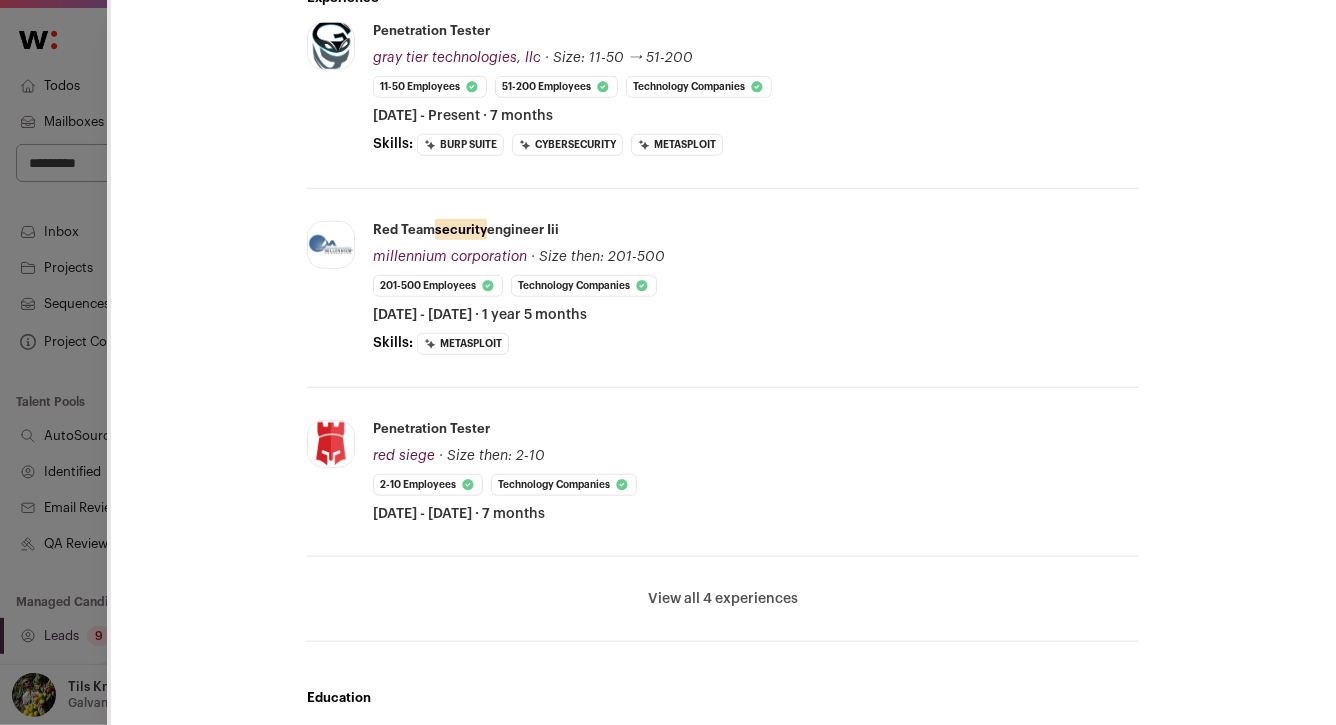 scroll, scrollTop: 666, scrollLeft: 0, axis: vertical 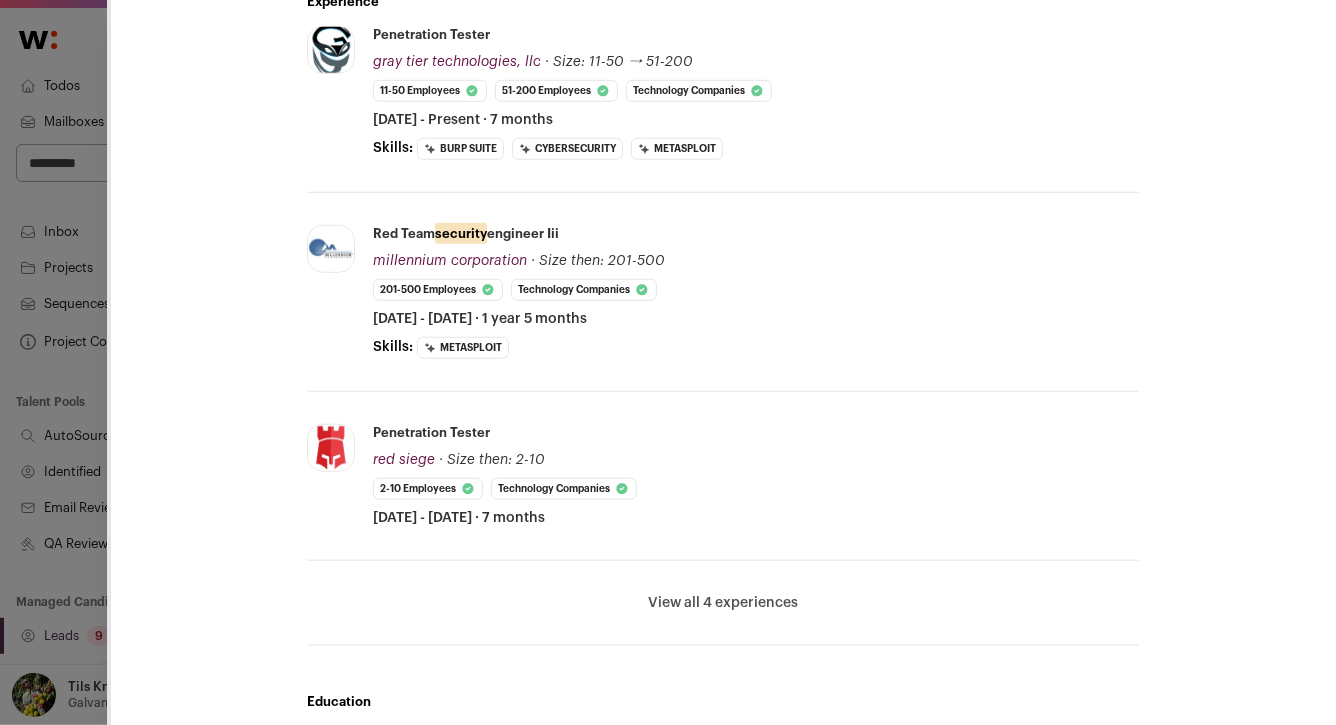 click on "**********" at bounding box center (668, 362) 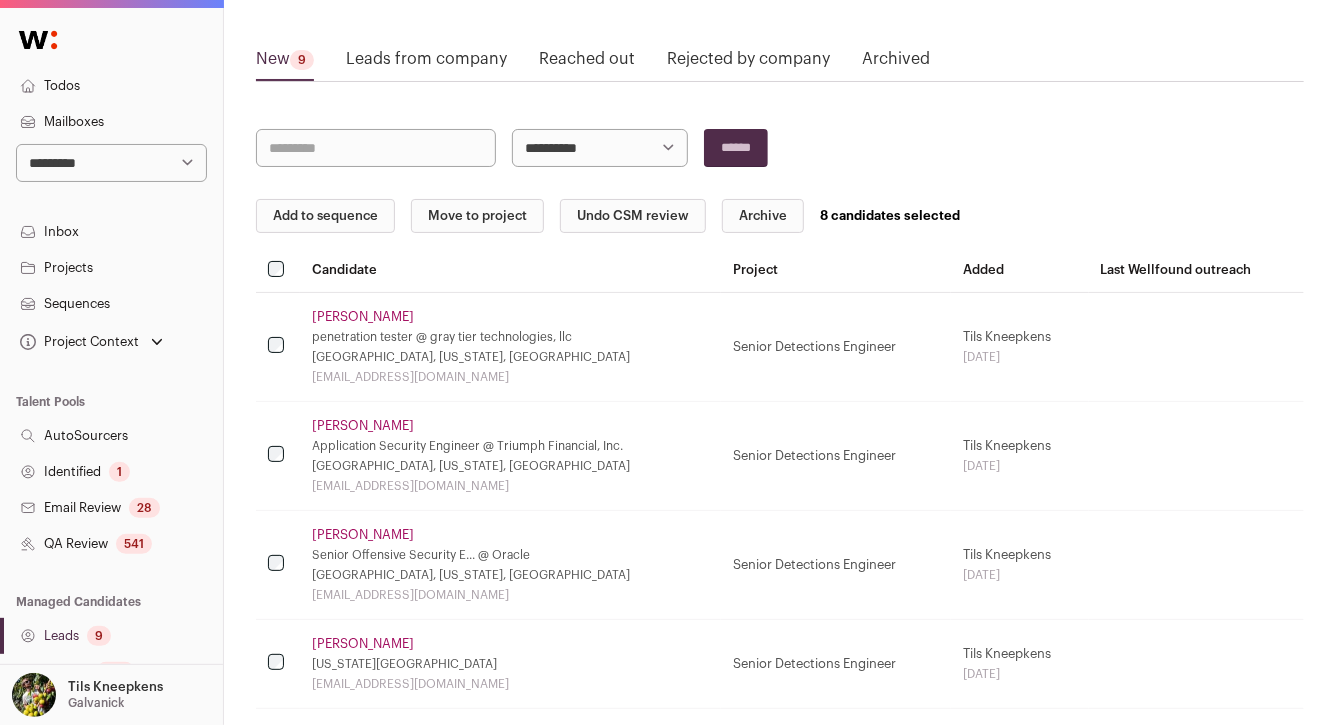 click on "Add to sequence
Move to project
Undo CSM review
Archive
8 candidates selected
Candidate
Project
Added
Last Wellfound outreach
Thomas Ruha
penetration tester @
gray tier technologies, llc
Minneapolis, Minnesota, United States
thomasruha8@gmail.com
Senior Detections Engineer
Tils Kneepkens
5 days ago
Bryan Kelley" at bounding box center [780, 716] 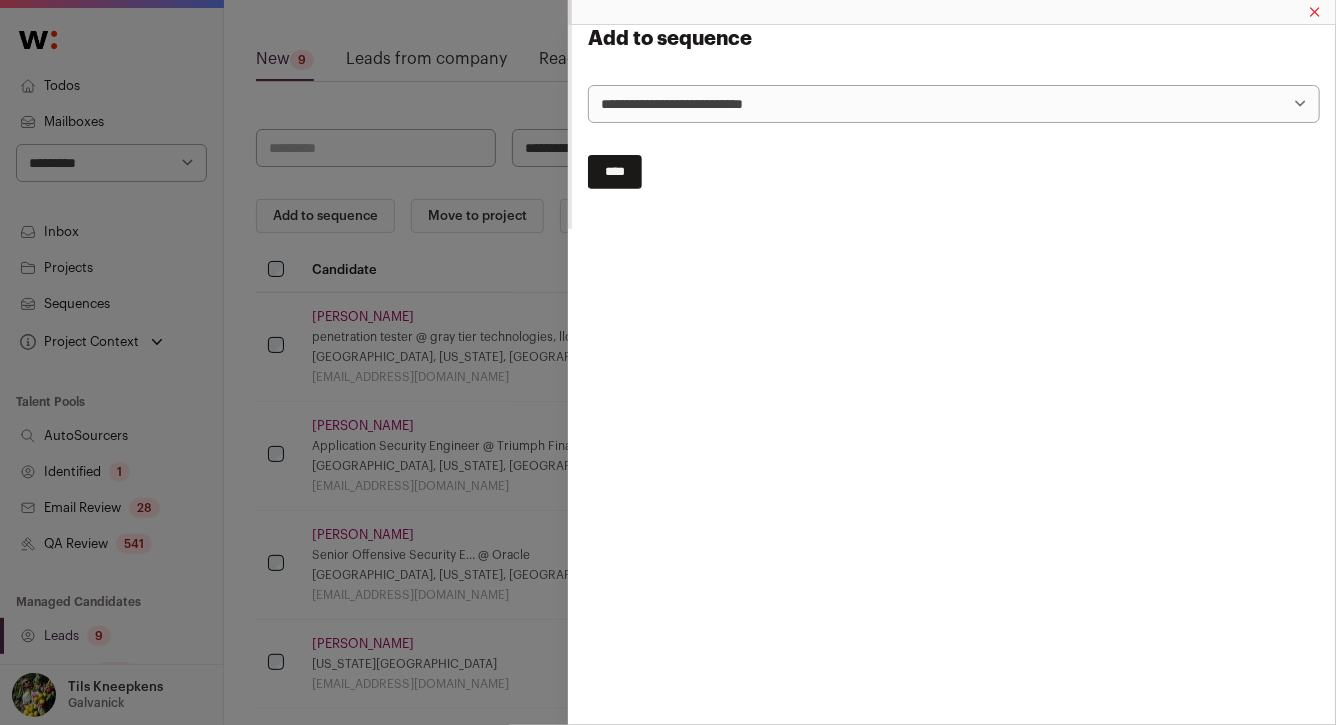 click on "**********" at bounding box center [954, 104] 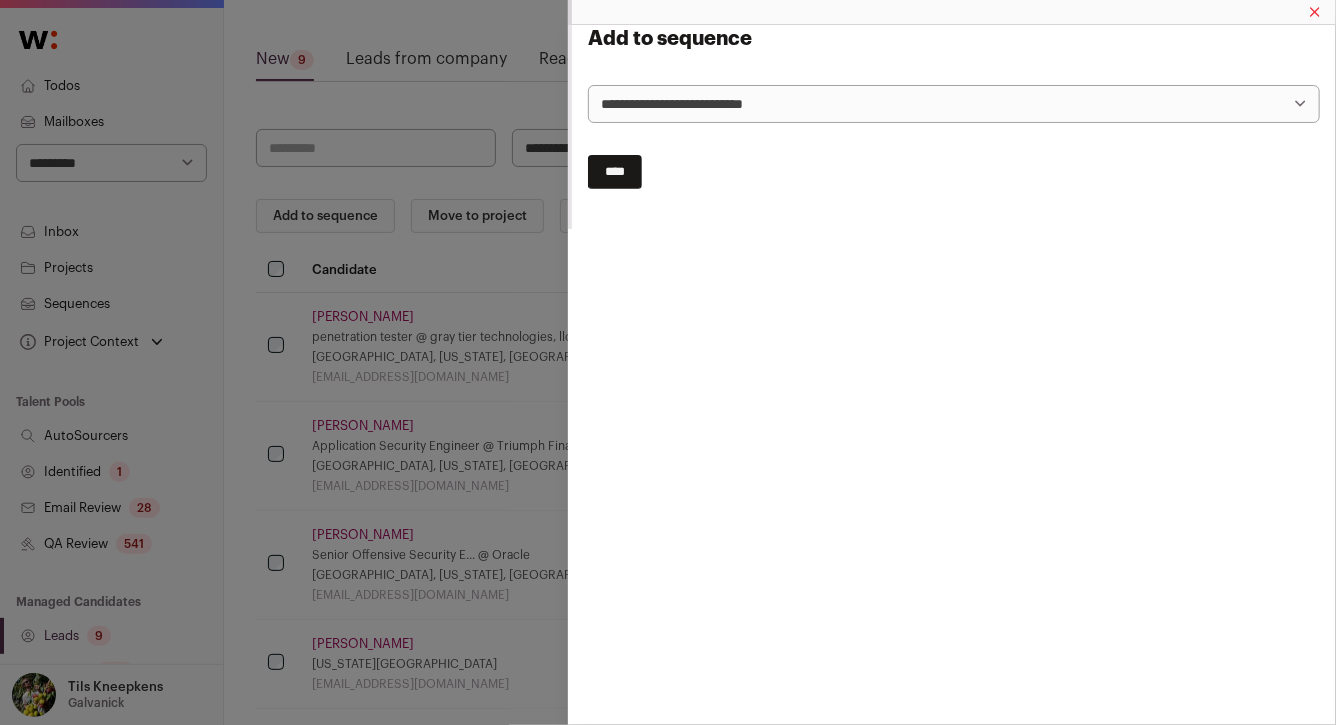 select on "*****" 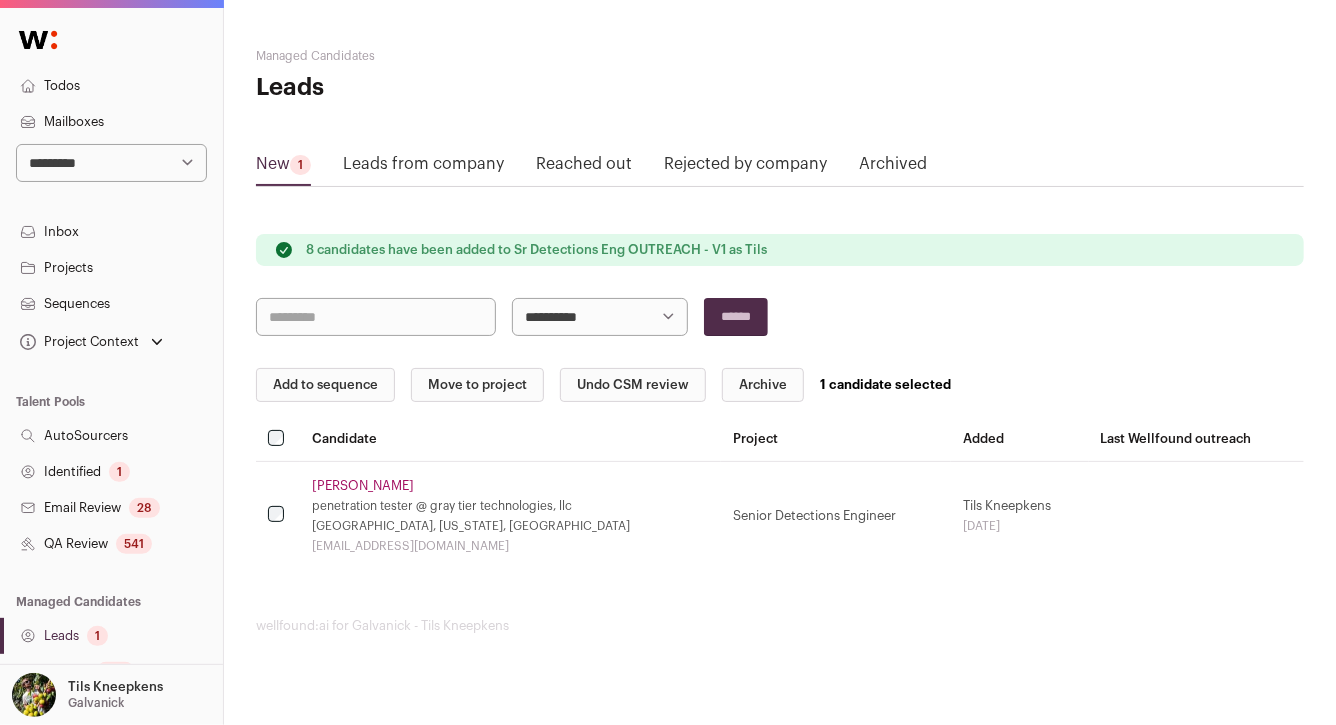 click on "Archive" at bounding box center [763, 385] 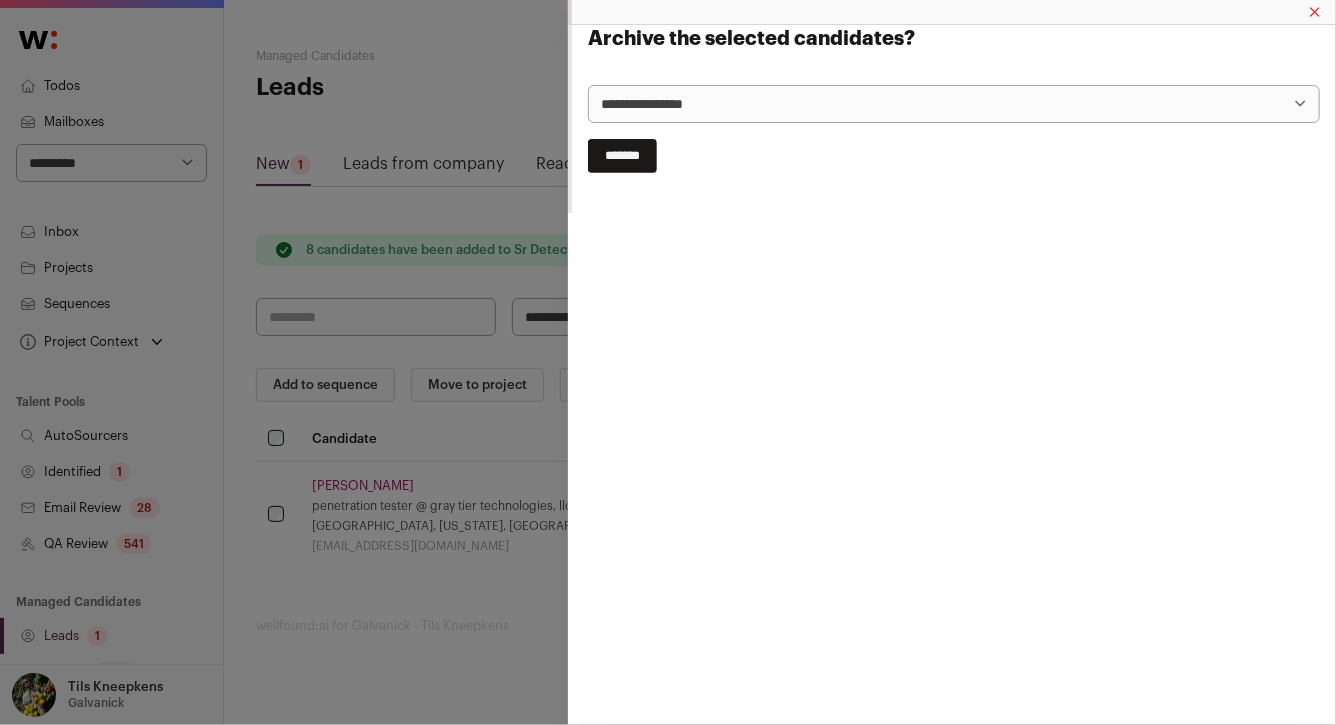 click on "*******" at bounding box center (622, 156) 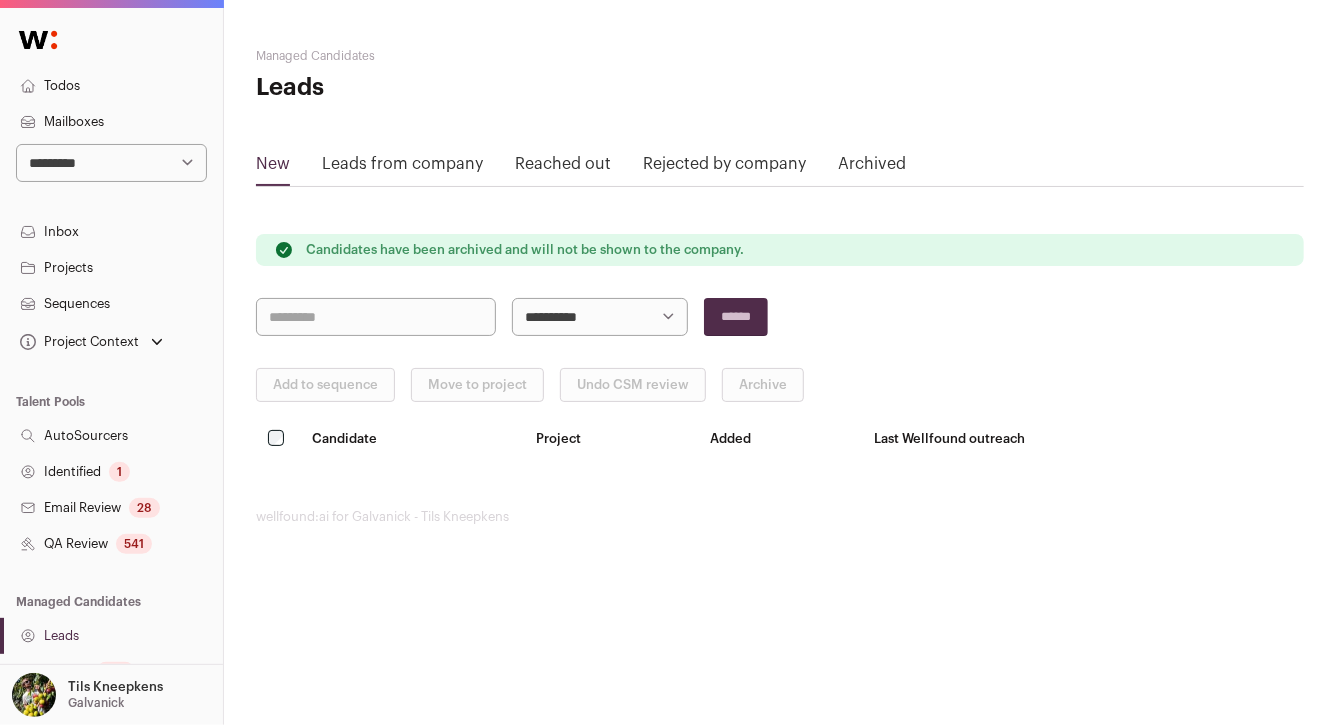 click on "**********" at bounding box center [111, 163] 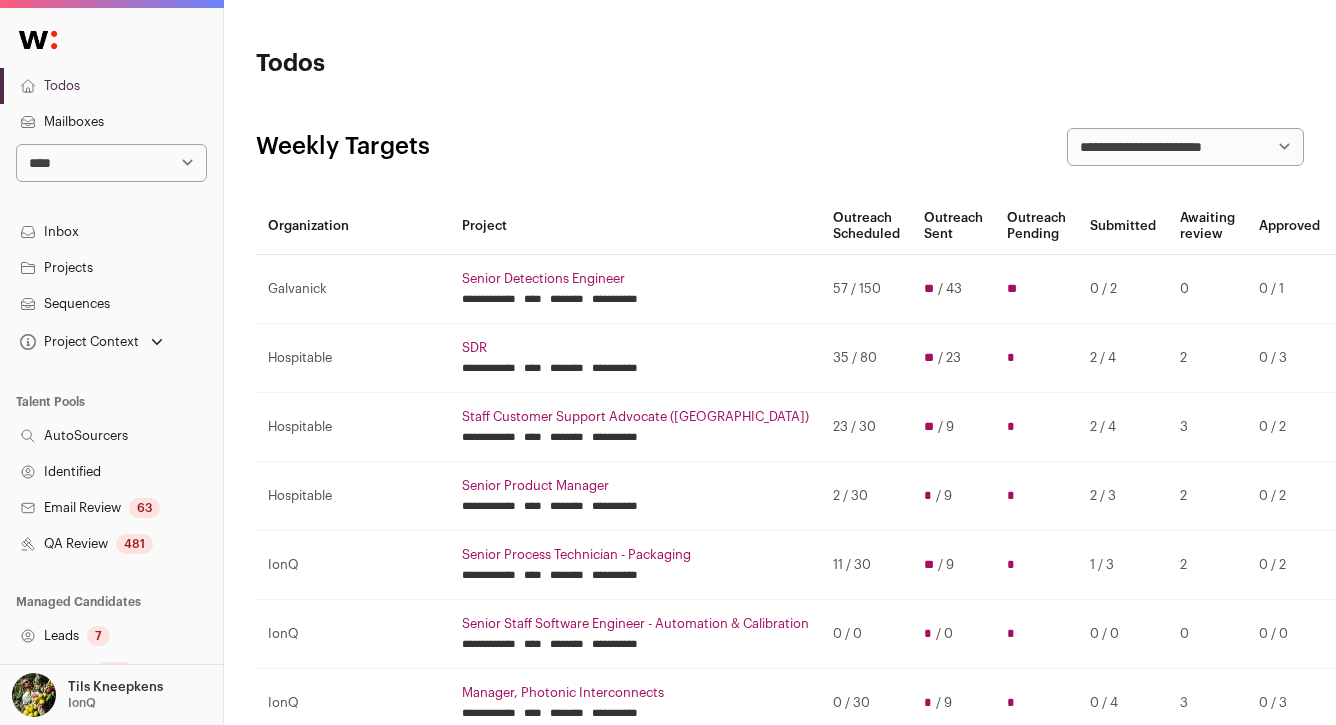 scroll, scrollTop: 0, scrollLeft: 0, axis: both 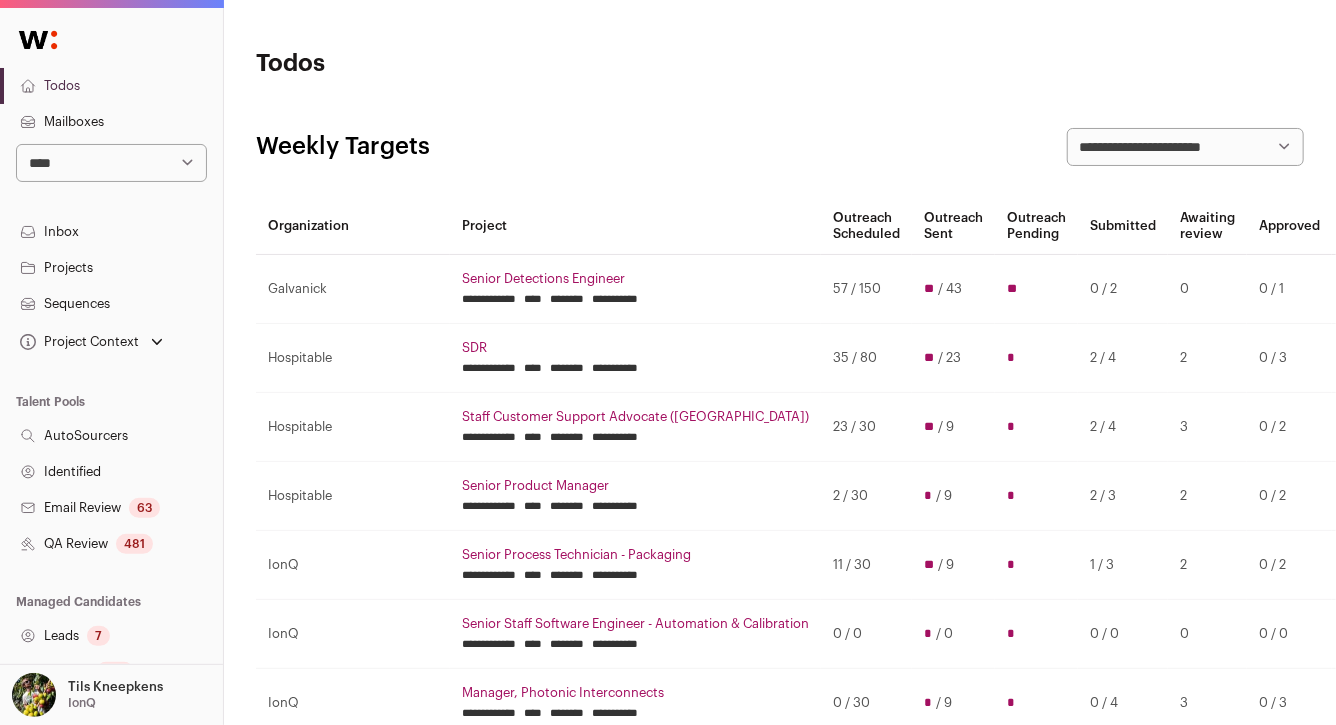click on "Projects" at bounding box center (111, 268) 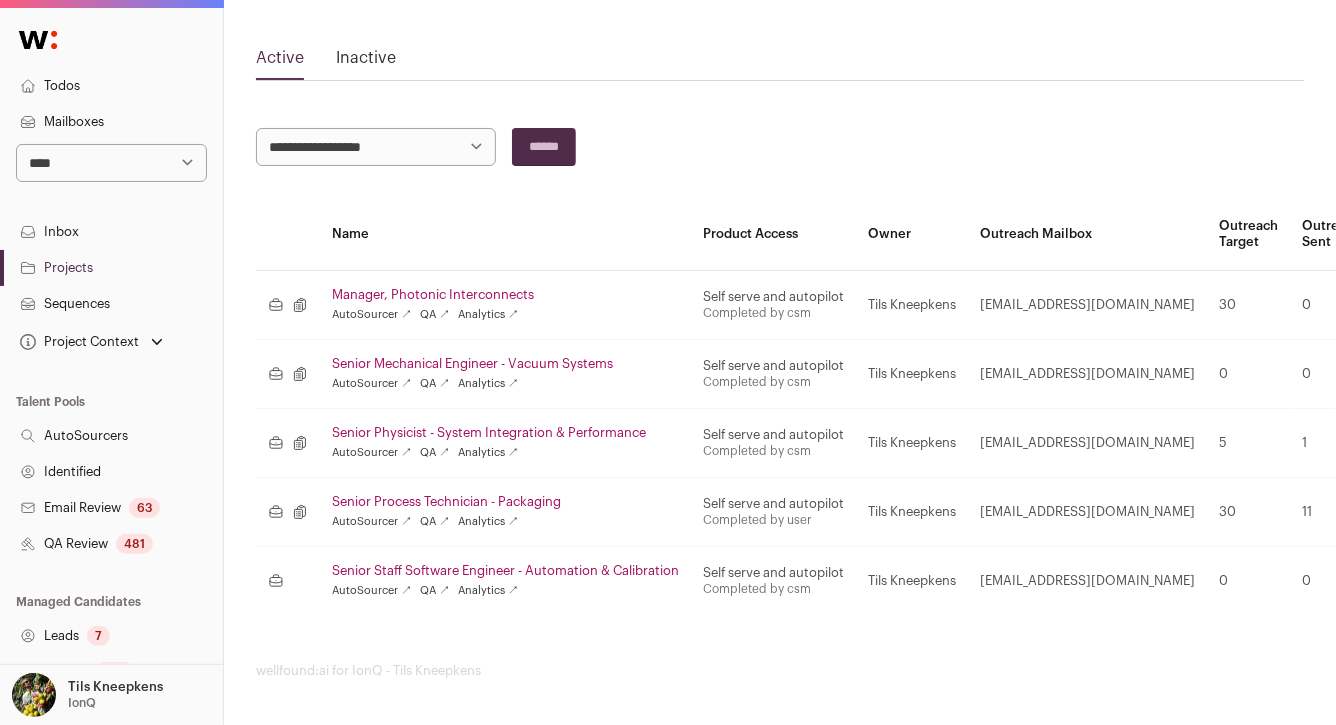 scroll, scrollTop: 0, scrollLeft: 0, axis: both 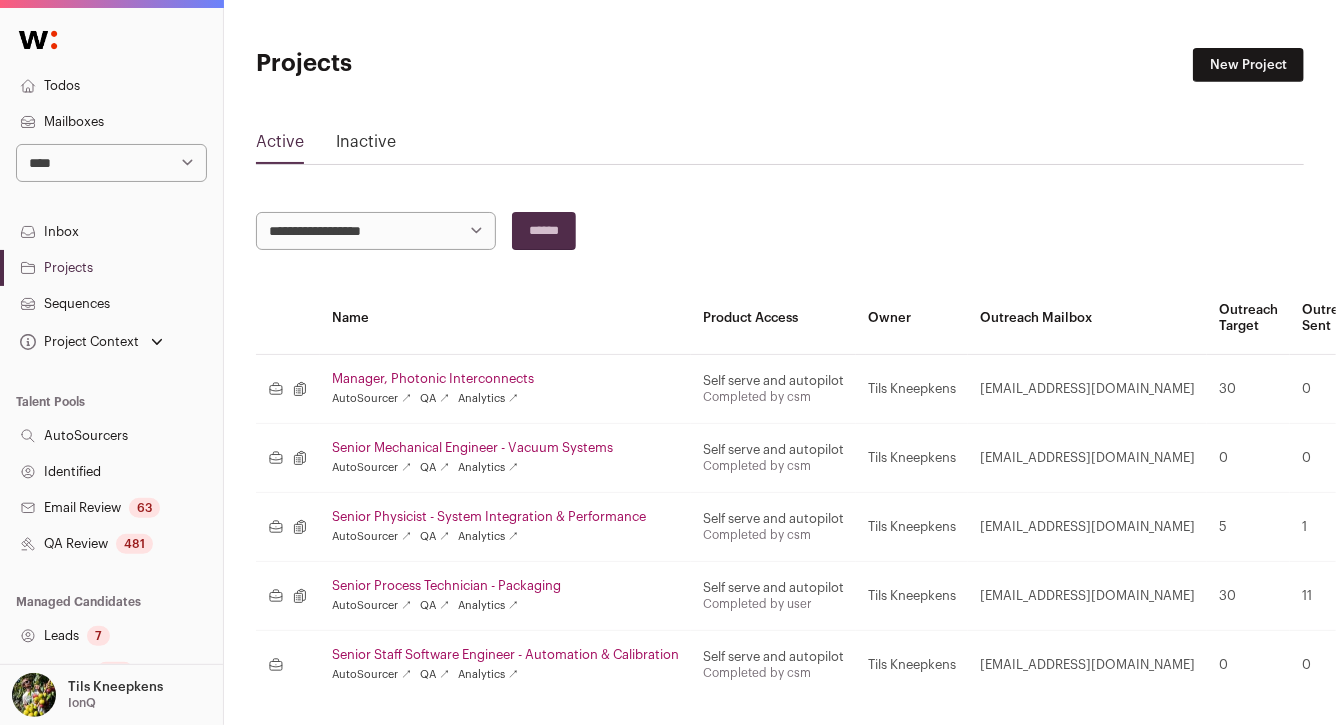 click on "New Project" at bounding box center [1248, 65] 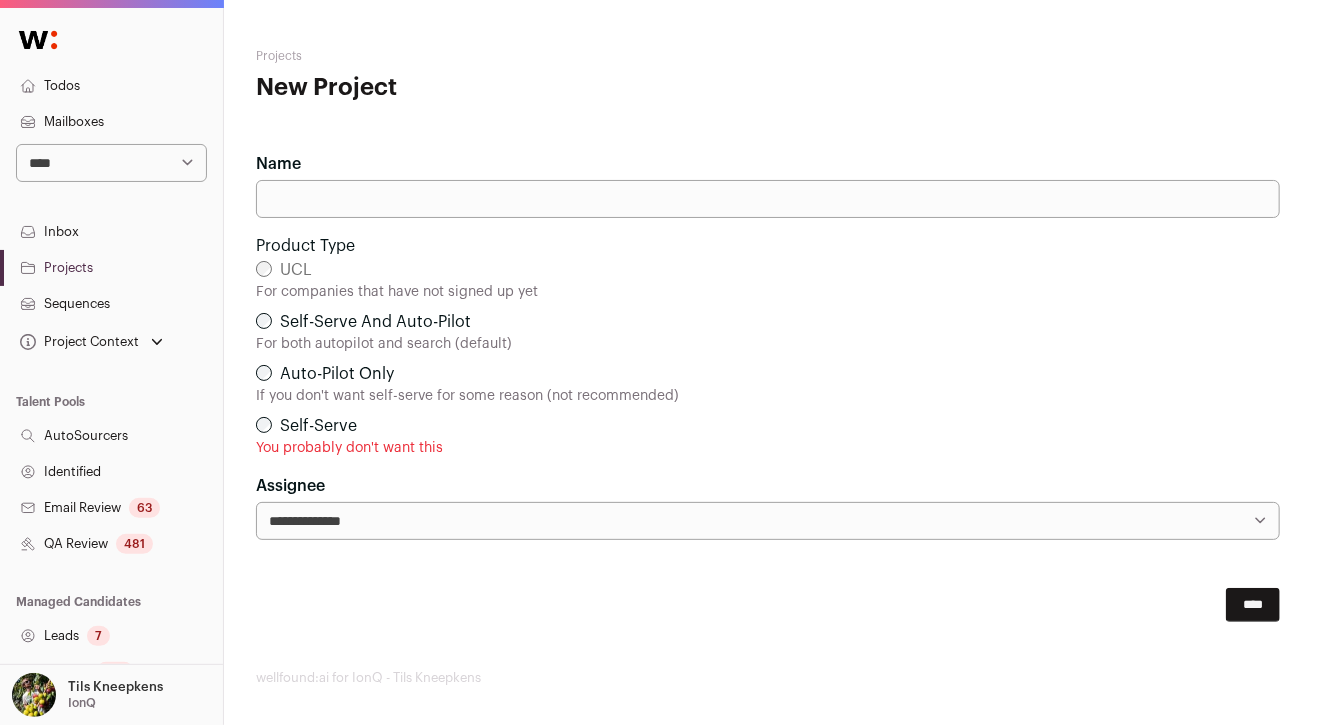 click on "Name" at bounding box center [768, 199] 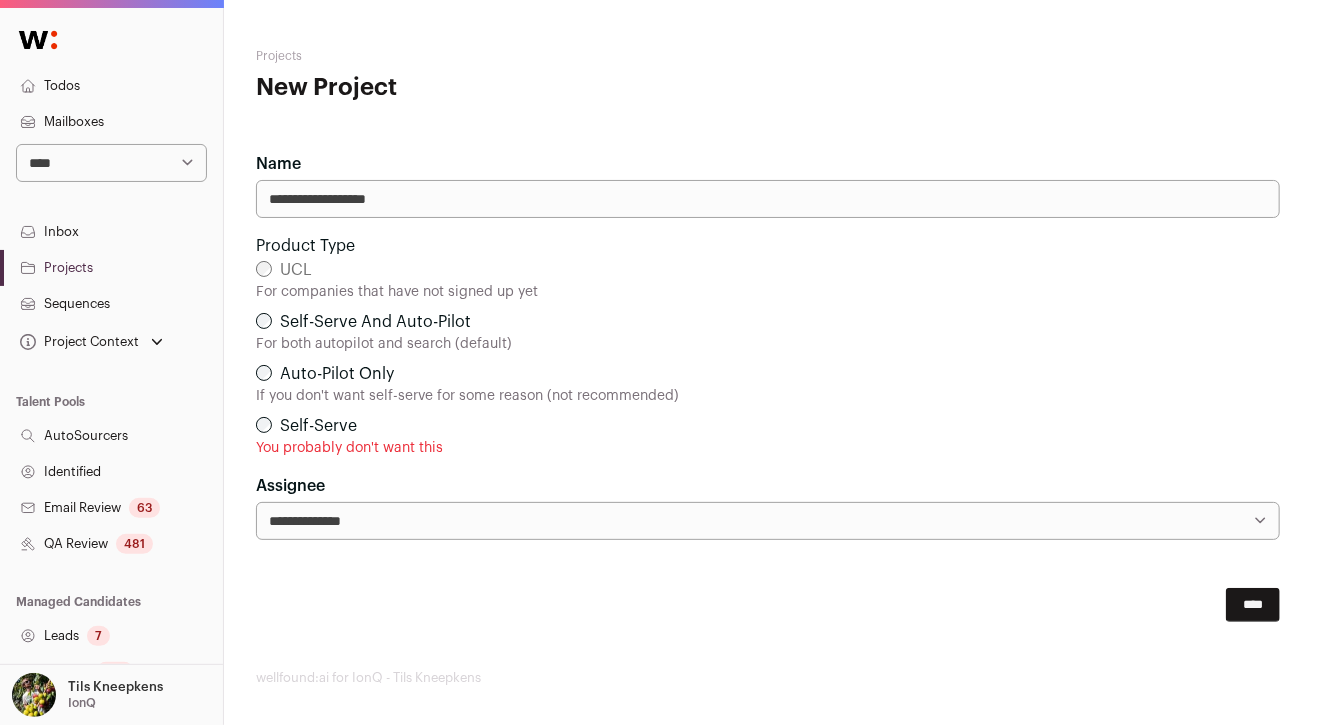 type on "**********" 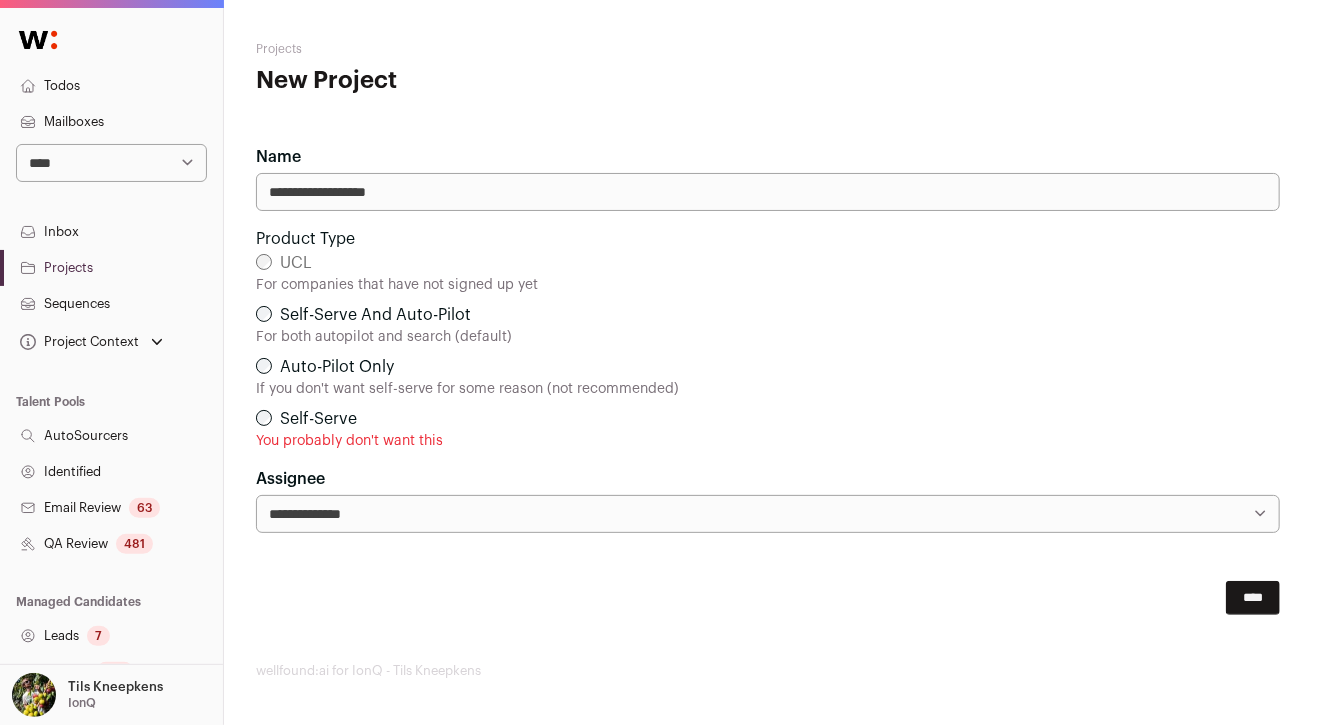 click on "Self-Serve And Auto-Pilot" at bounding box center (375, 315) 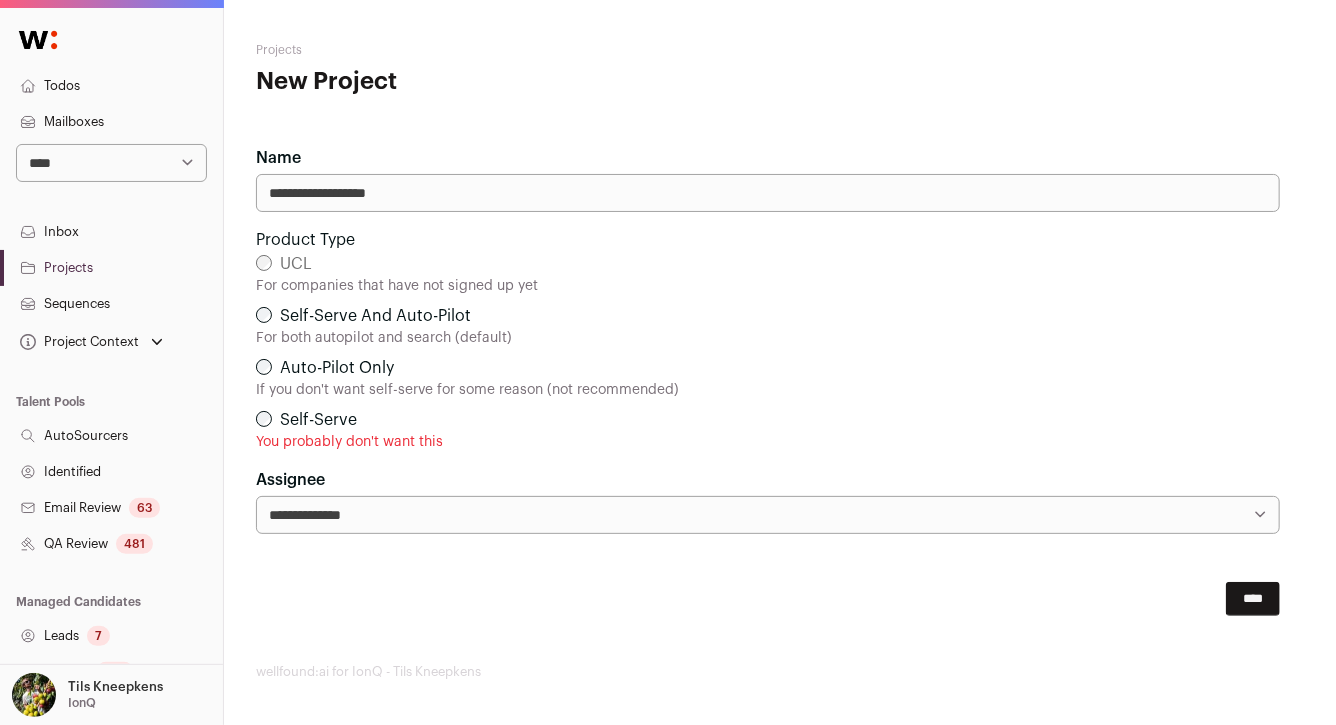 scroll, scrollTop: 7, scrollLeft: 0, axis: vertical 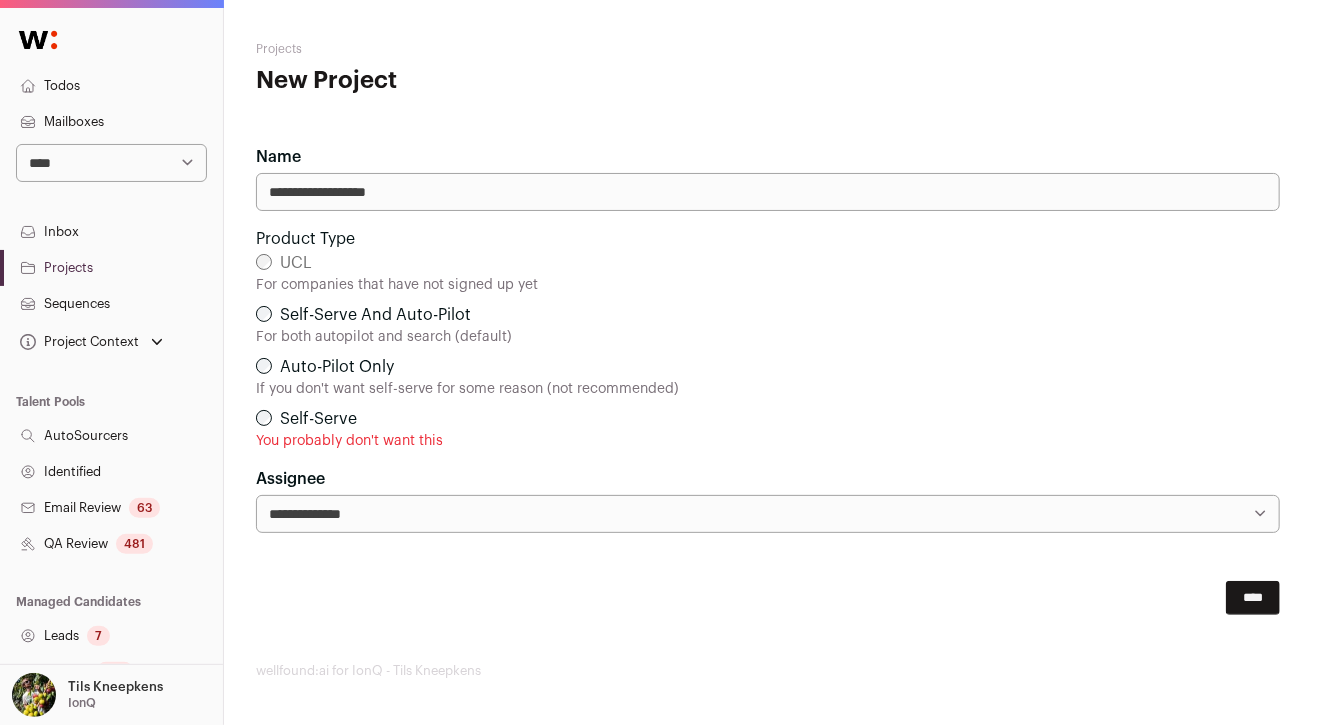 click on "****" at bounding box center (1253, 598) 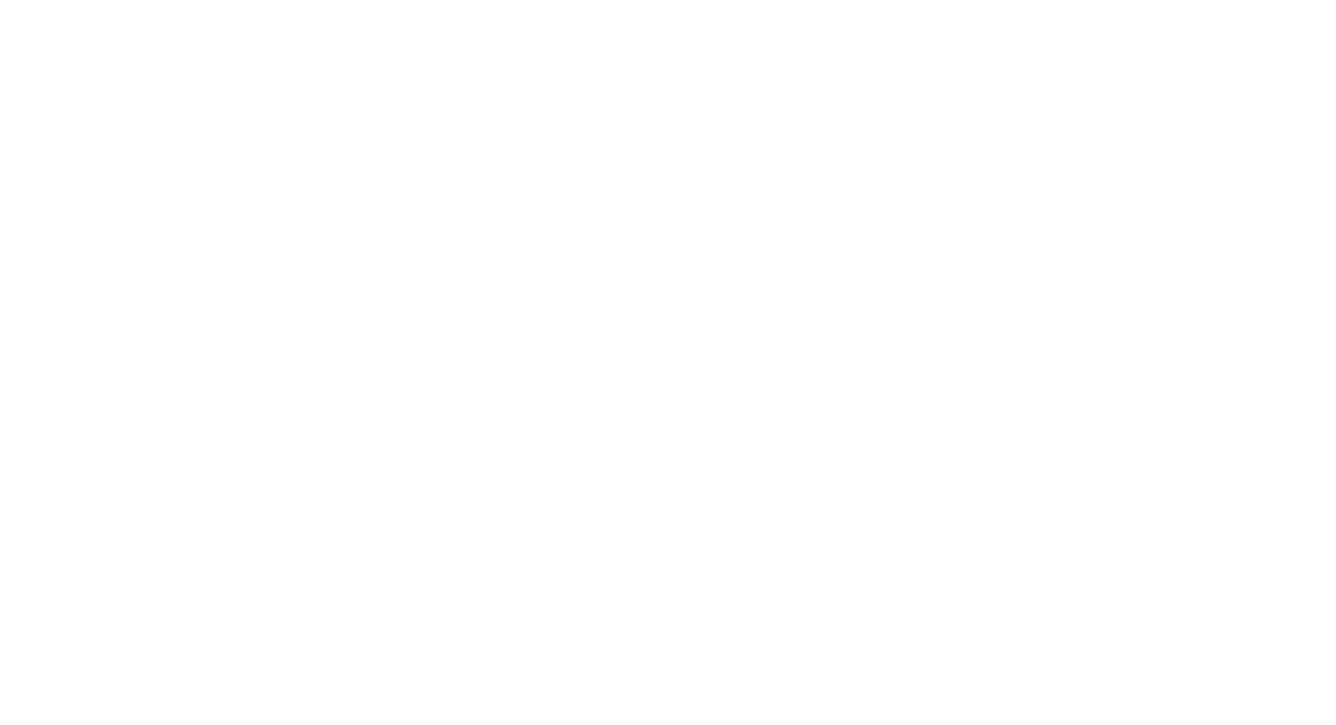 scroll, scrollTop: 0, scrollLeft: 0, axis: both 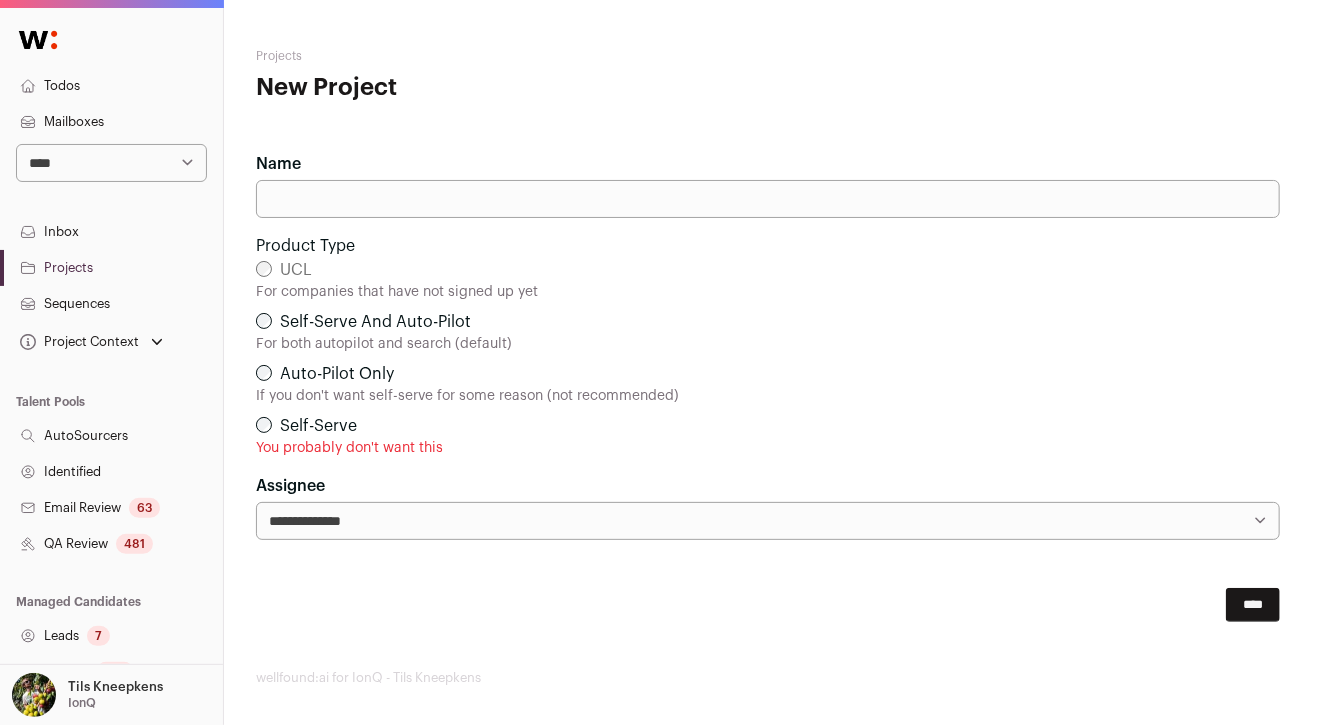 click on "Projects" at bounding box center [111, 268] 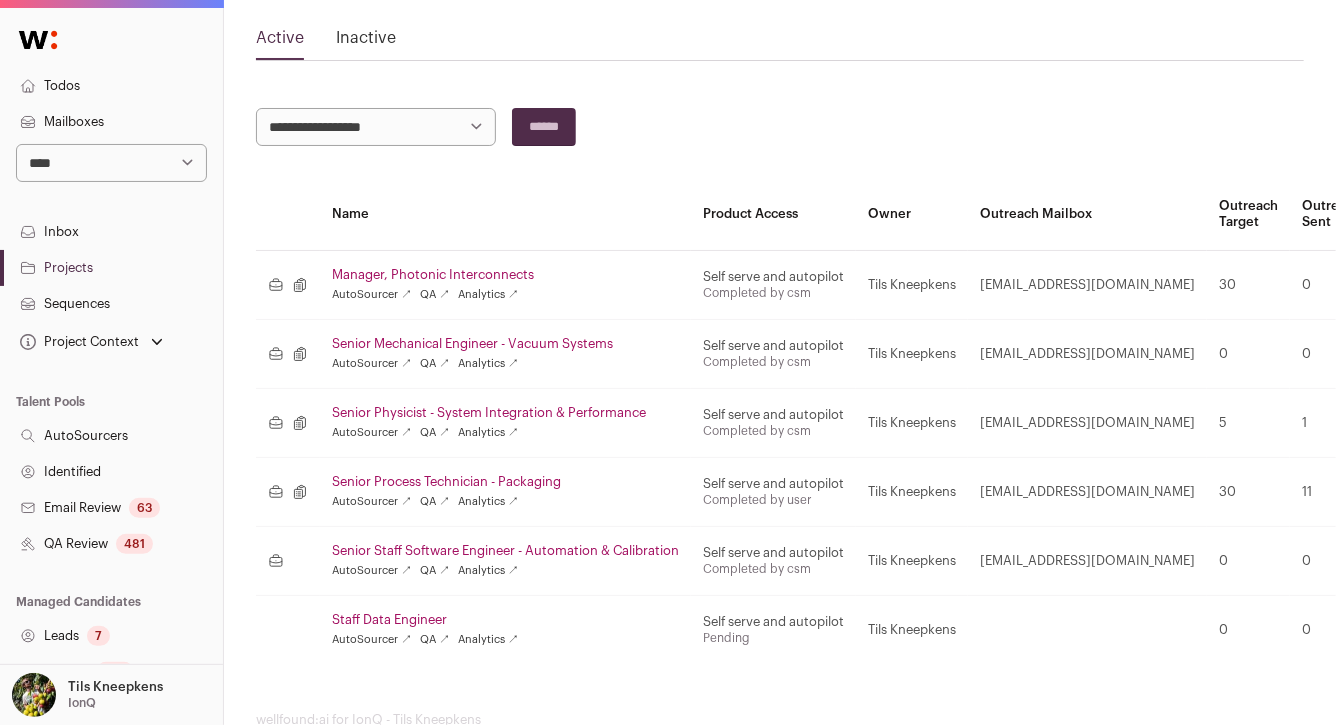 scroll, scrollTop: 153, scrollLeft: 0, axis: vertical 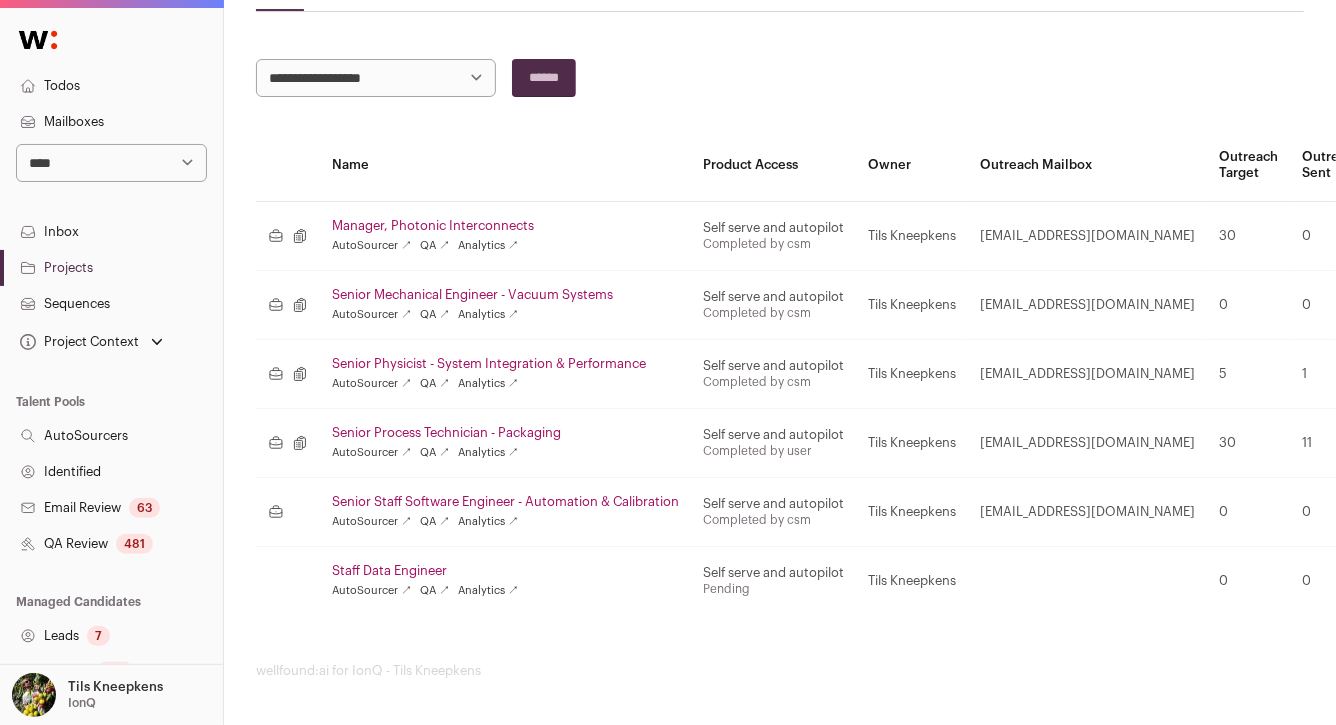 click on "Staff Data Engineer" at bounding box center [505, 571] 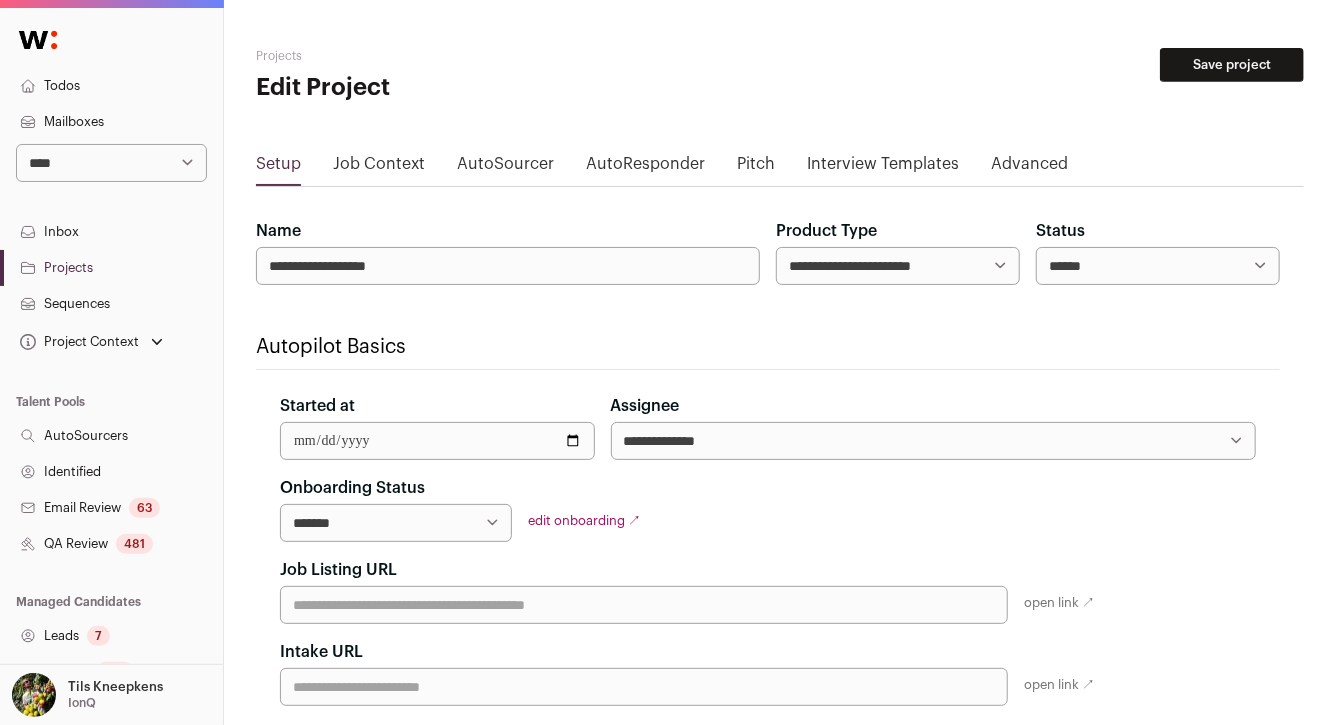 scroll, scrollTop: 20, scrollLeft: 0, axis: vertical 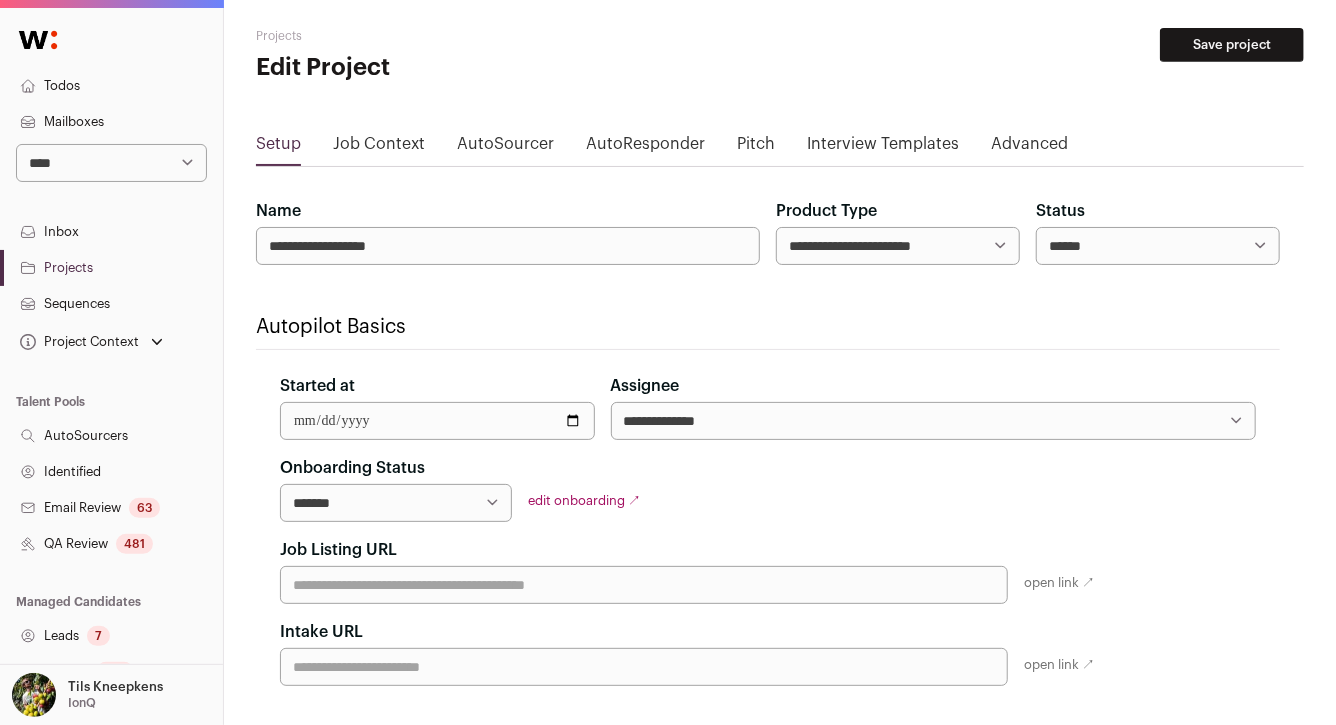 click on "Job Listing URL" at bounding box center [644, 585] 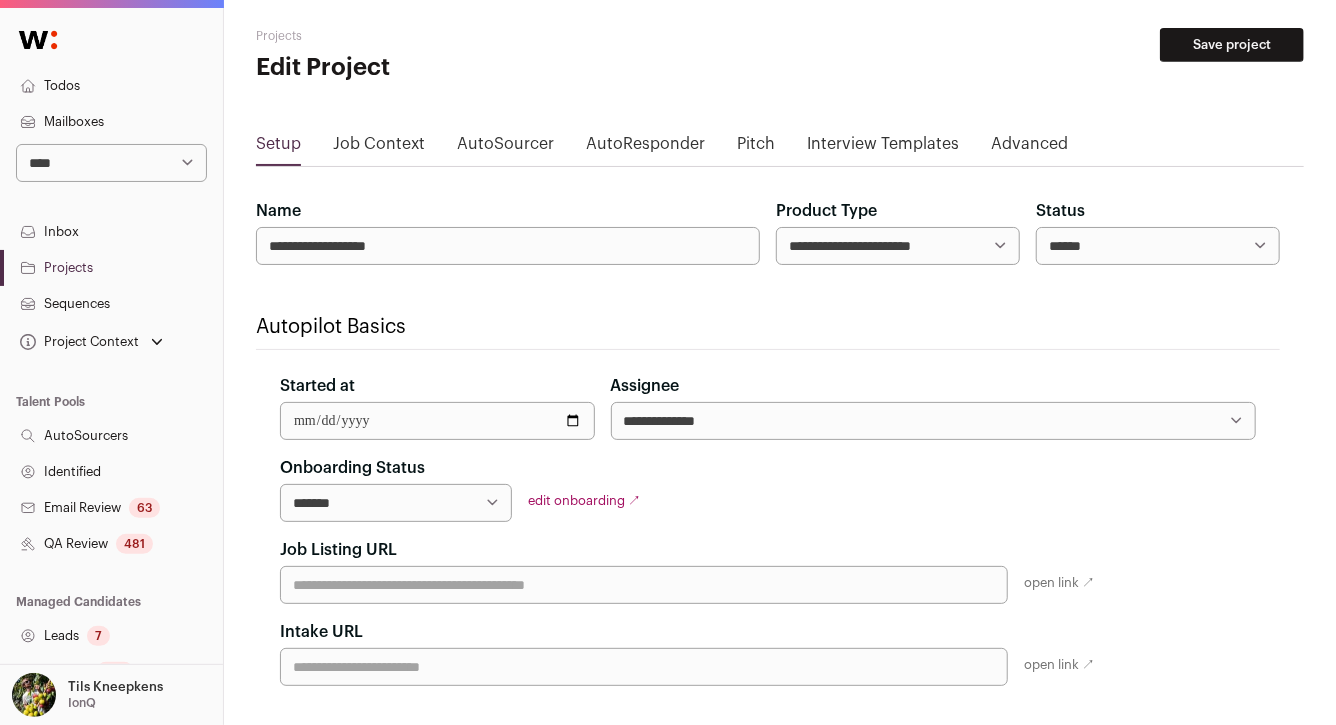 paste on "**********" 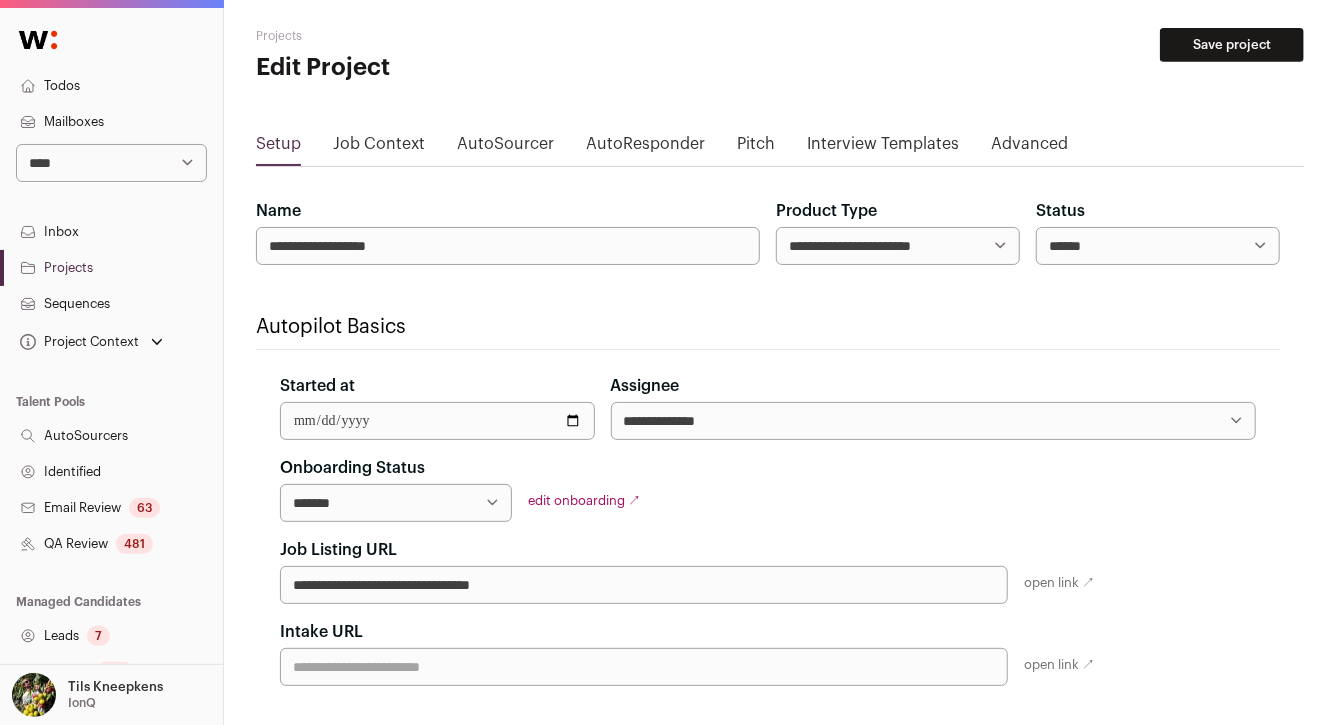 type on "**********" 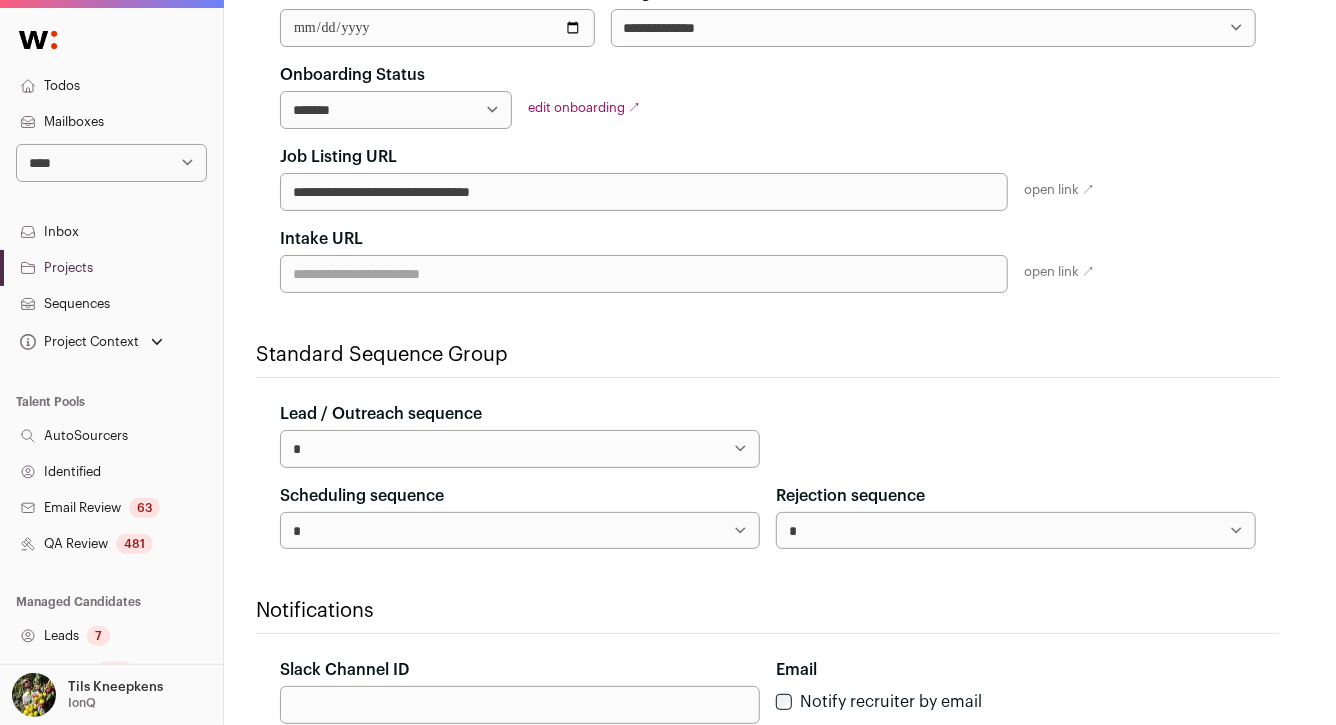 scroll, scrollTop: 441, scrollLeft: 0, axis: vertical 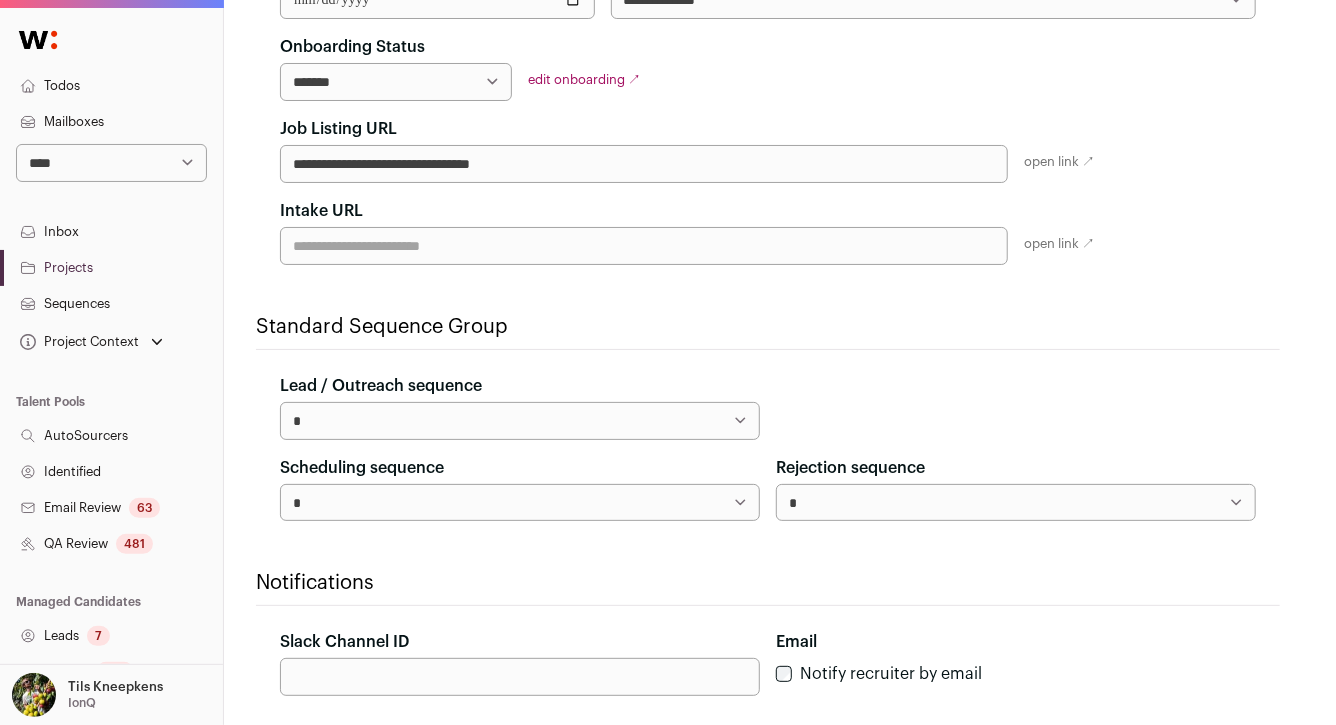 click on "**********" at bounding box center (1016, 503) 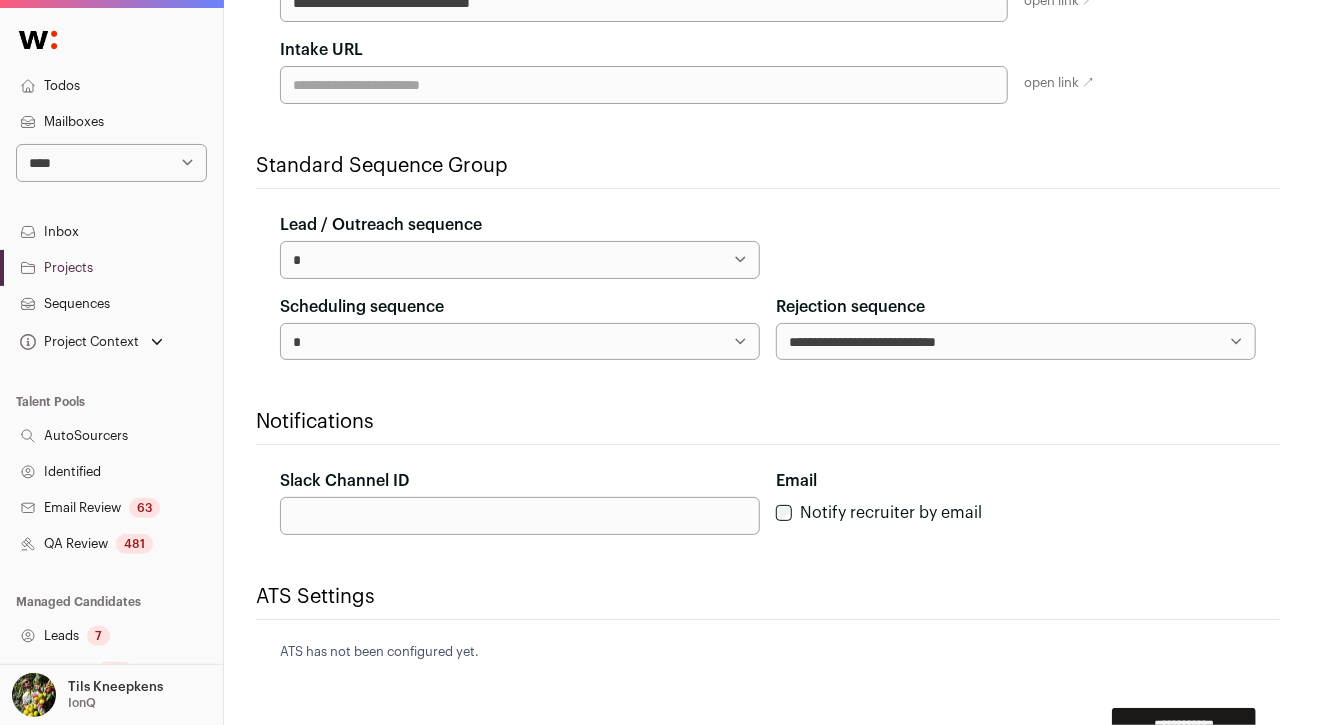 scroll, scrollTop: 609, scrollLeft: 0, axis: vertical 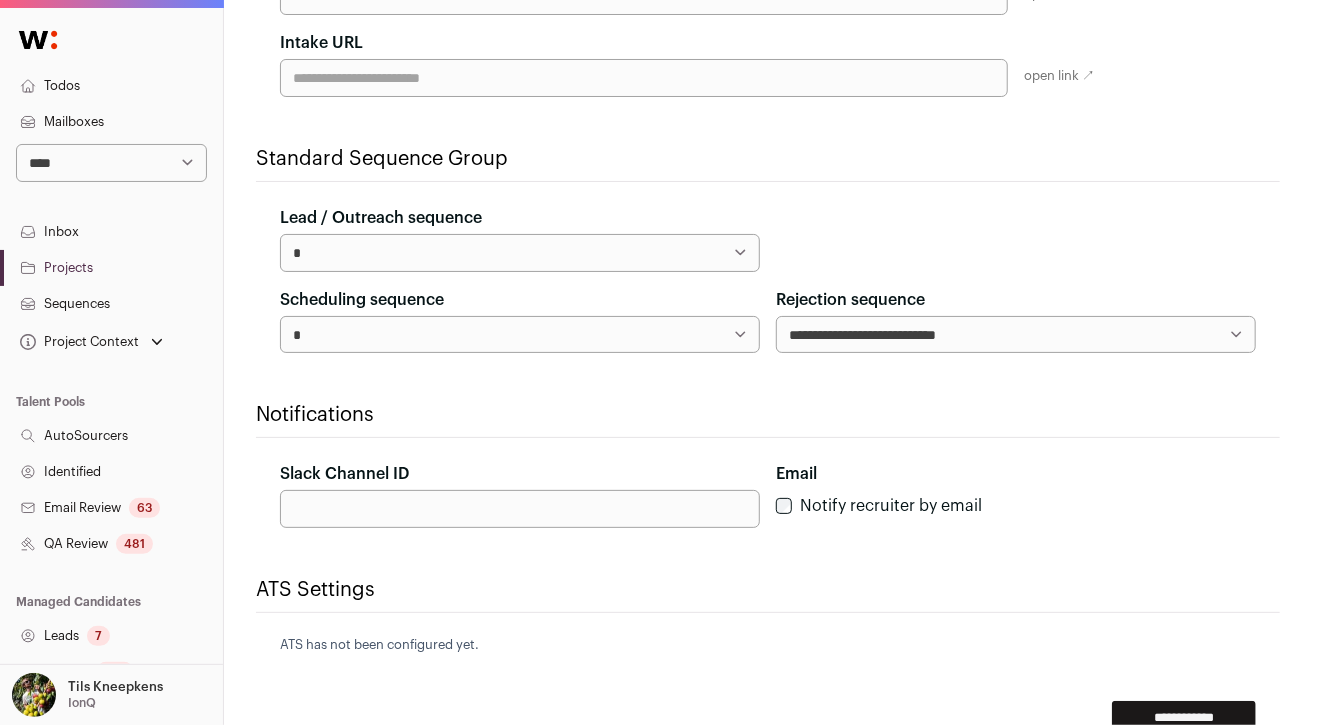 click on "ATS Settings" at bounding box center (768, 590) 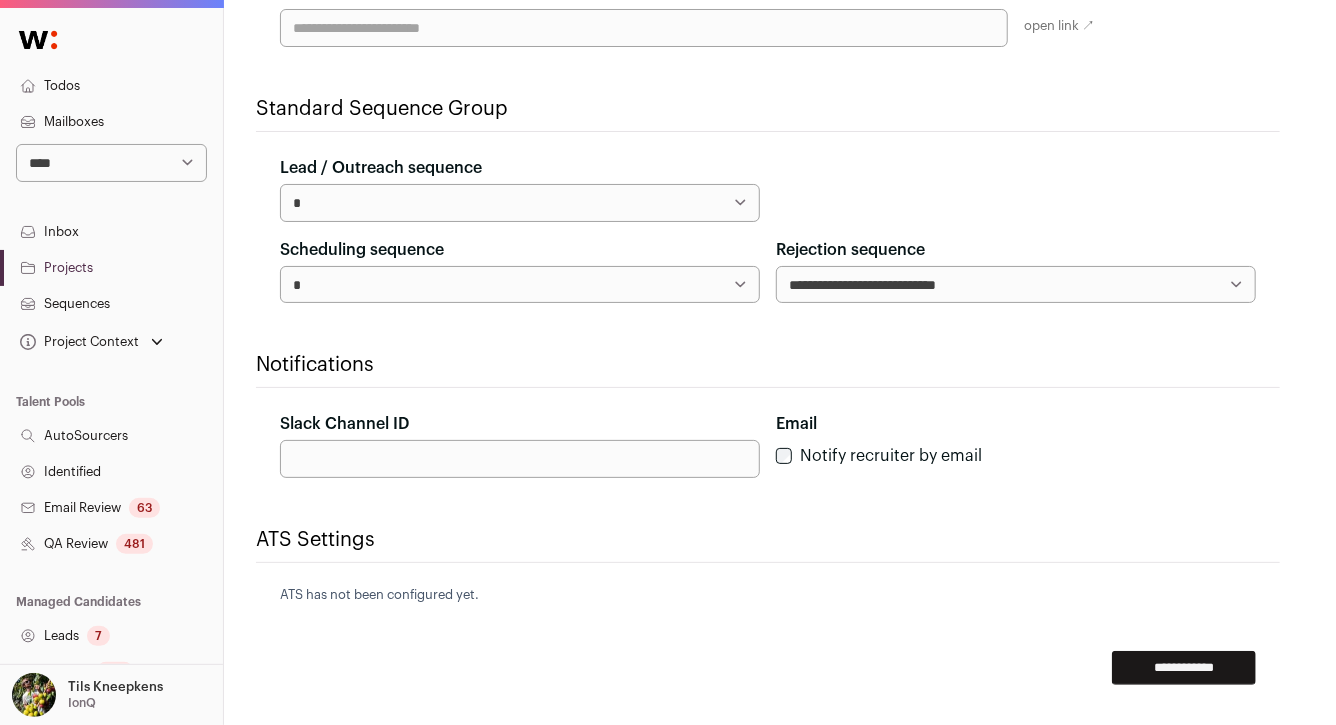 scroll, scrollTop: 690, scrollLeft: 0, axis: vertical 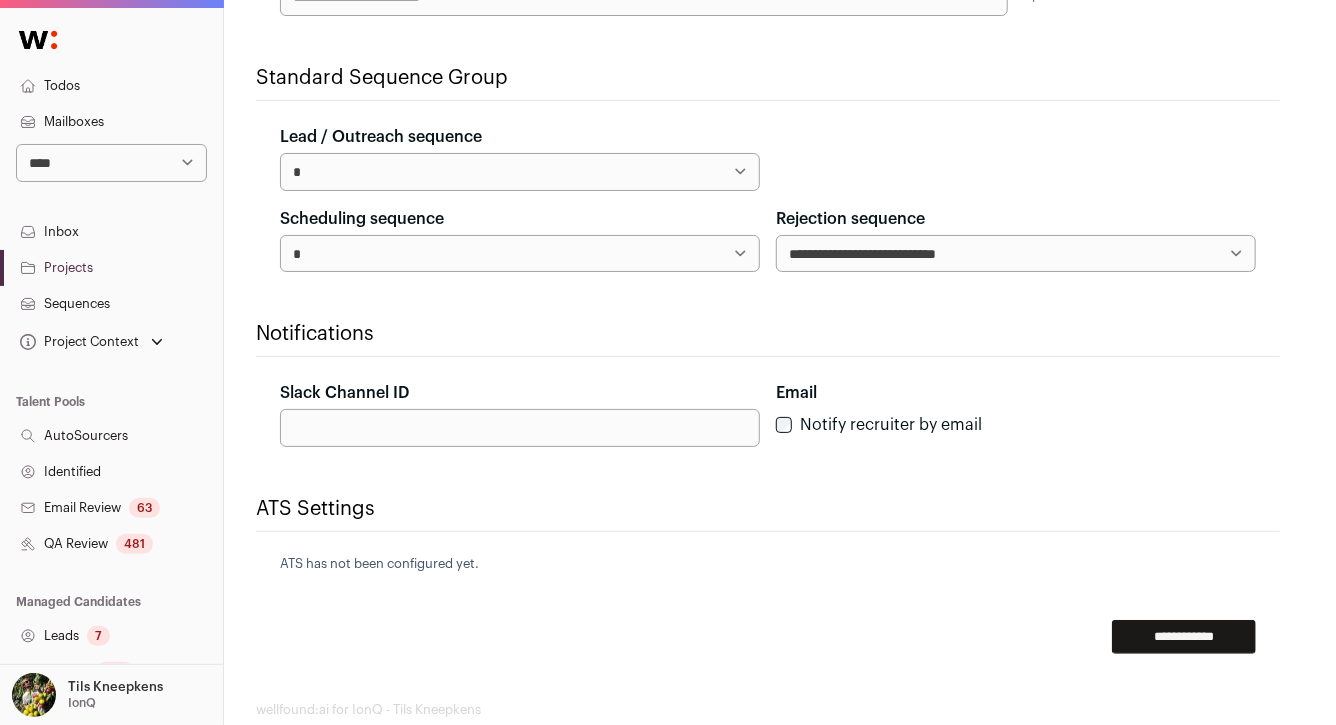 click on "**********" at bounding box center [1184, 637] 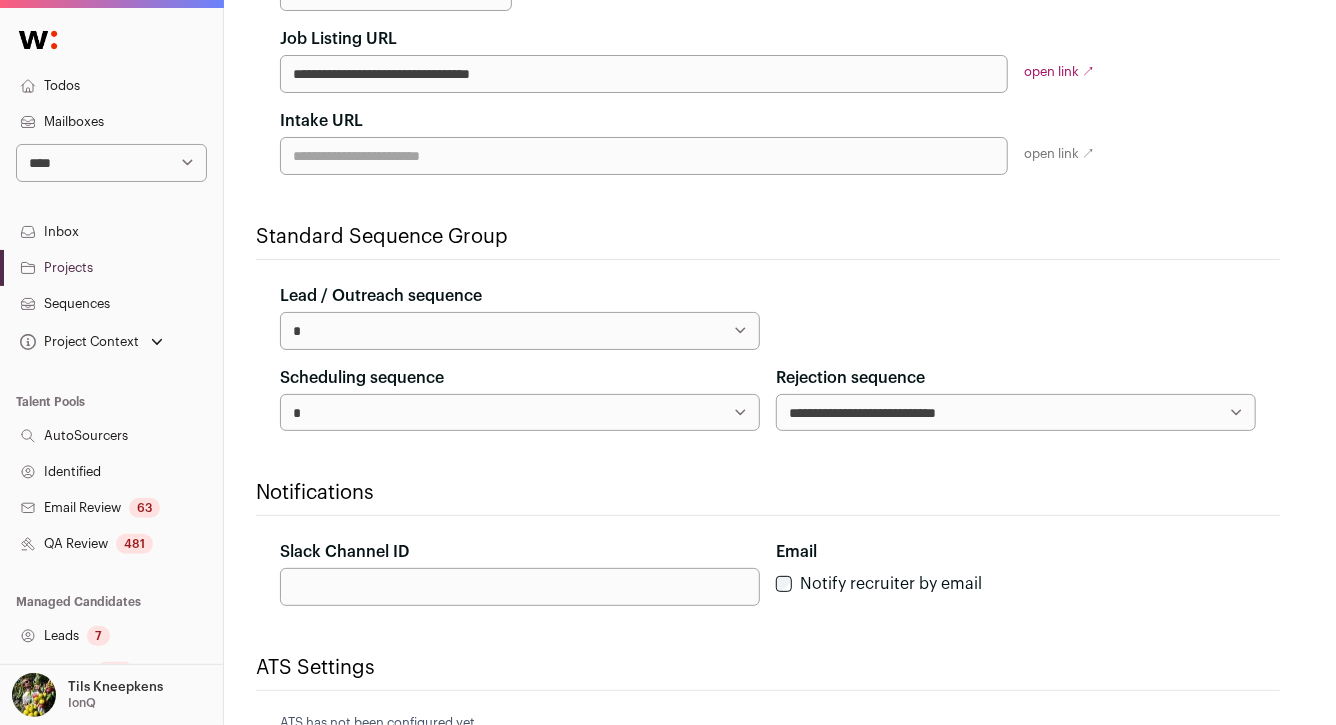 scroll, scrollTop: 350, scrollLeft: 0, axis: vertical 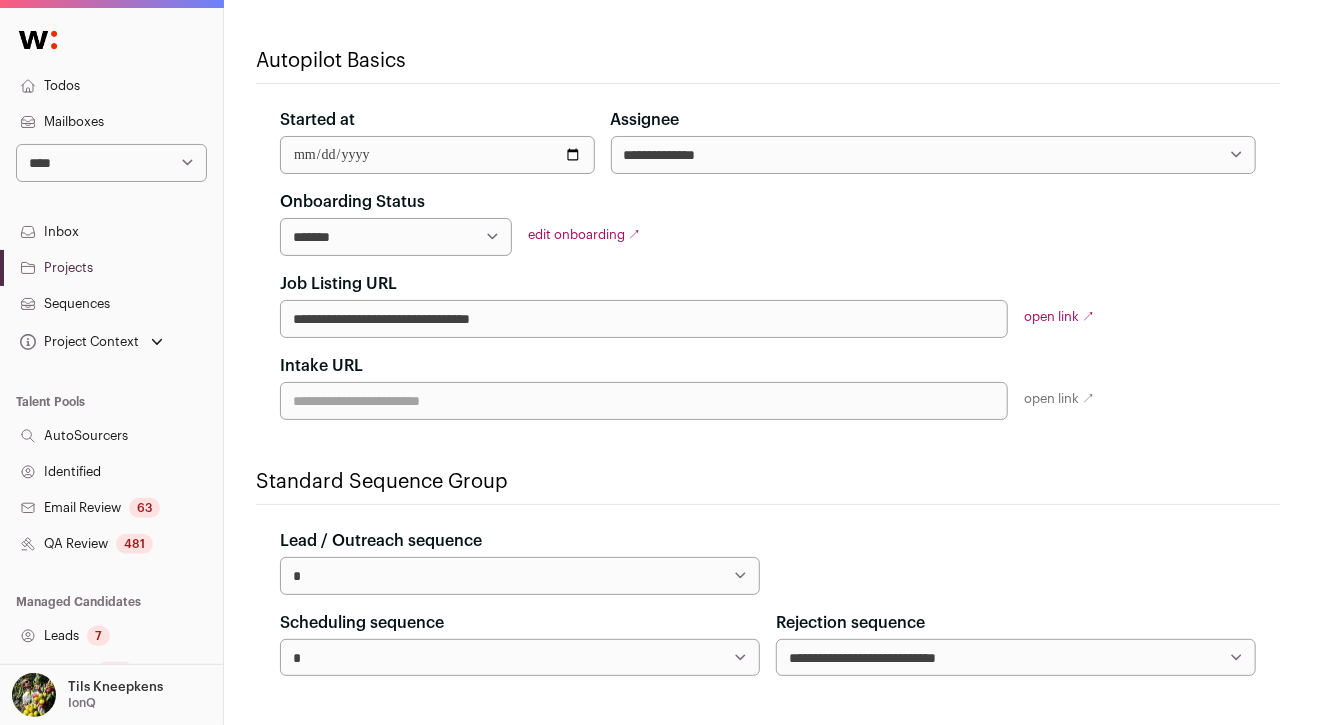 click on "**********" at bounding box center (644, 319) 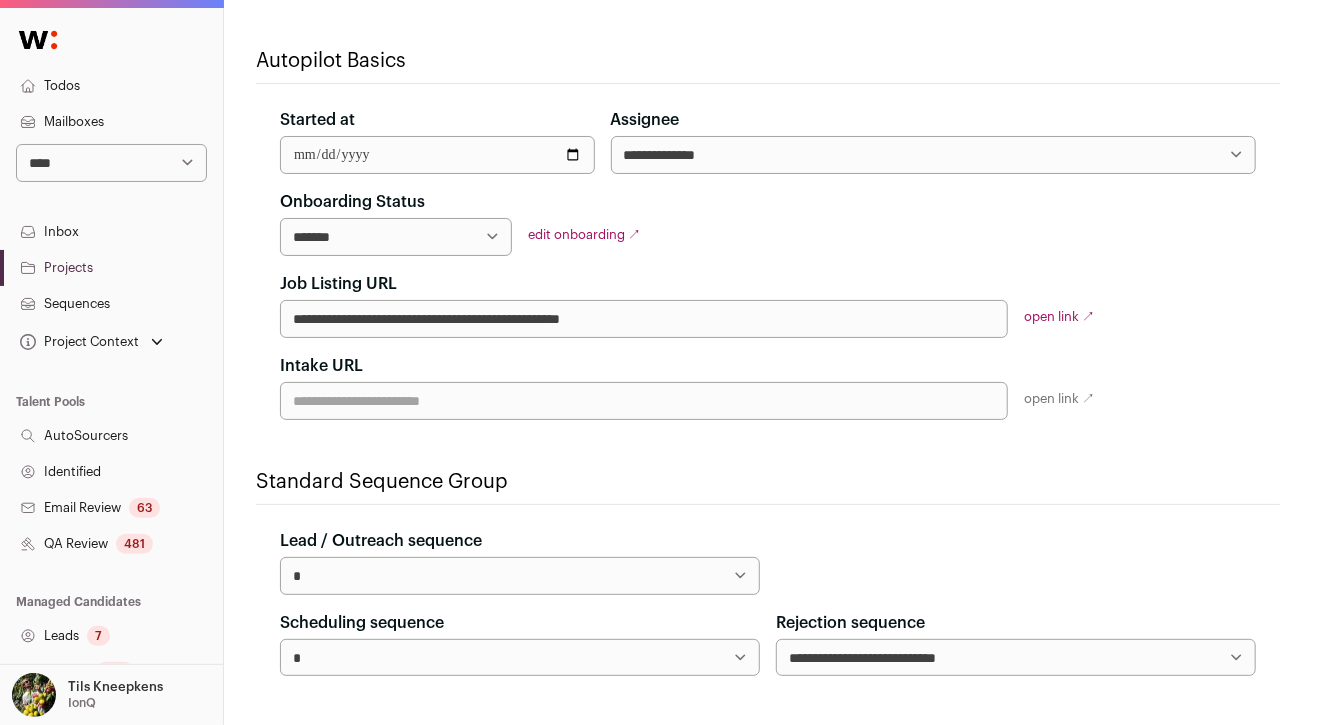 type on "**********" 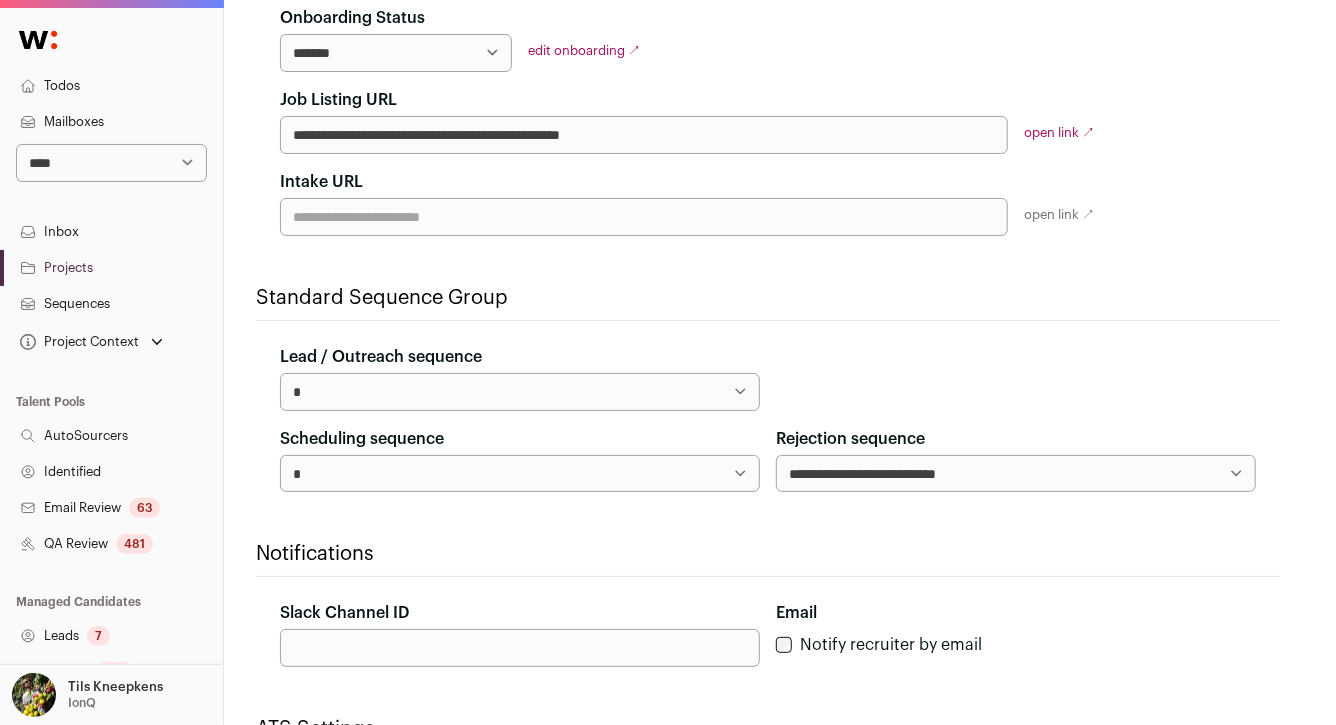 scroll, scrollTop: 793, scrollLeft: 0, axis: vertical 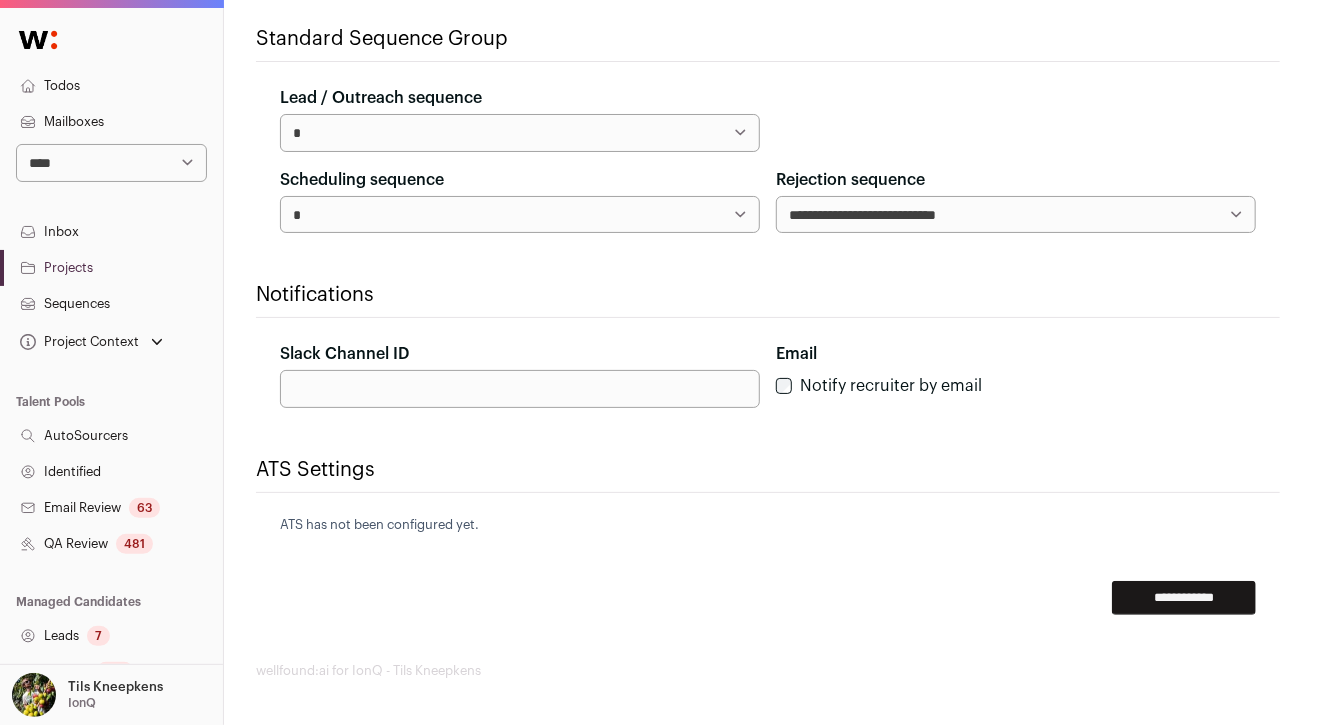 click on "**********" at bounding box center (1184, 598) 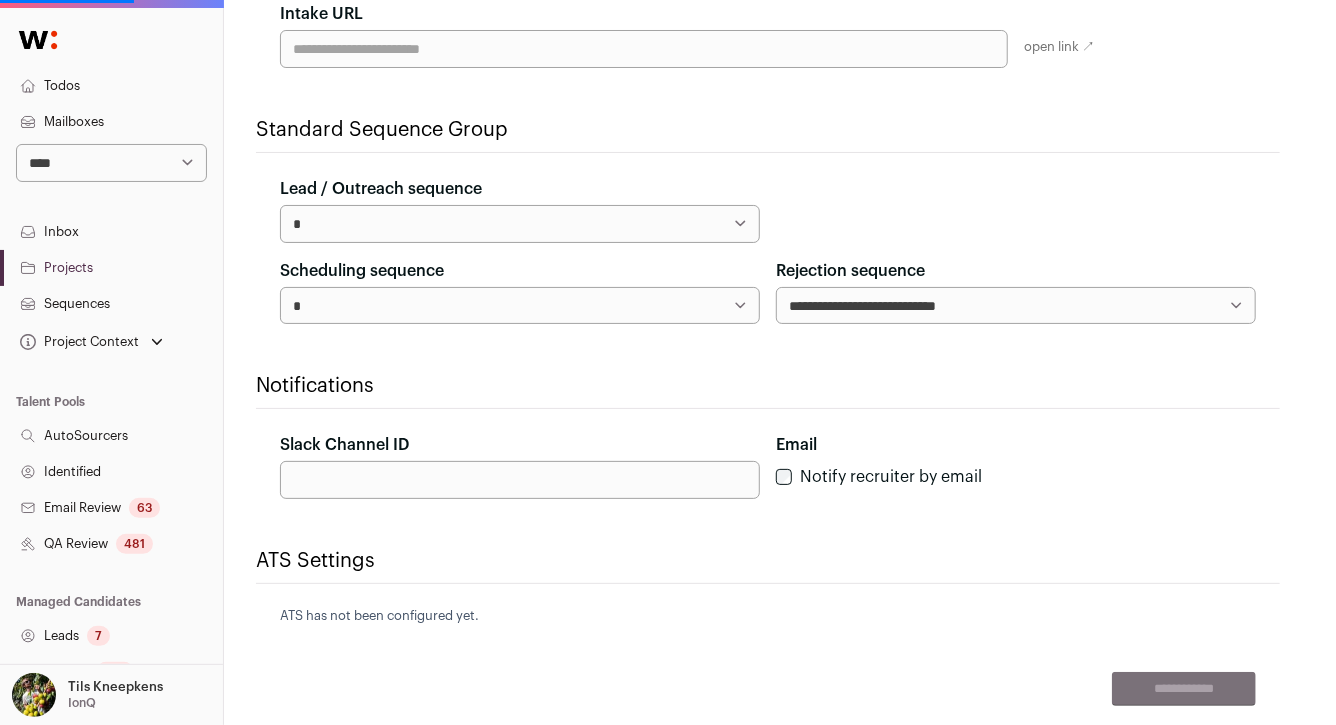 scroll, scrollTop: 610, scrollLeft: 0, axis: vertical 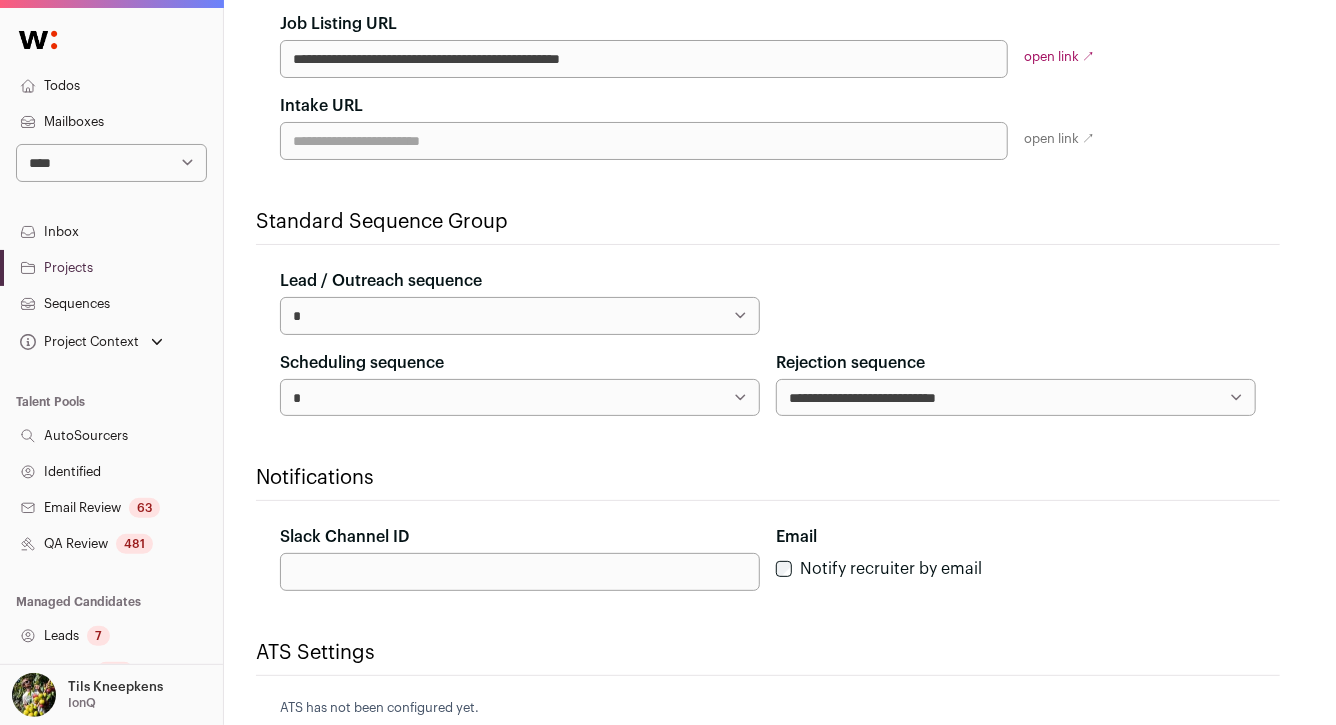 click on "**********" at bounding box center [768, 45] 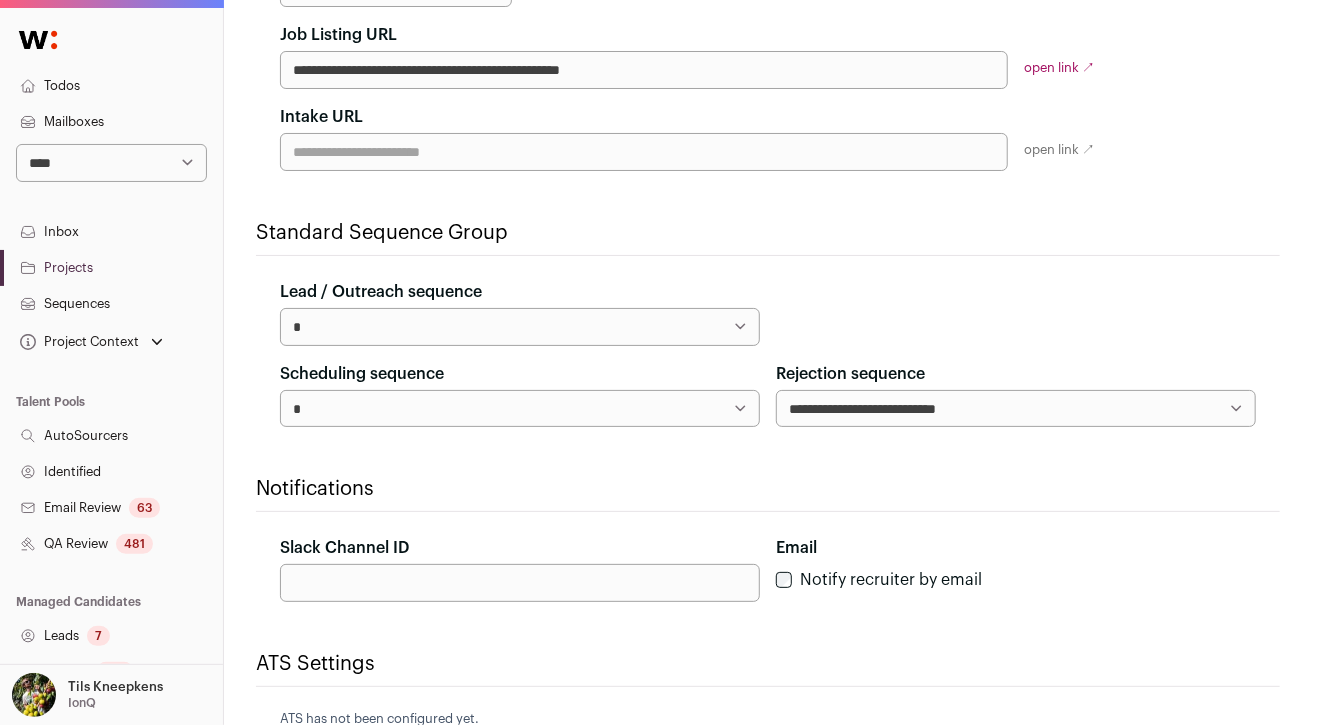 scroll, scrollTop: 387, scrollLeft: 0, axis: vertical 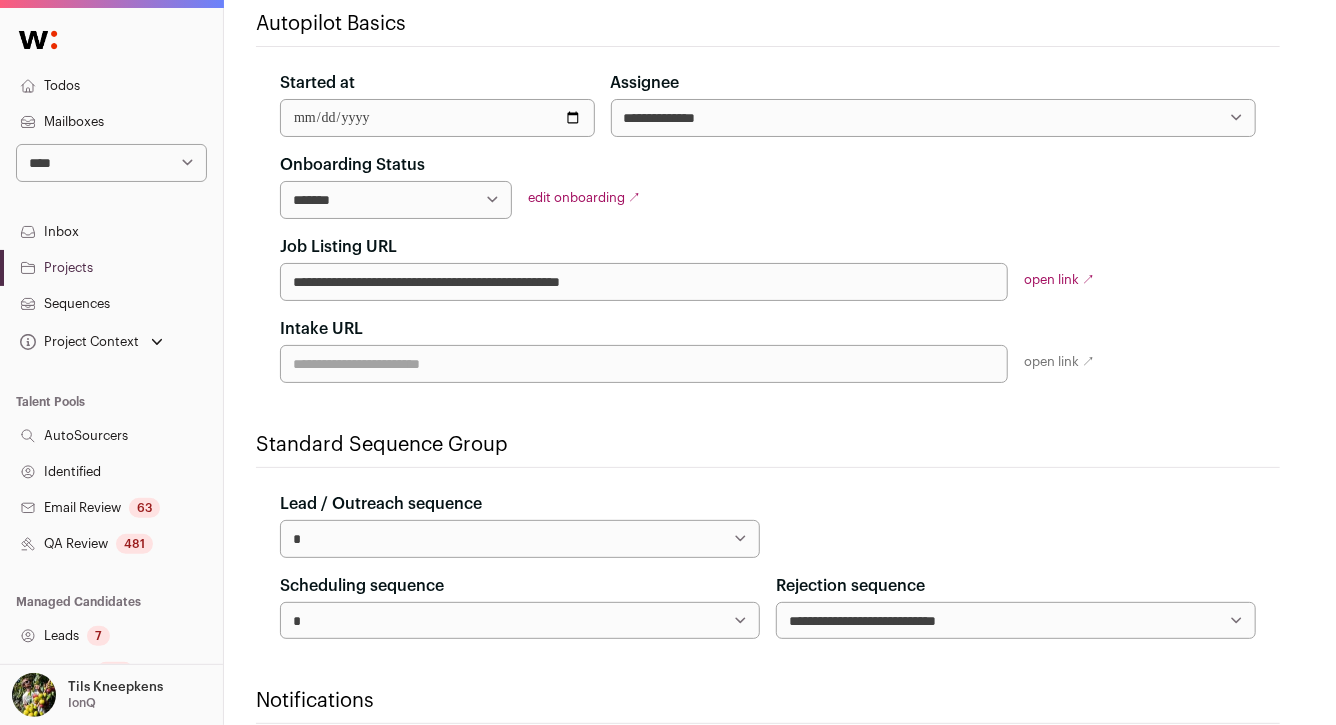 click on "Intake URL" at bounding box center (644, 364) 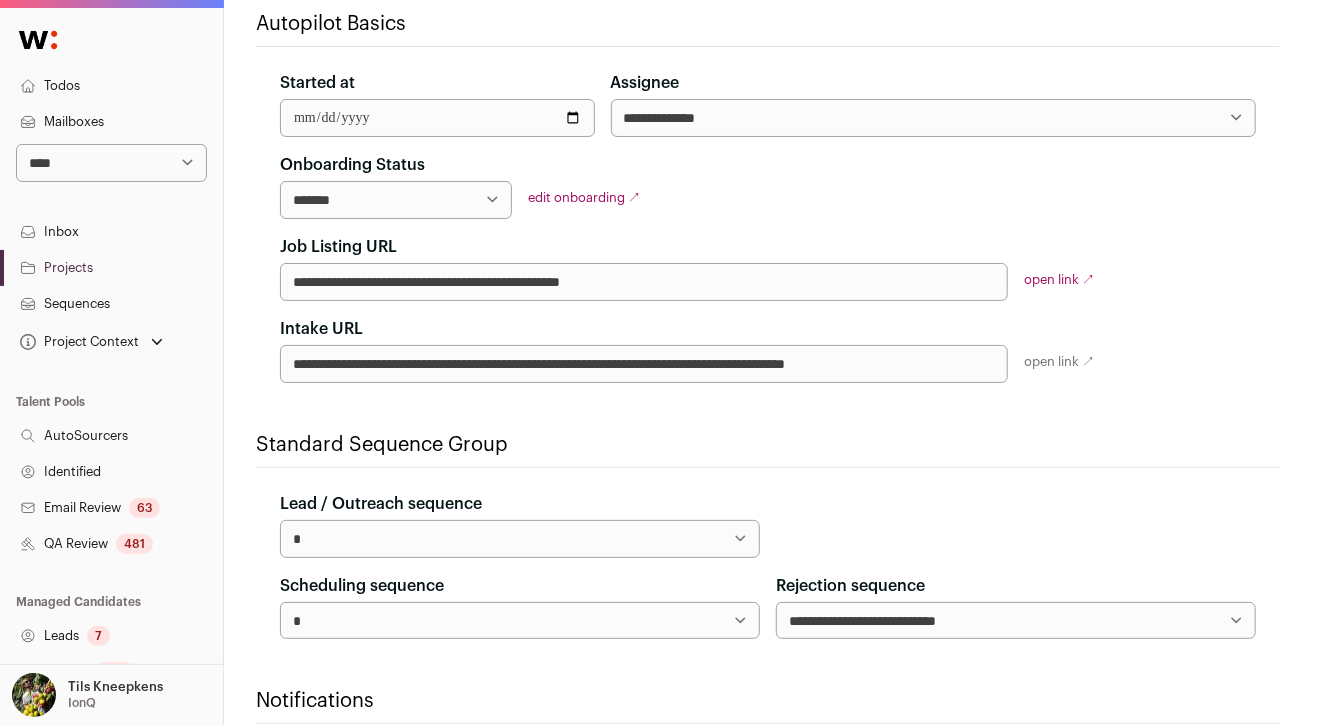 scroll, scrollTop: 0, scrollLeft: 12, axis: horizontal 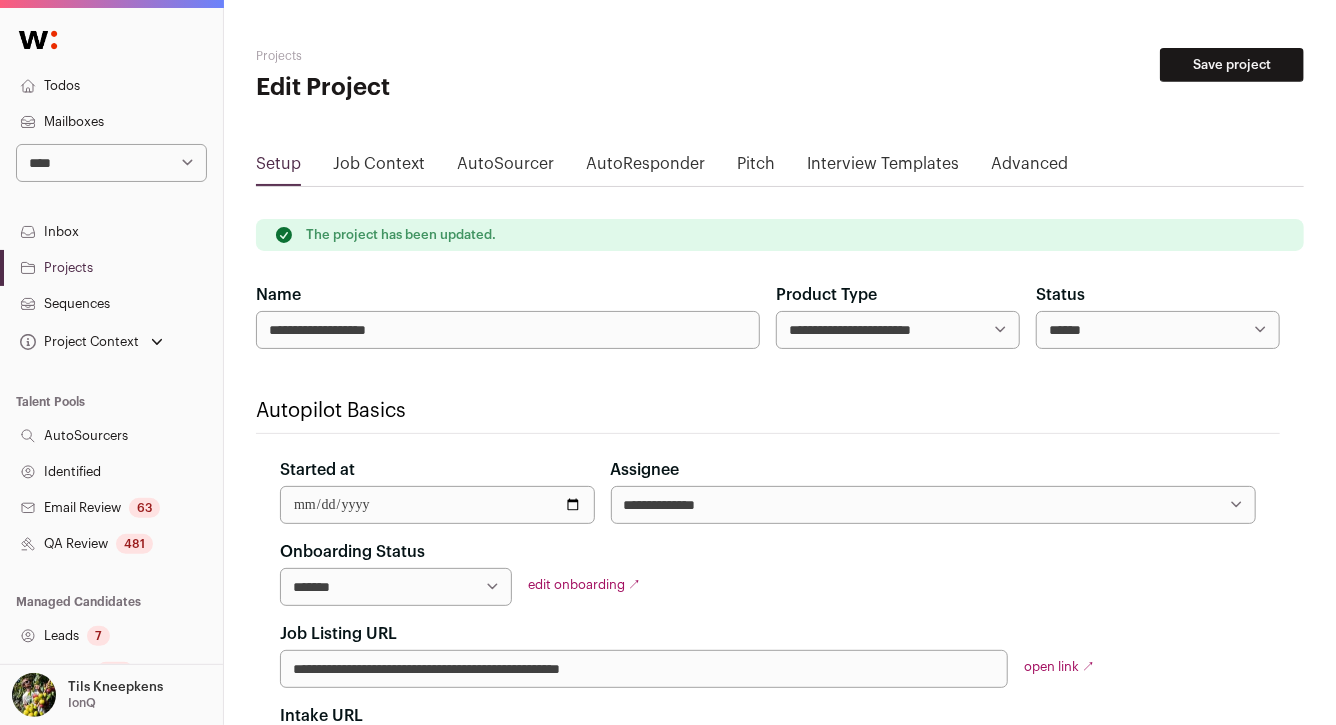 type on "**********" 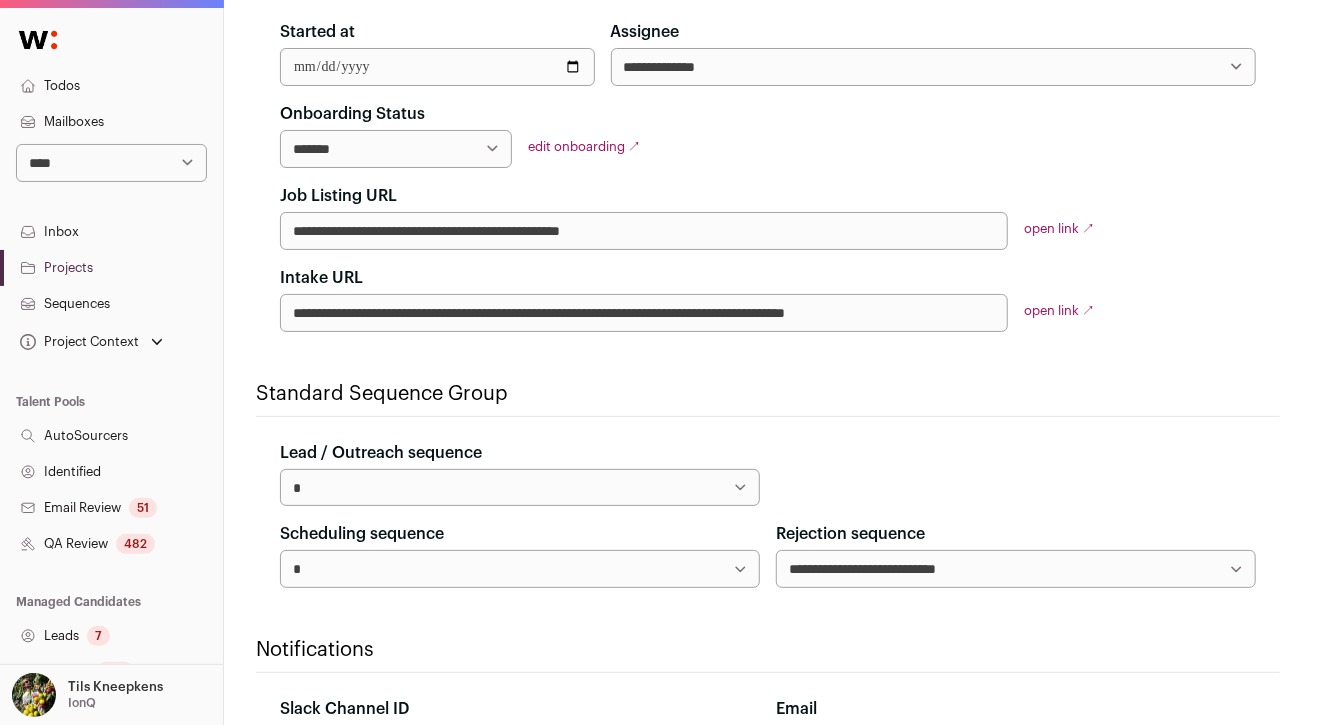scroll, scrollTop: 0, scrollLeft: 0, axis: both 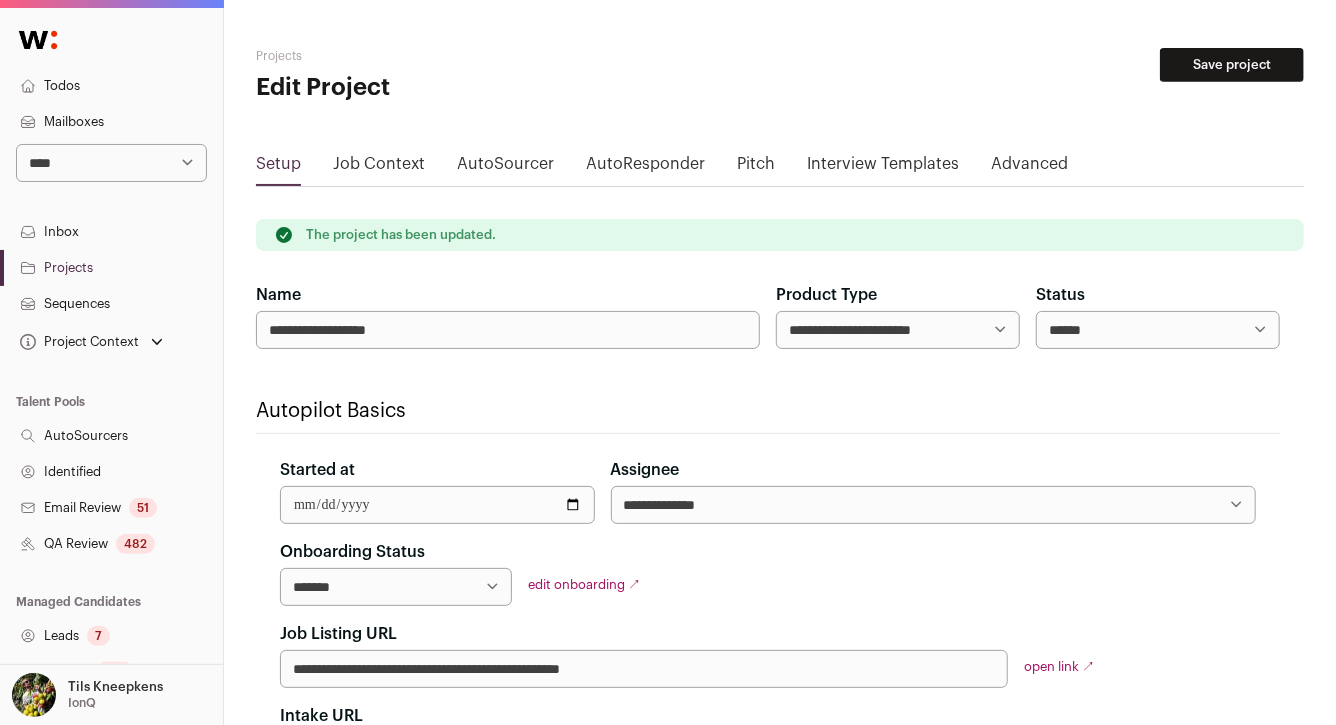 click on "Sequences" at bounding box center [111, 304] 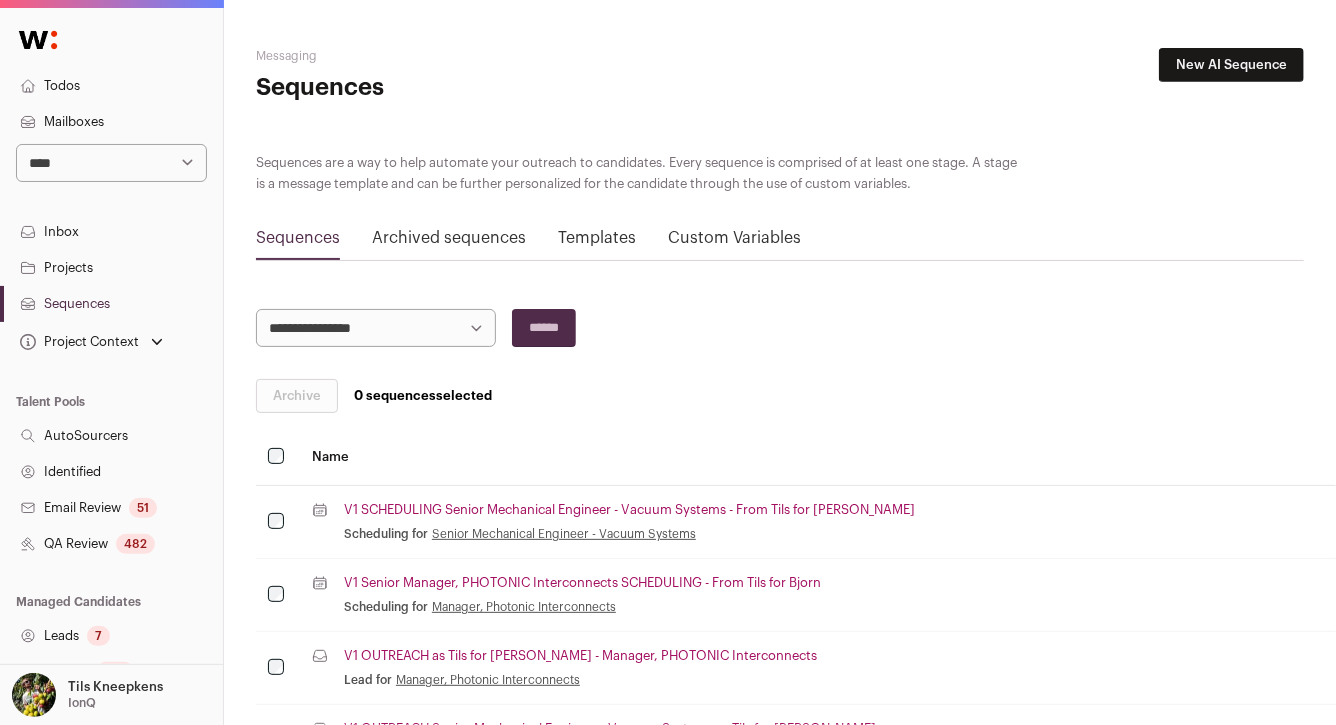 click on "New AI Sequence" at bounding box center (1231, 65) 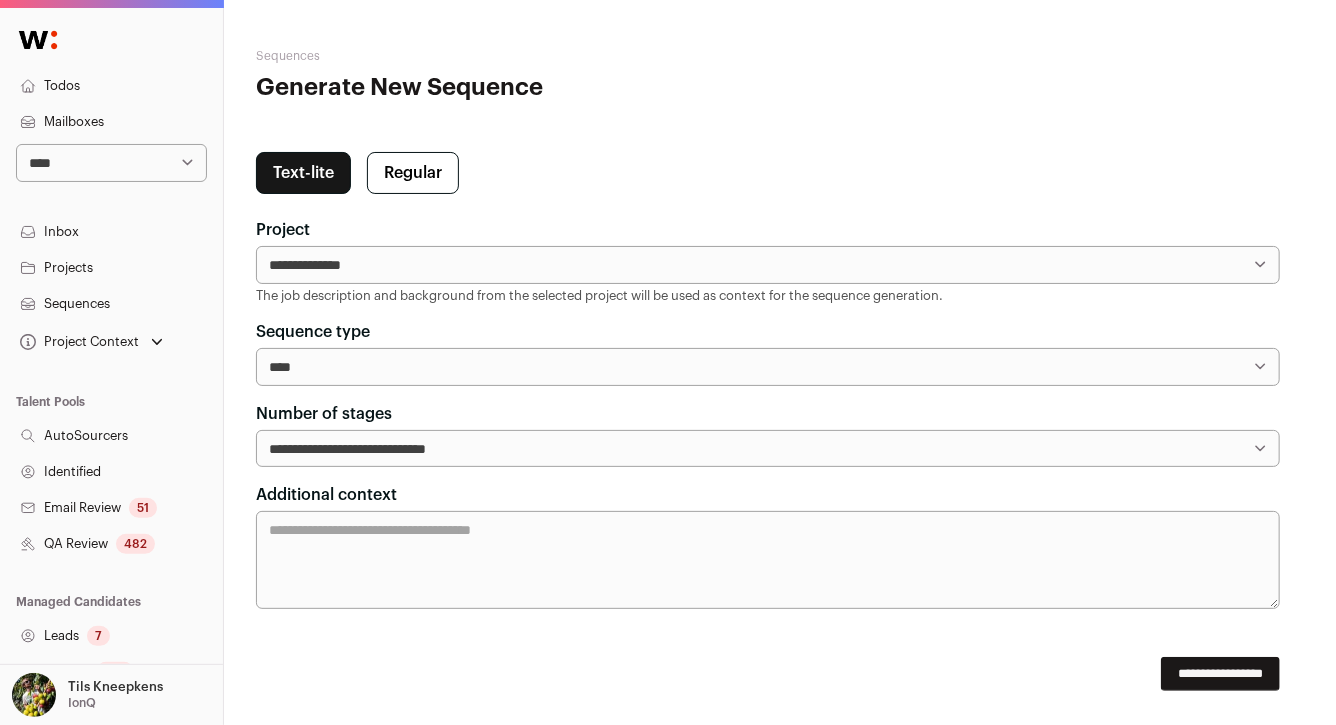 click on "Additional context" at bounding box center (768, 560) 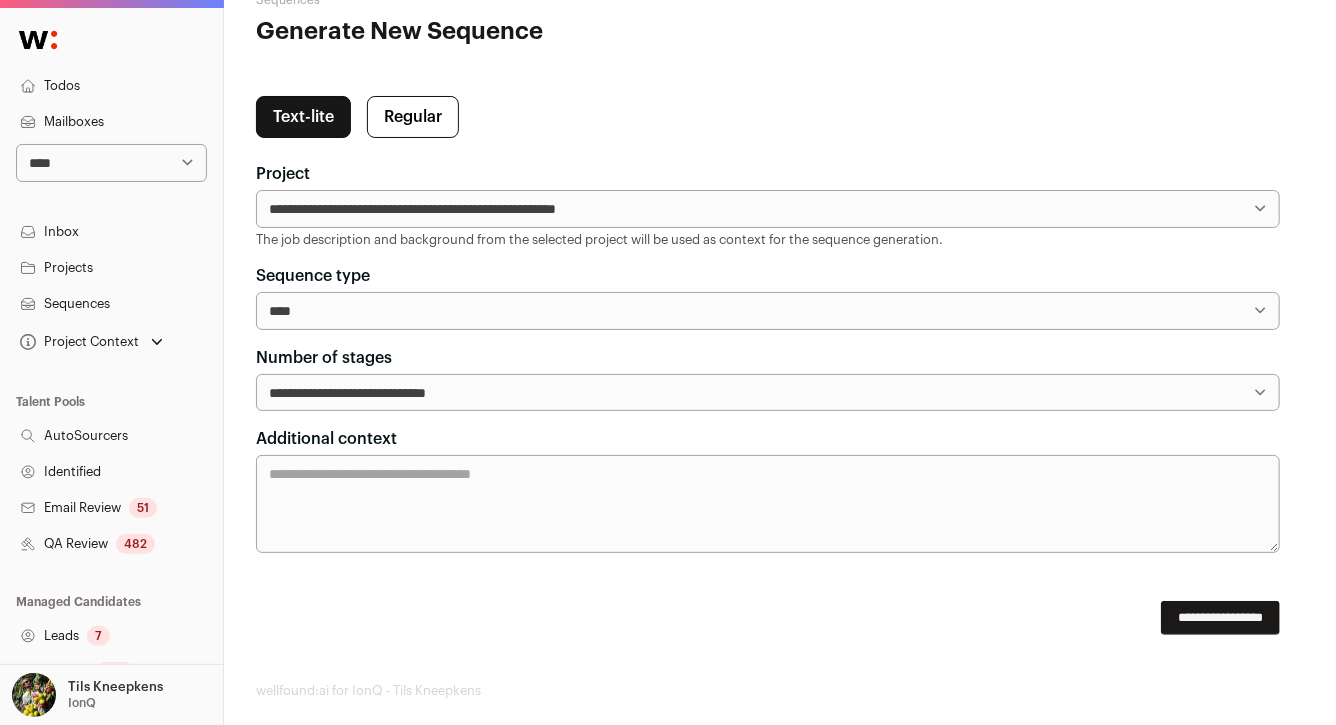 scroll, scrollTop: 77, scrollLeft: 0, axis: vertical 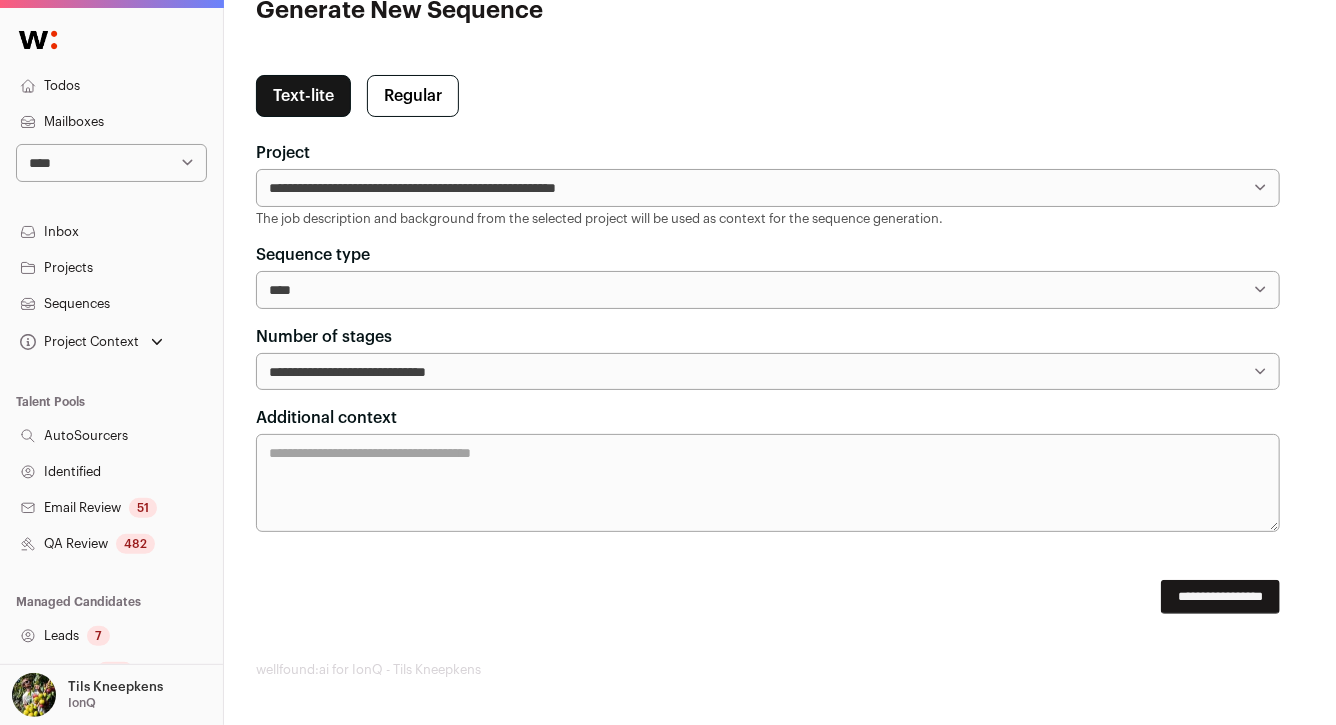 click on "Additional context" at bounding box center [768, 483] 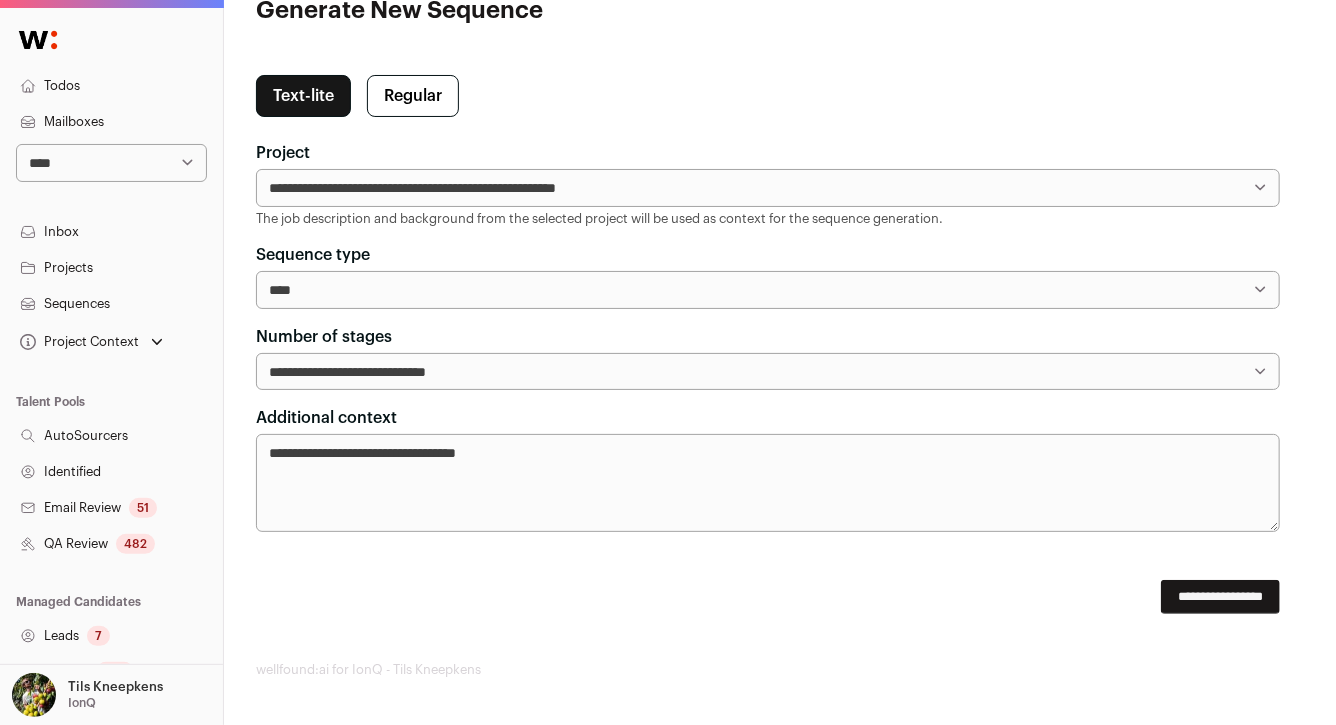 click on "**********" at bounding box center (768, 483) 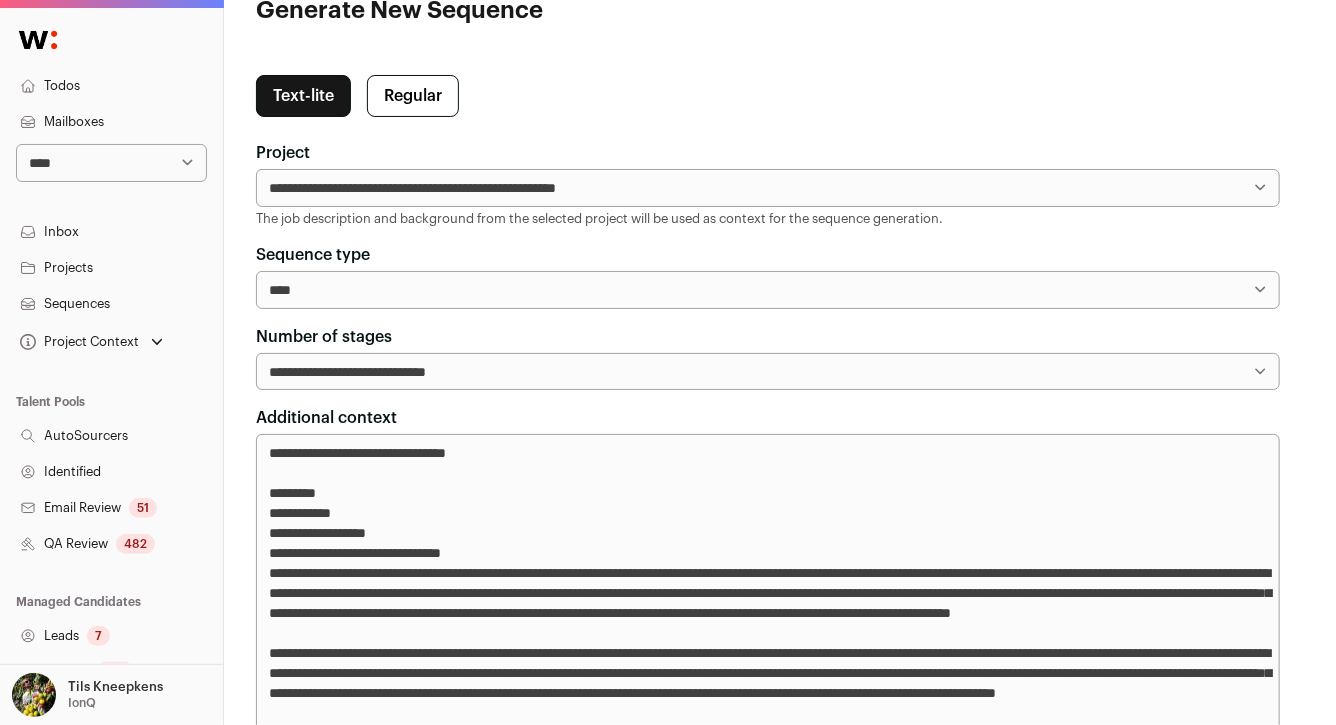 click on "Additional context" at bounding box center [768, 3073] 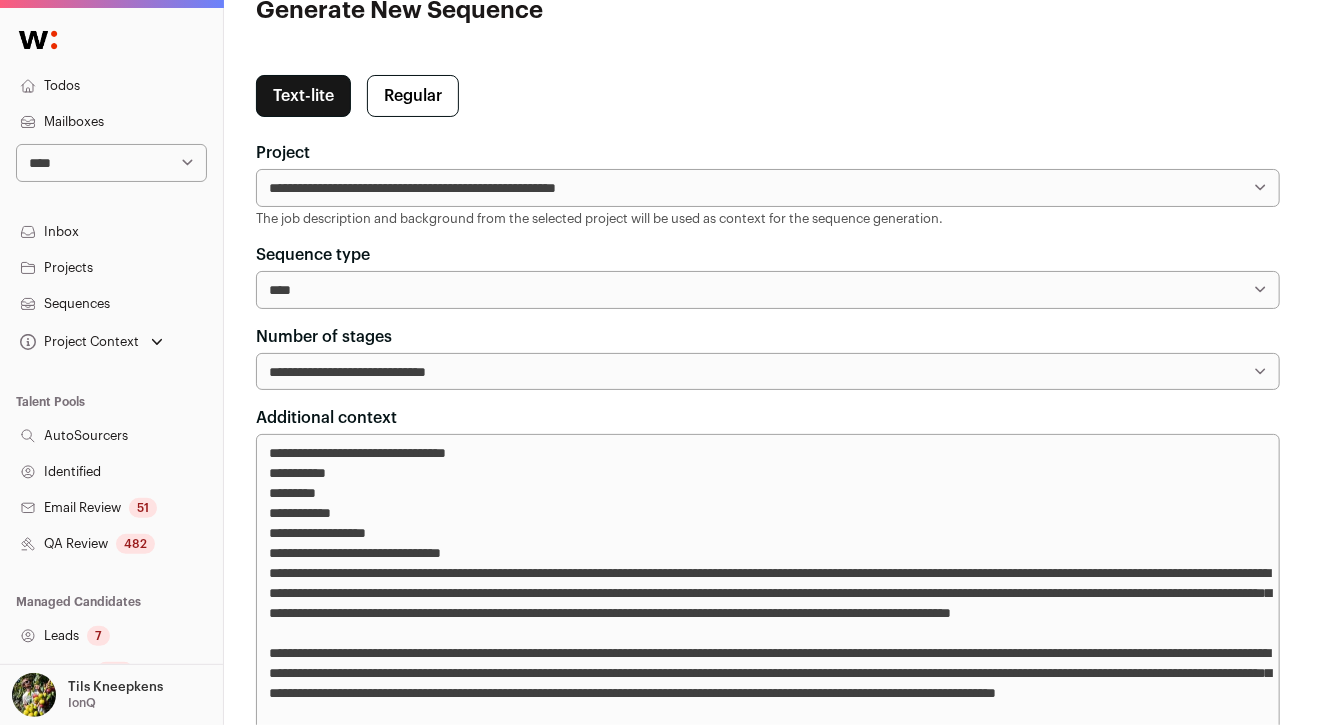 drag, startPoint x: 389, startPoint y: 475, endPoint x: 267, endPoint y: 475, distance: 122 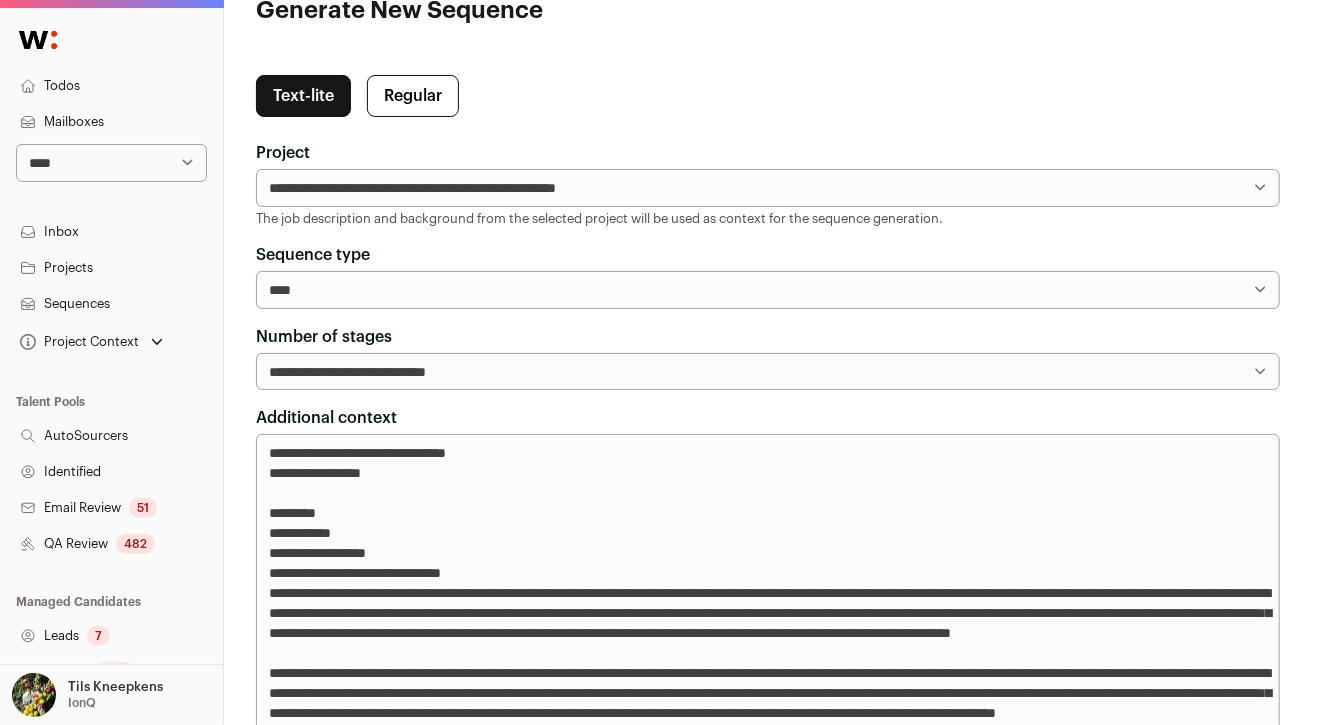 click on "Additional context" at bounding box center [768, 3083] 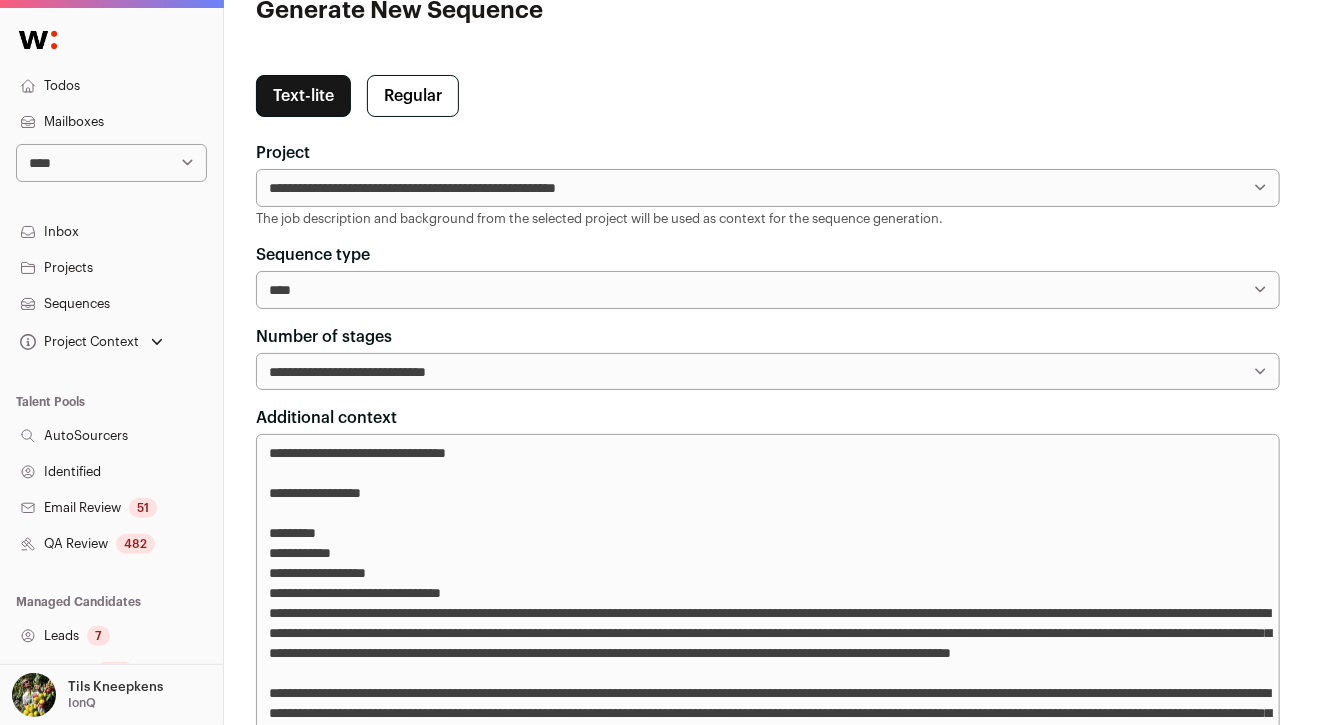 drag, startPoint x: 405, startPoint y: 553, endPoint x: 259, endPoint y: 534, distance: 147.23111 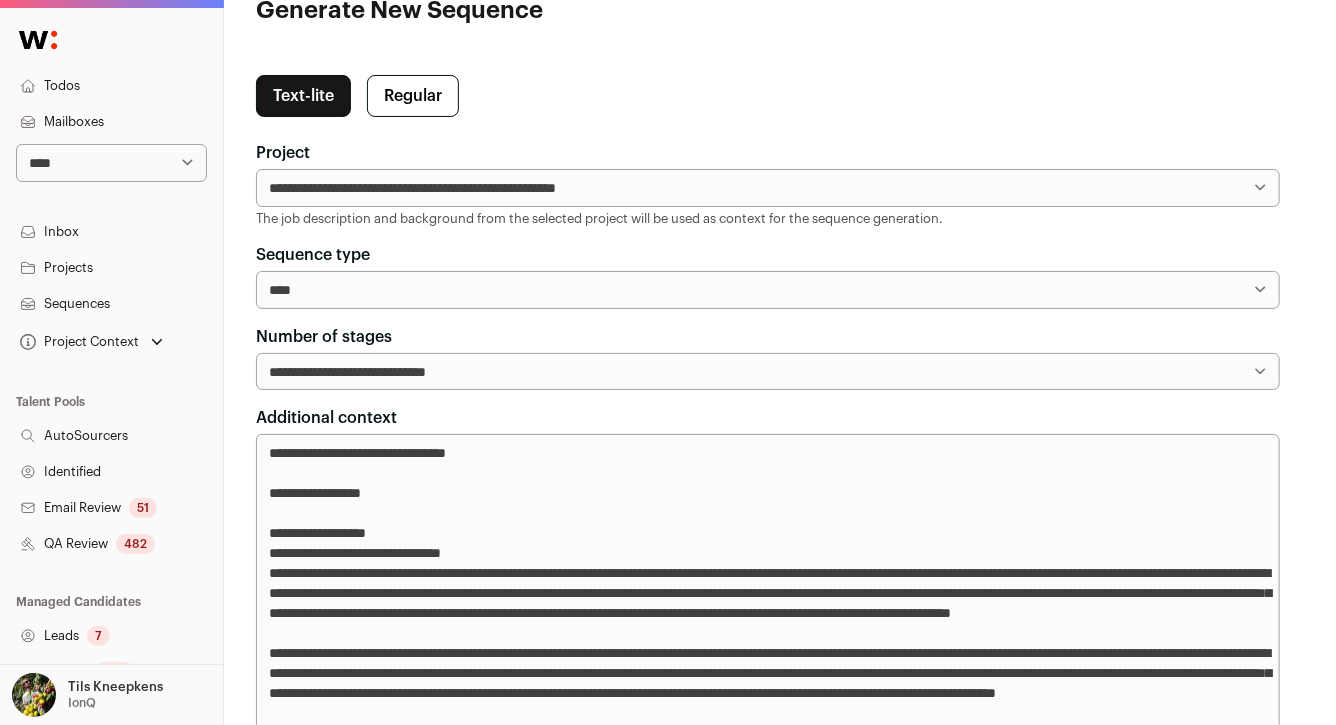 click on "Additional context" at bounding box center (768, 3073) 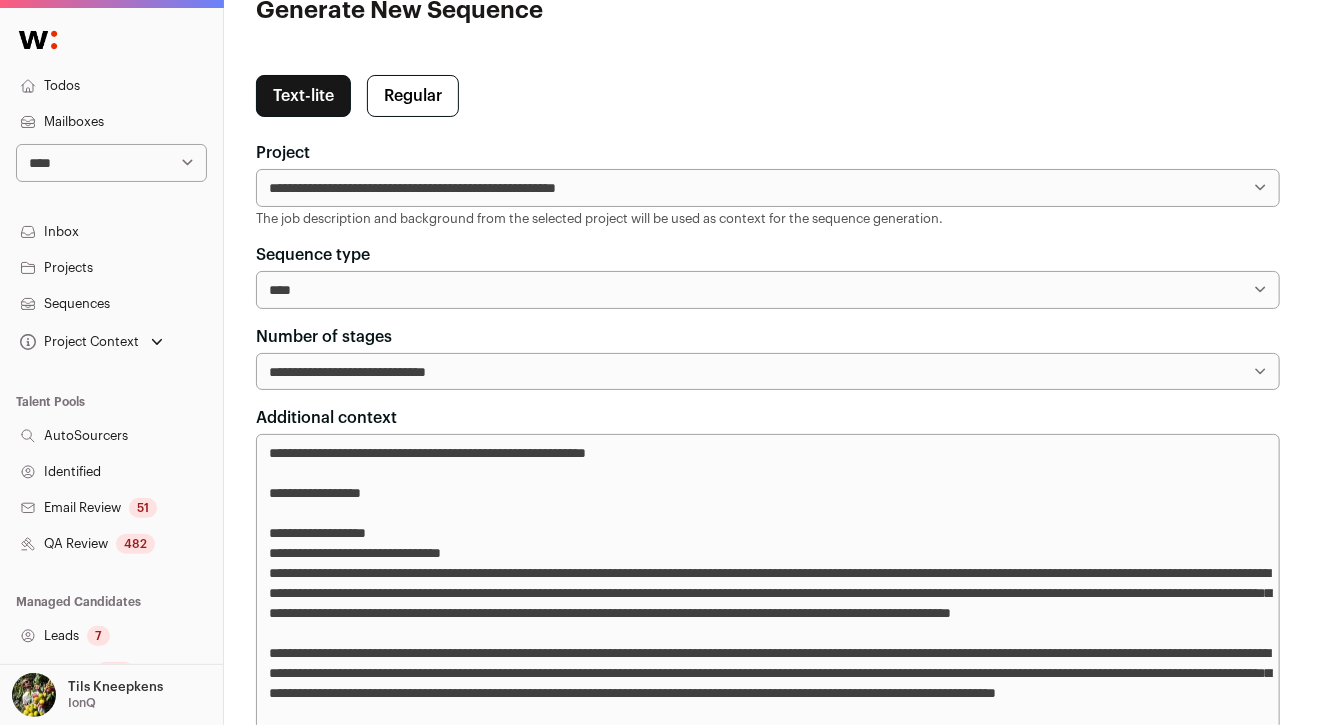 paste on "*******" 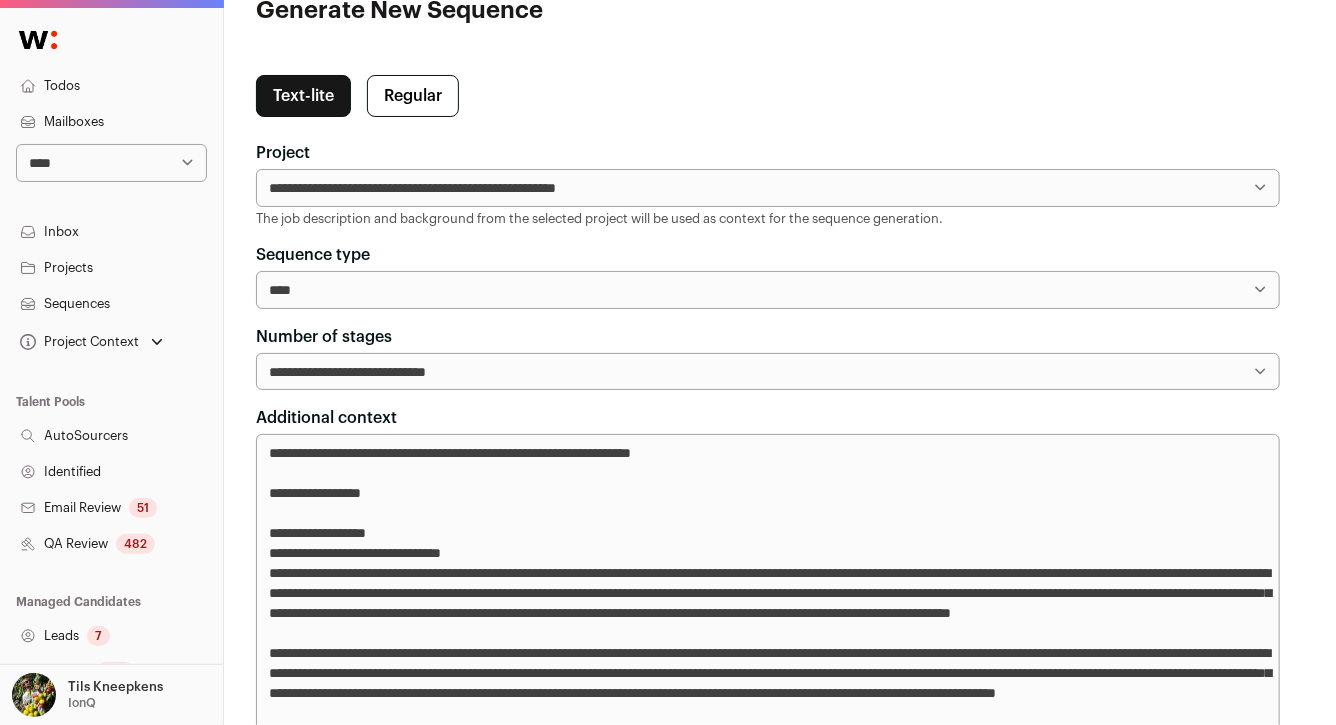 drag, startPoint x: 727, startPoint y: 454, endPoint x: 645, endPoint y: 455, distance: 82.006096 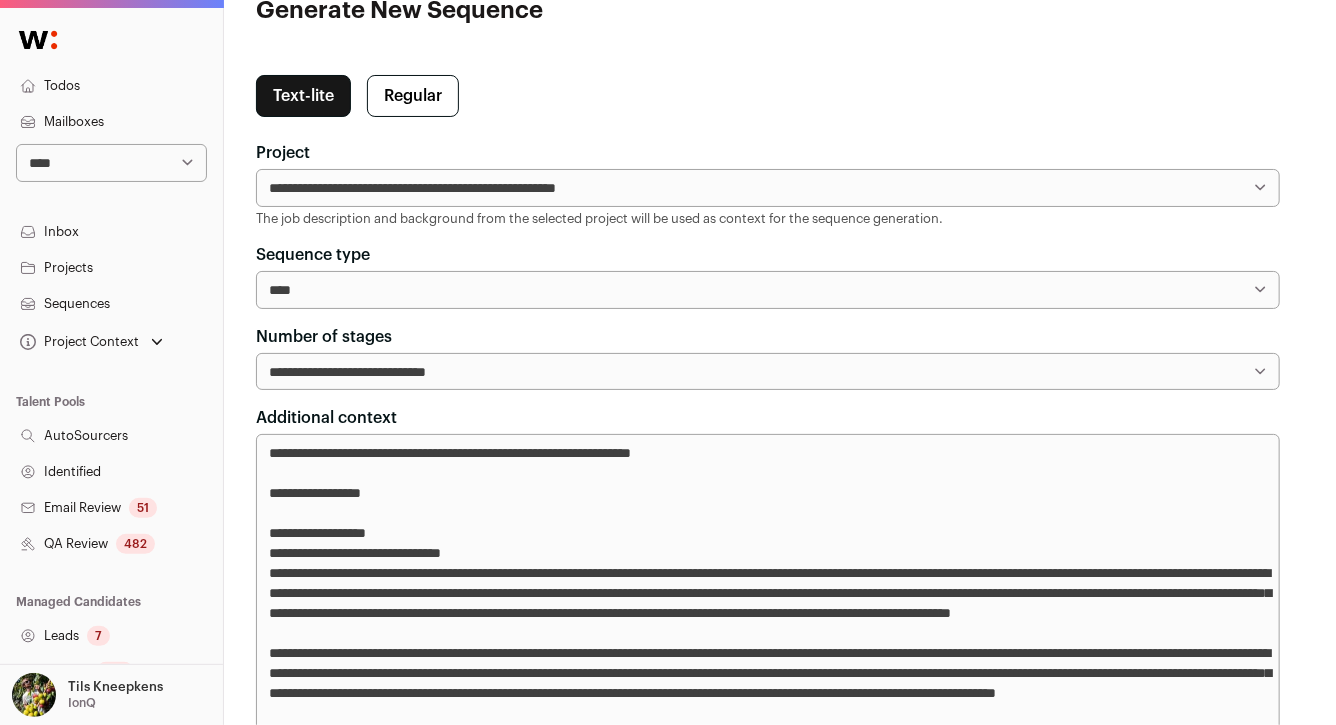 click on "Additional context" at bounding box center [768, 3073] 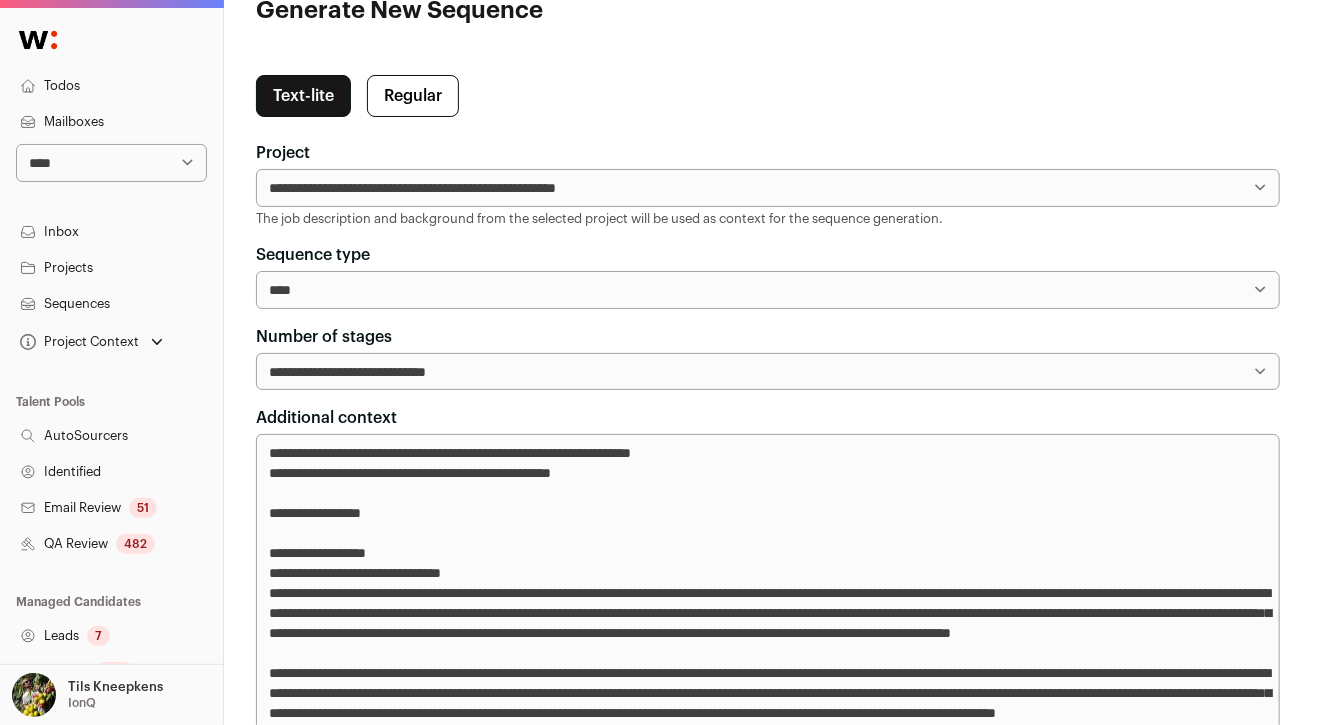 click on "Additional context" at bounding box center (768, 3083) 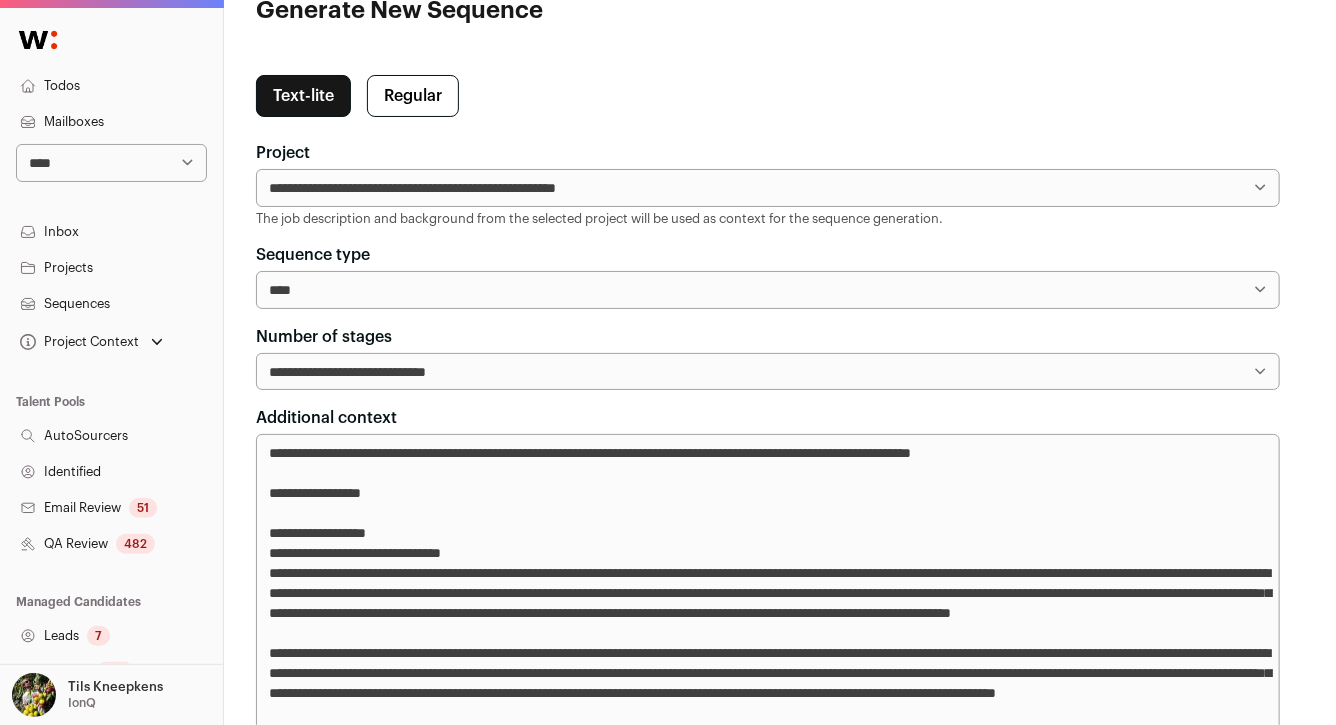 drag, startPoint x: 772, startPoint y: 455, endPoint x: 746, endPoint y: 455, distance: 26 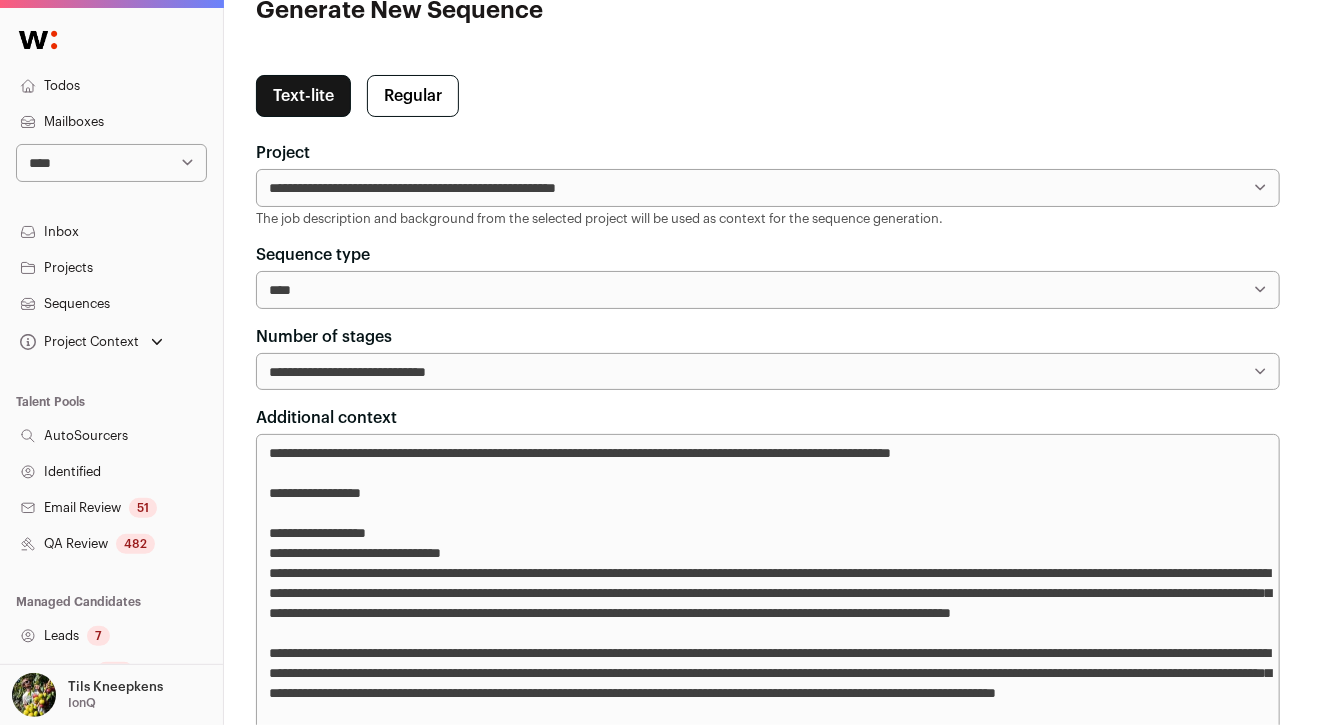 click on "Additional context" at bounding box center (768, 3073) 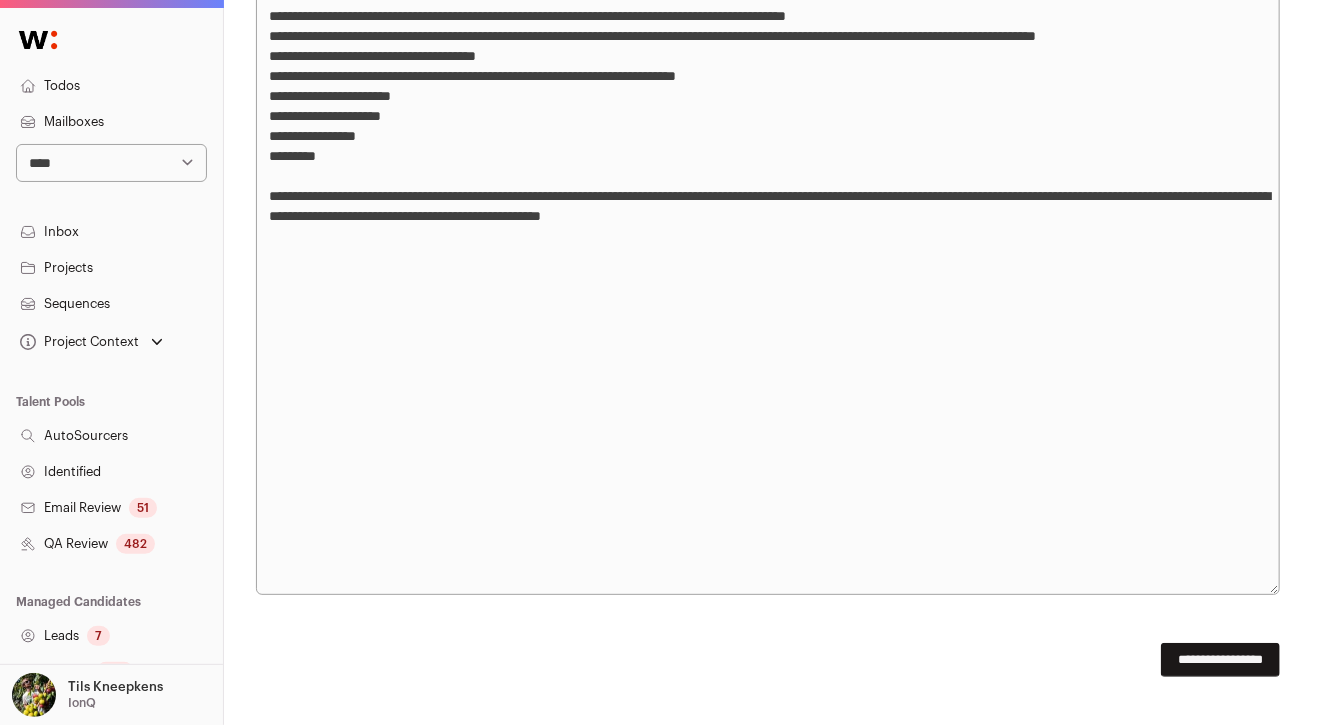 scroll, scrollTop: 5257, scrollLeft: 0, axis: vertical 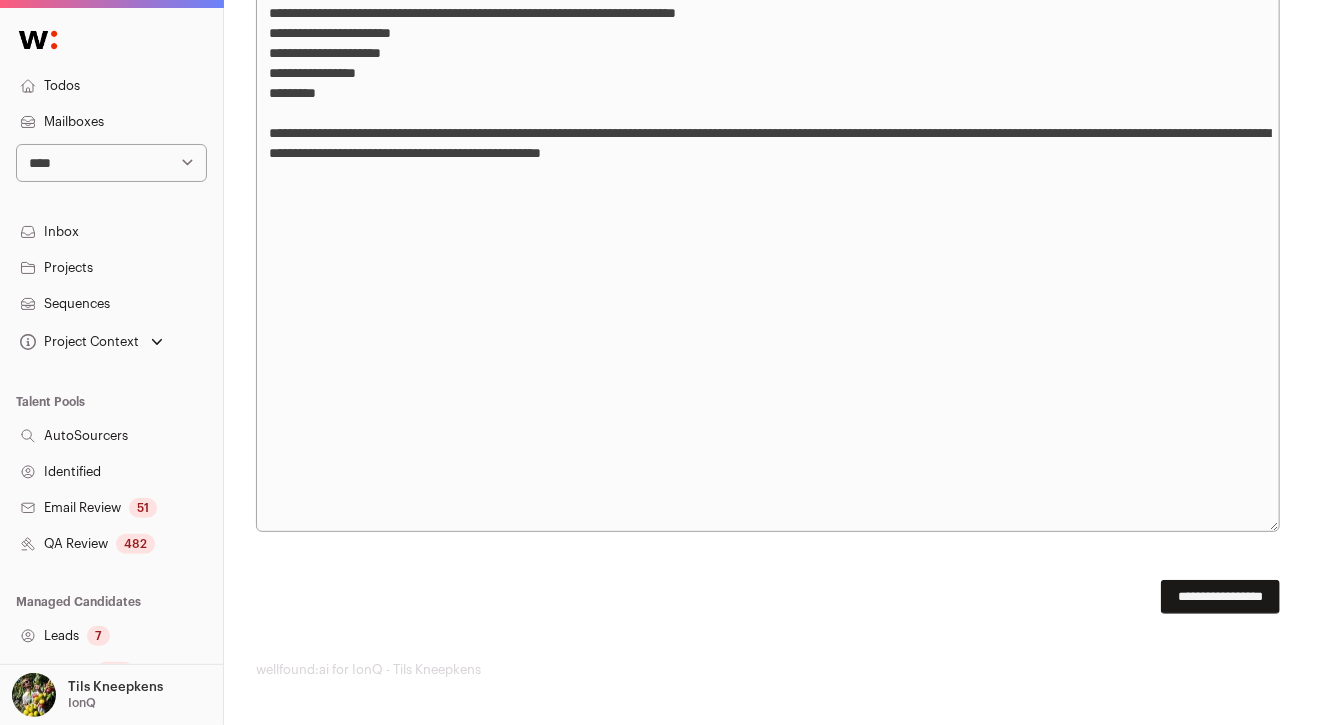 type on "**********" 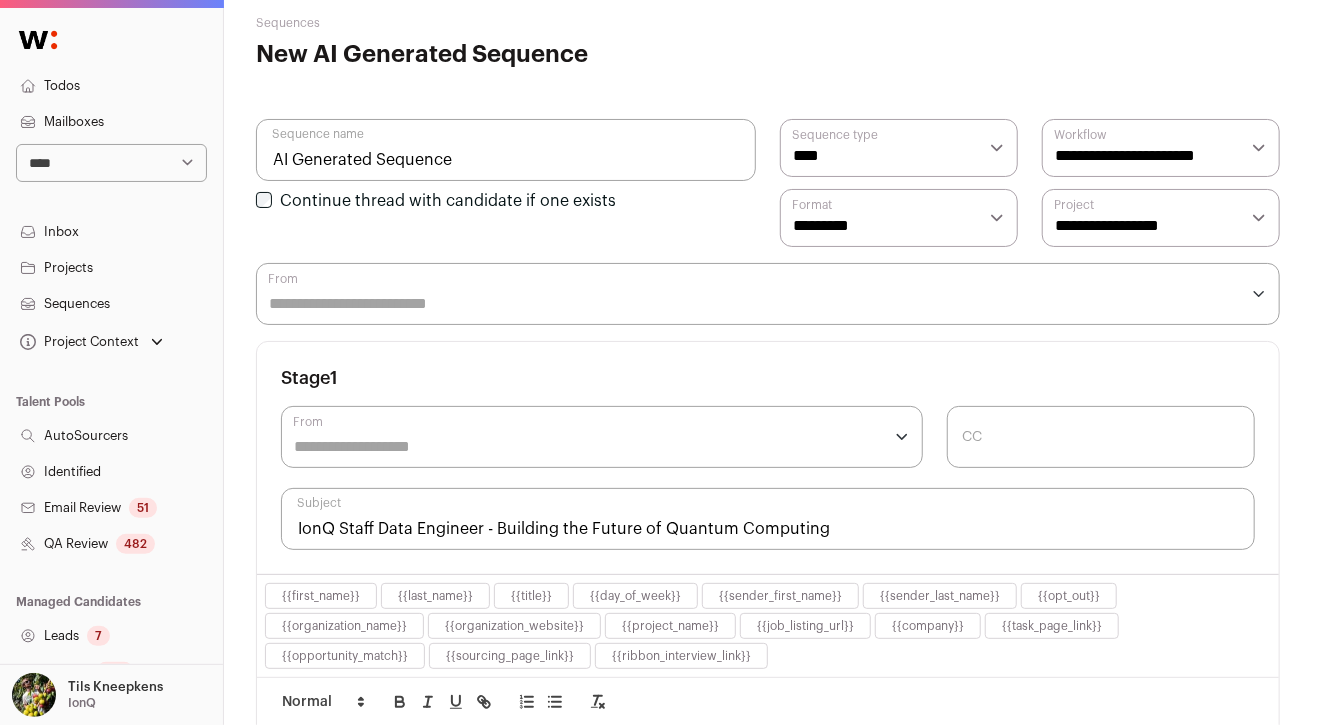 scroll, scrollTop: 40, scrollLeft: 0, axis: vertical 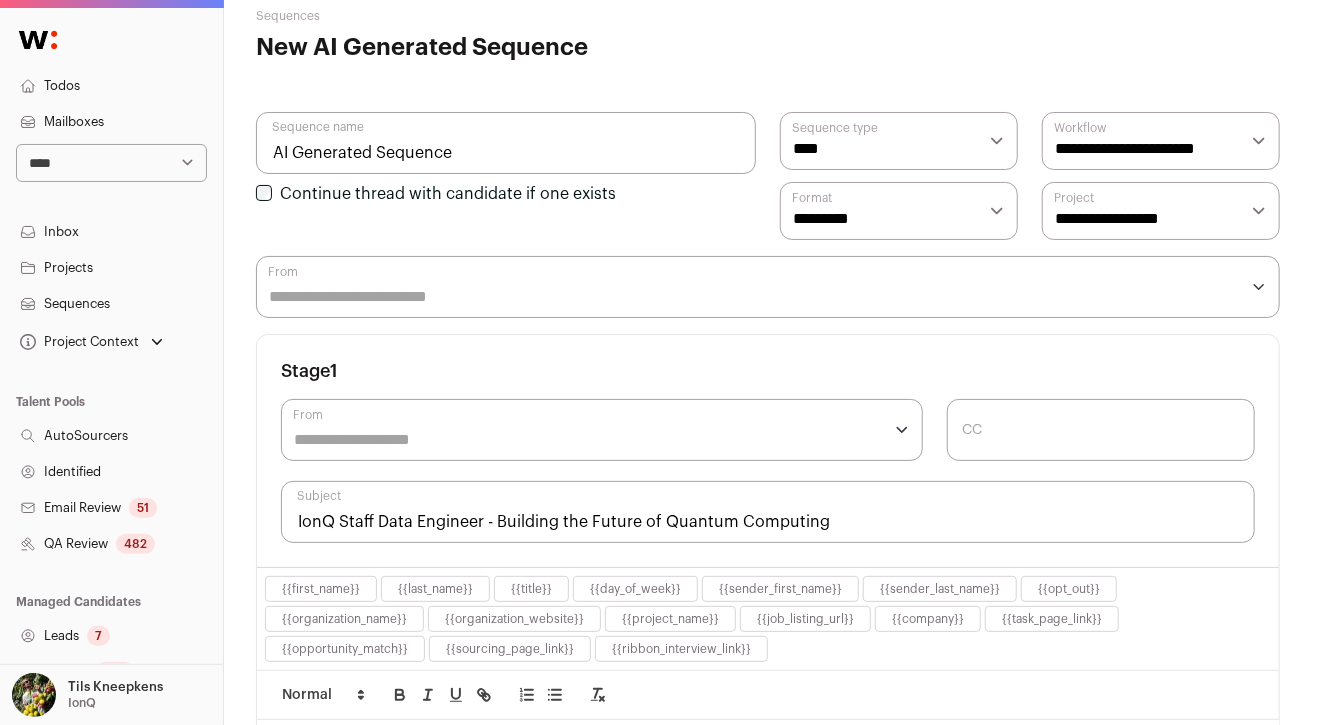 click on "AI Generated Sequence" at bounding box center [506, 143] 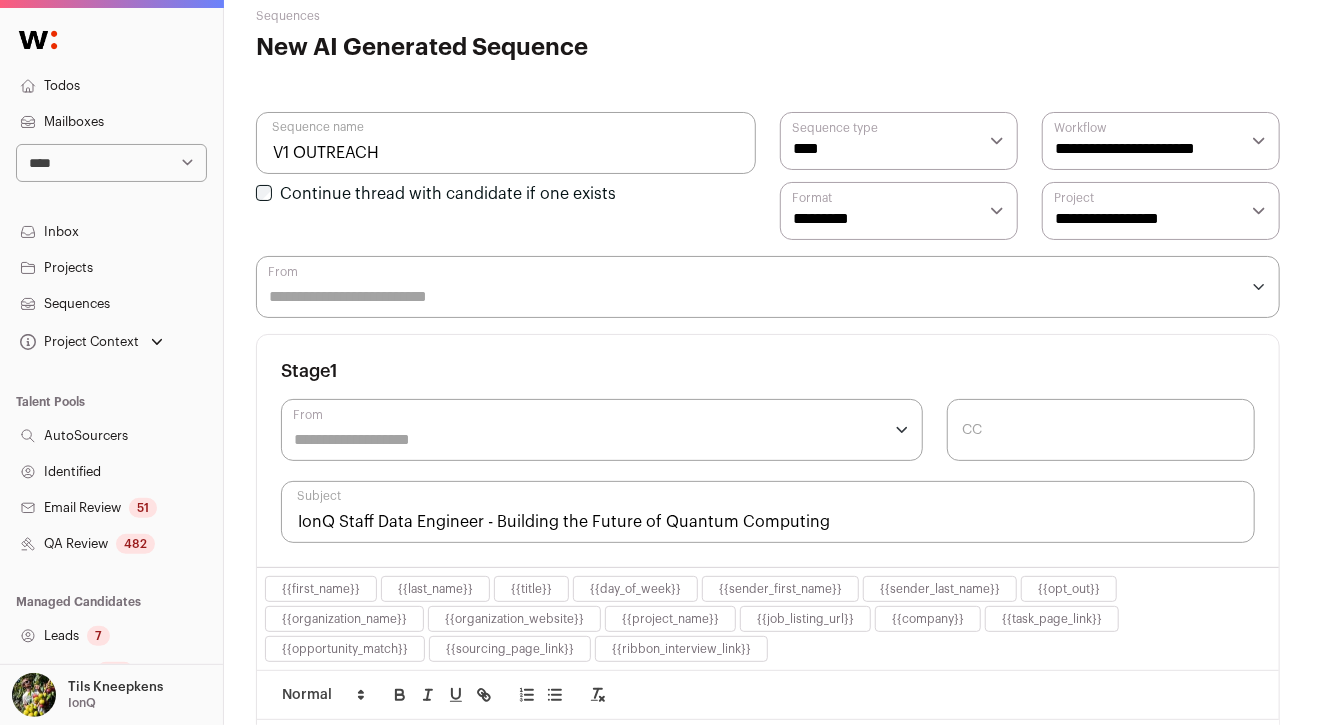 paste on "Staff Data Engineer" 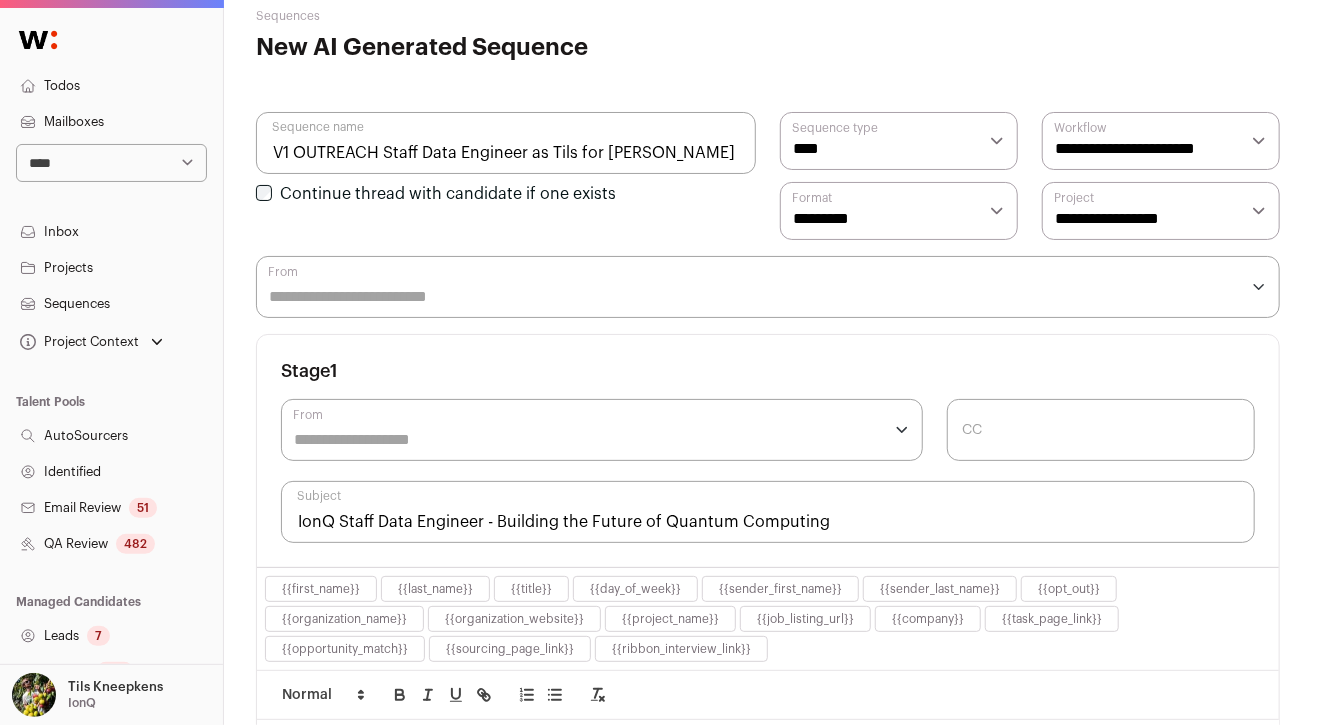 click on "V1 OUTREACH Staff Data Engineer as Tils for Amy" at bounding box center [506, 143] 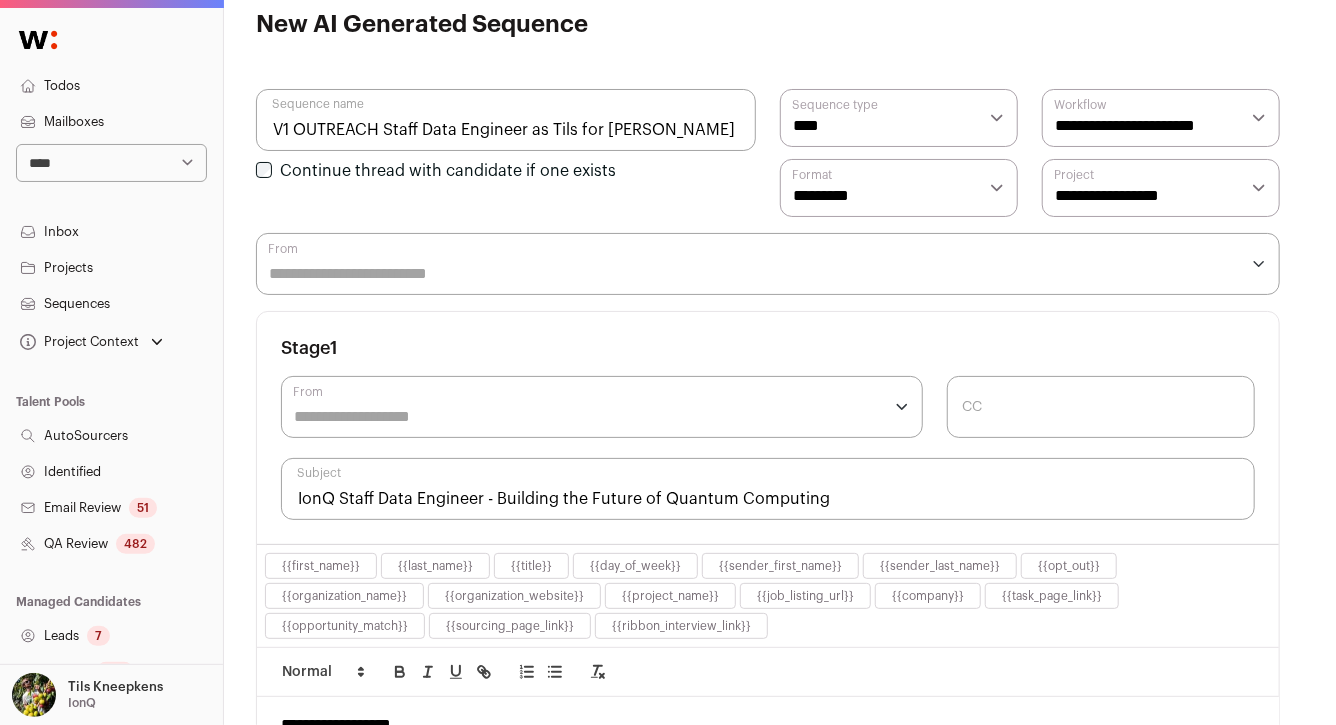 scroll, scrollTop: 77, scrollLeft: 0, axis: vertical 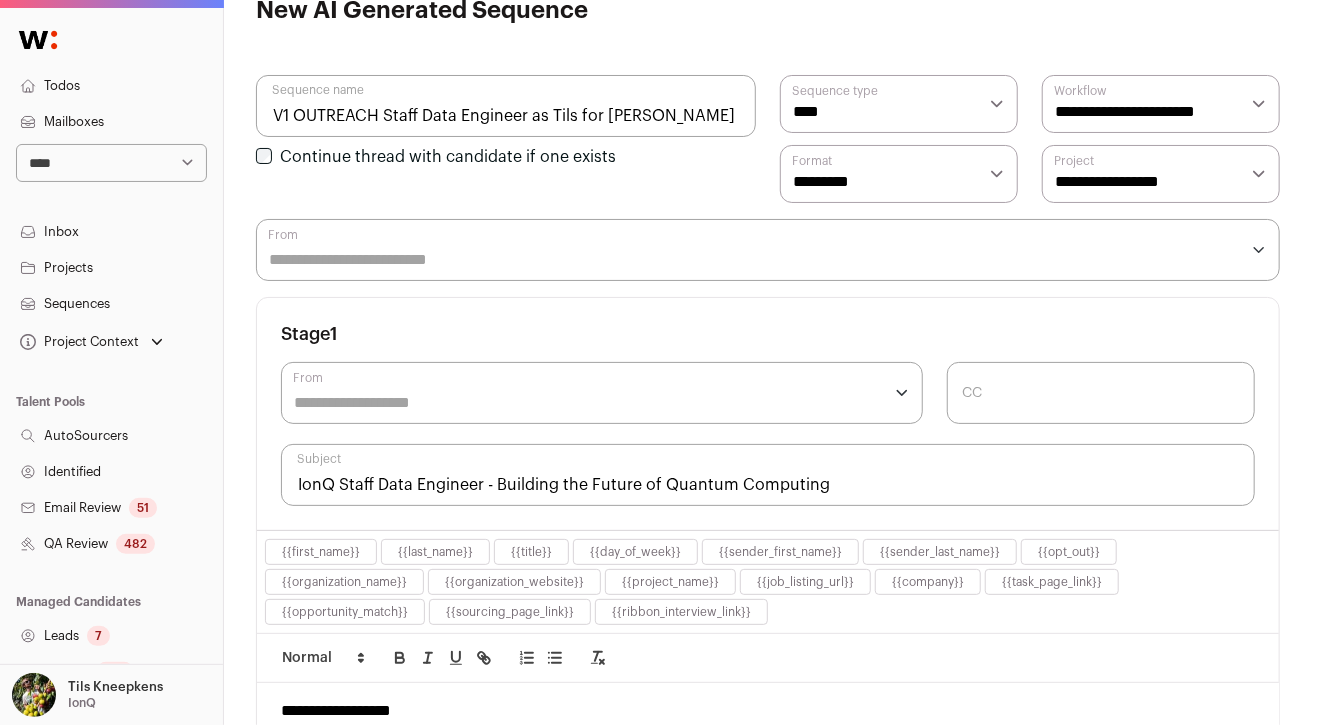 type on "V1 OUTREACH Staff Data Engineer as Tils for Amy" 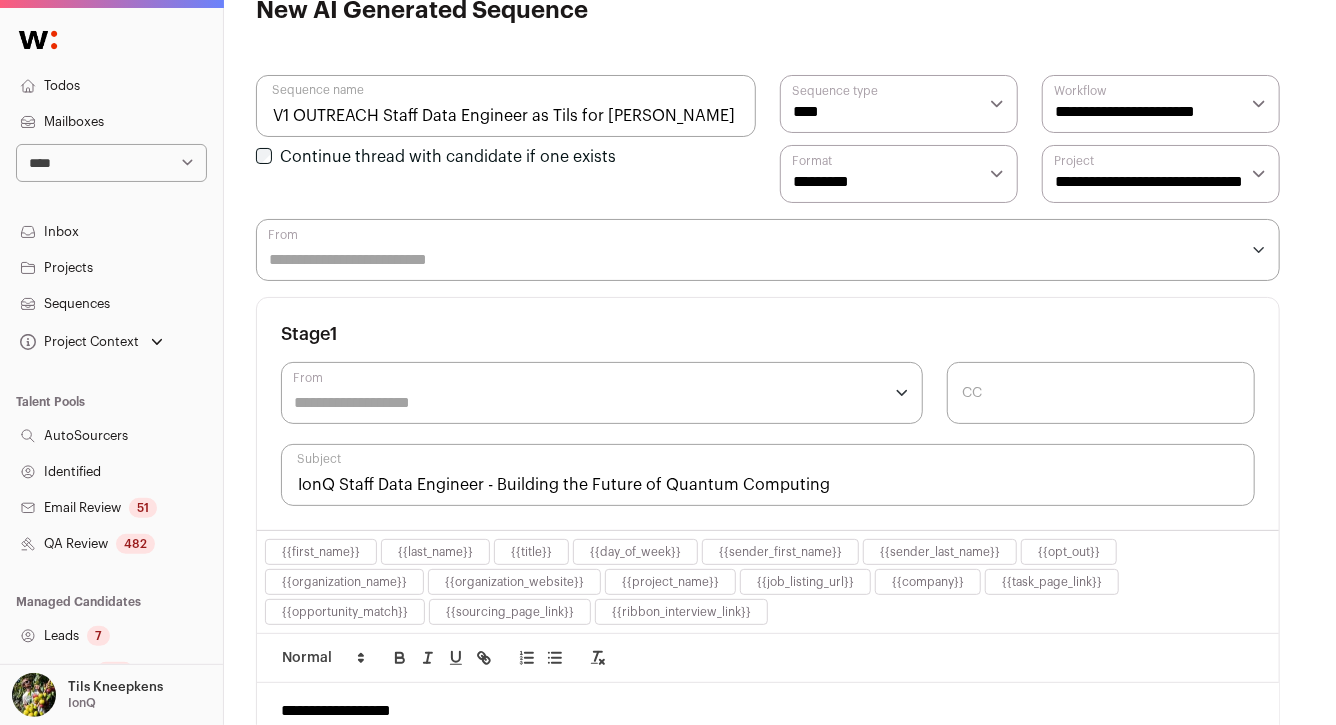 click on "**********" at bounding box center [1161, 174] 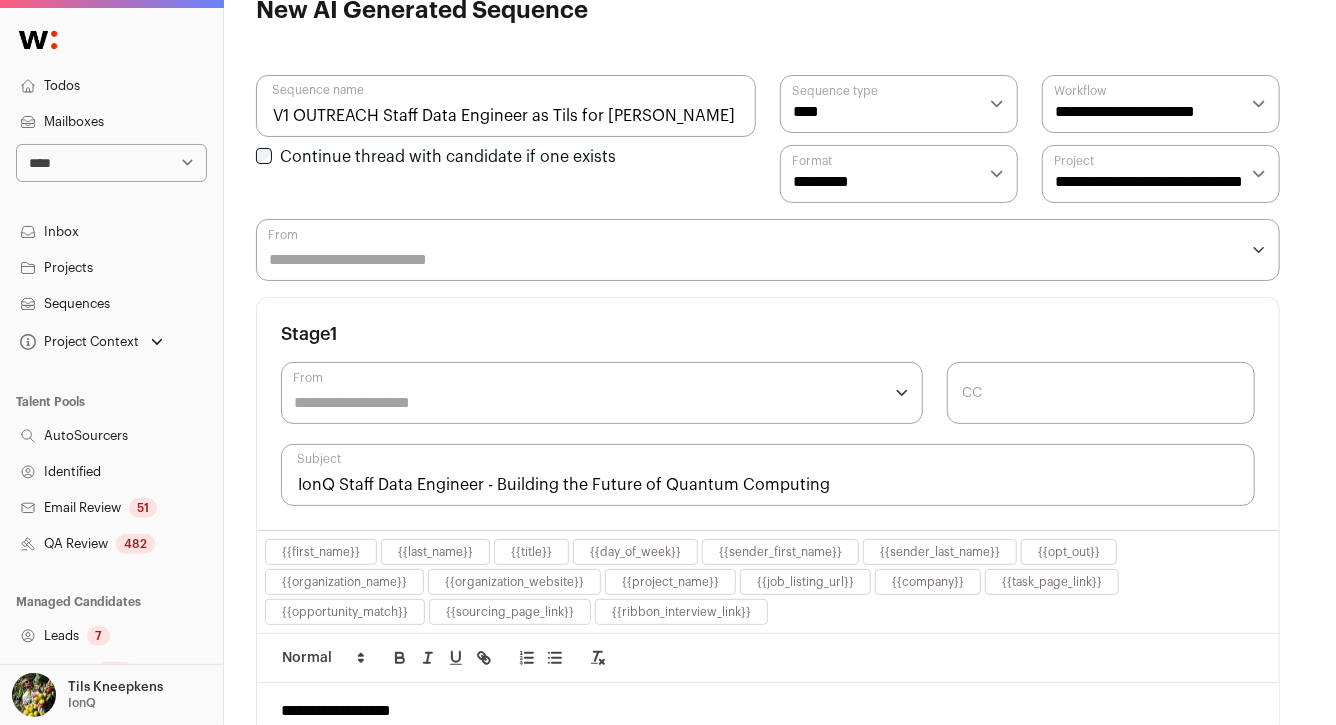 select on "*****" 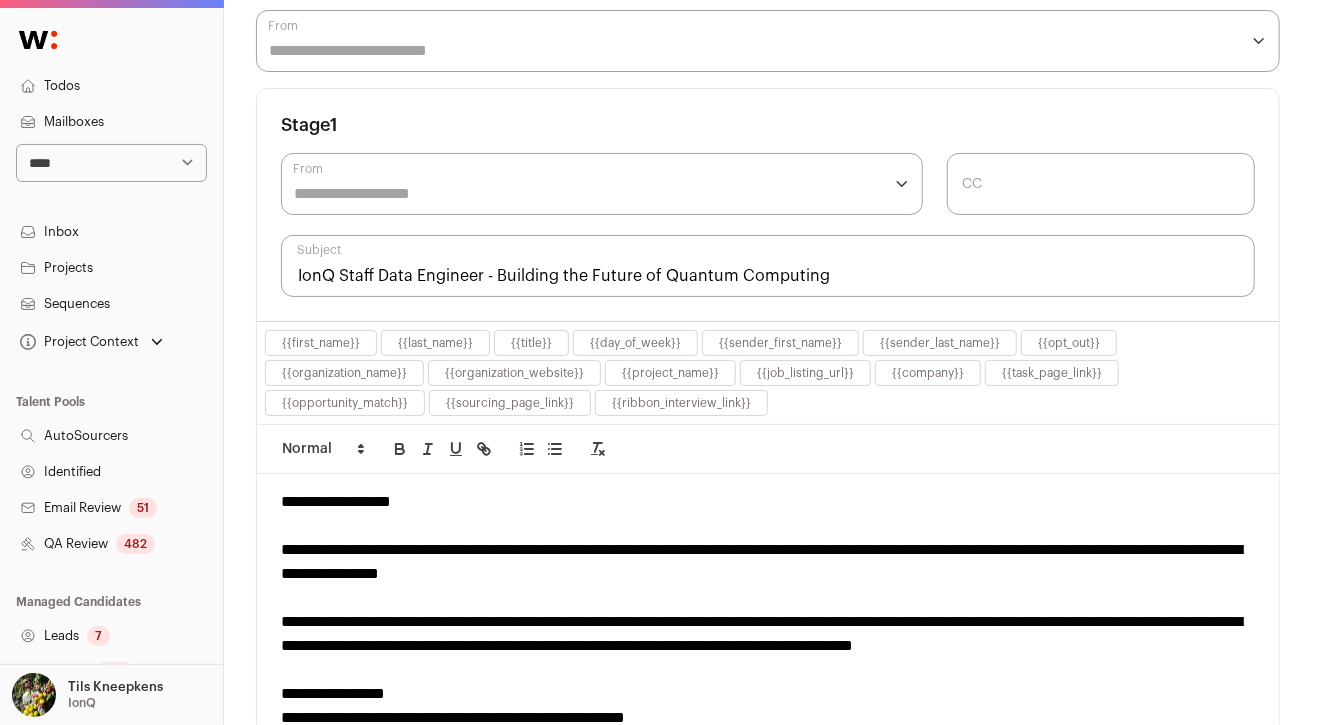 scroll, scrollTop: 294, scrollLeft: 0, axis: vertical 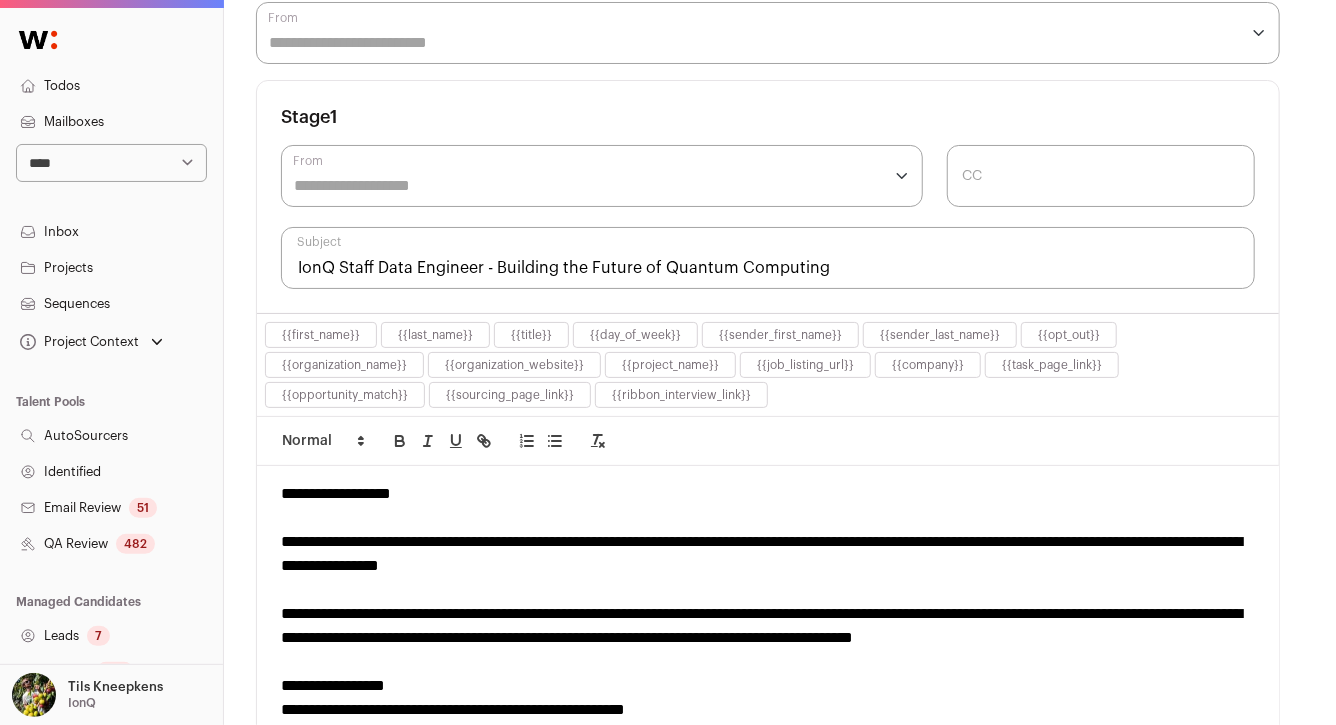 click at bounding box center (602, 176) 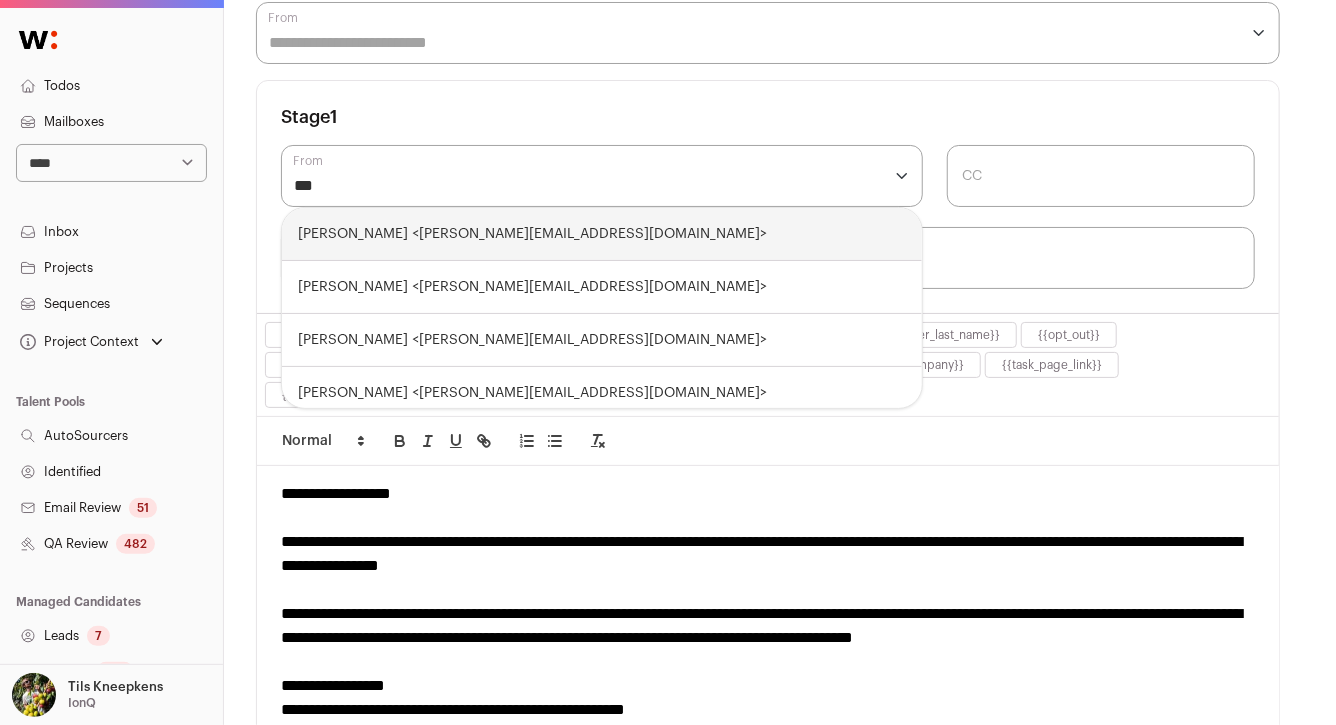 type on "****" 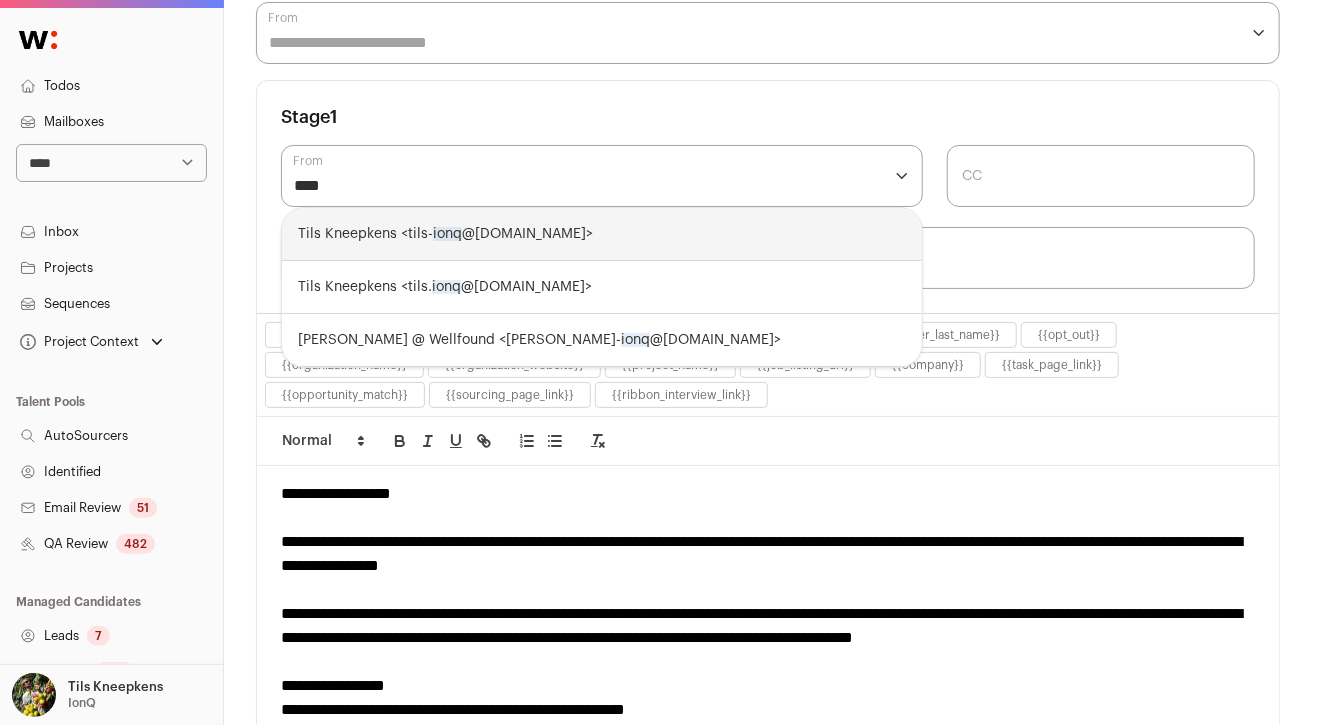 click on "Tils Kneepkens <tils- ionq @wellfound.us>" at bounding box center (602, 234) 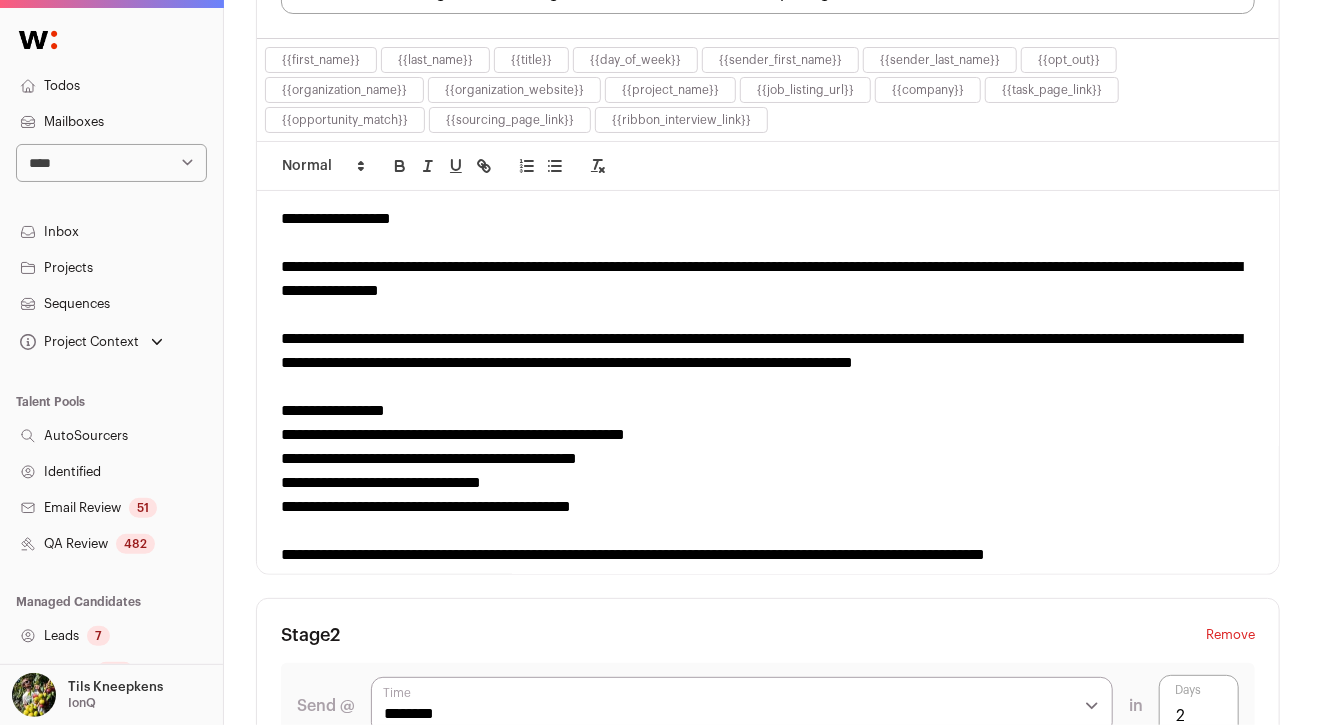 scroll, scrollTop: 570, scrollLeft: 0, axis: vertical 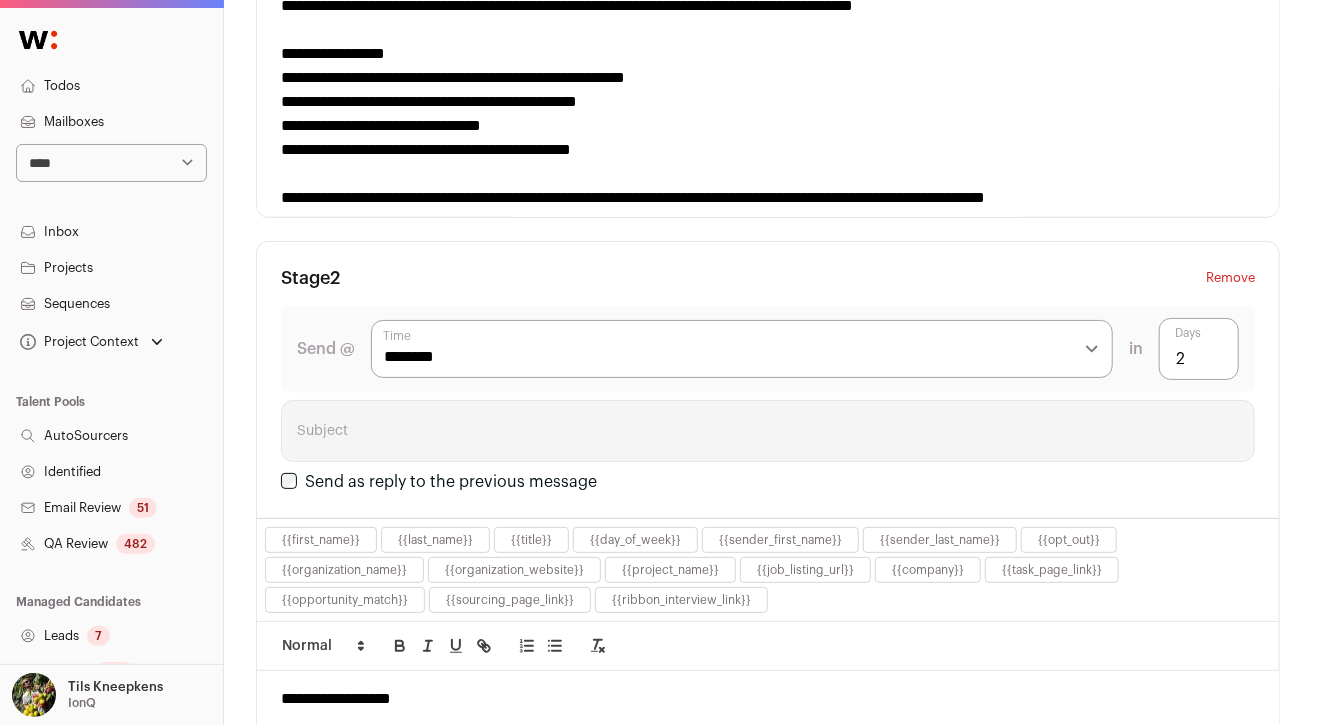 click on "**********" at bounding box center [768, 126] 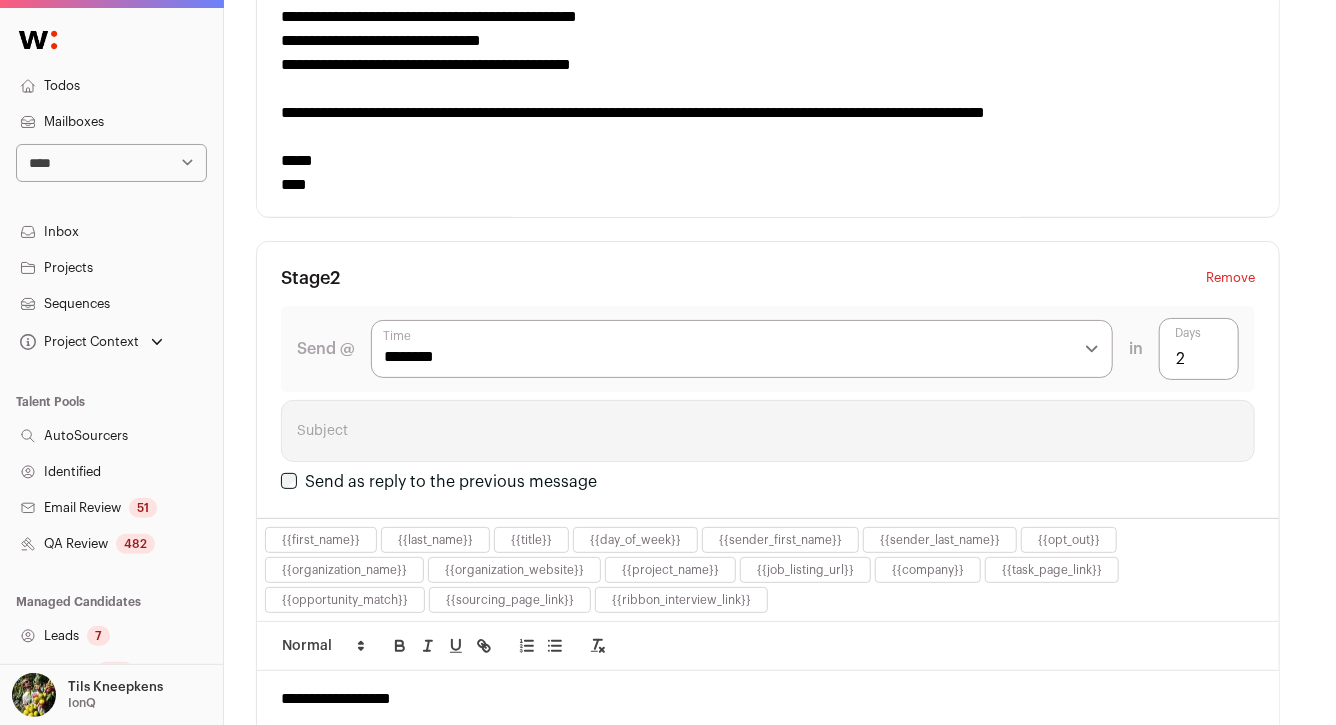 scroll, scrollTop: 90, scrollLeft: 0, axis: vertical 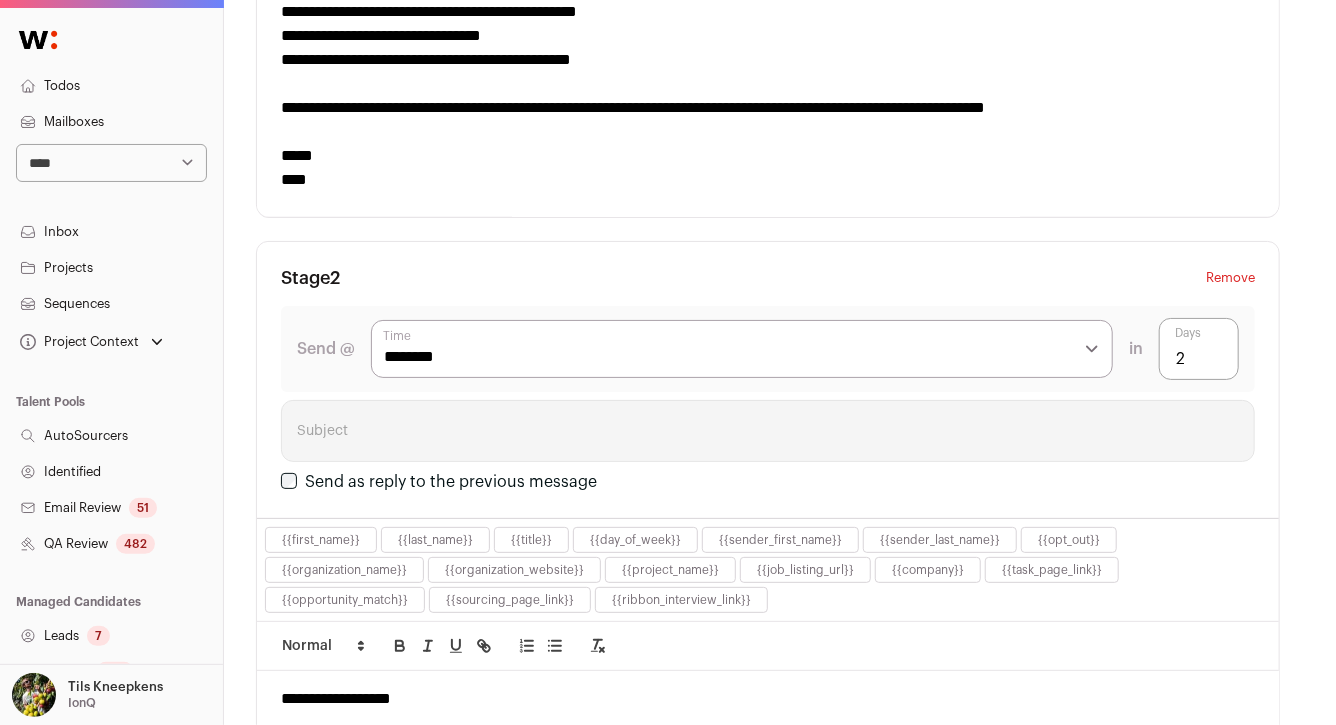 click at bounding box center [768, 132] 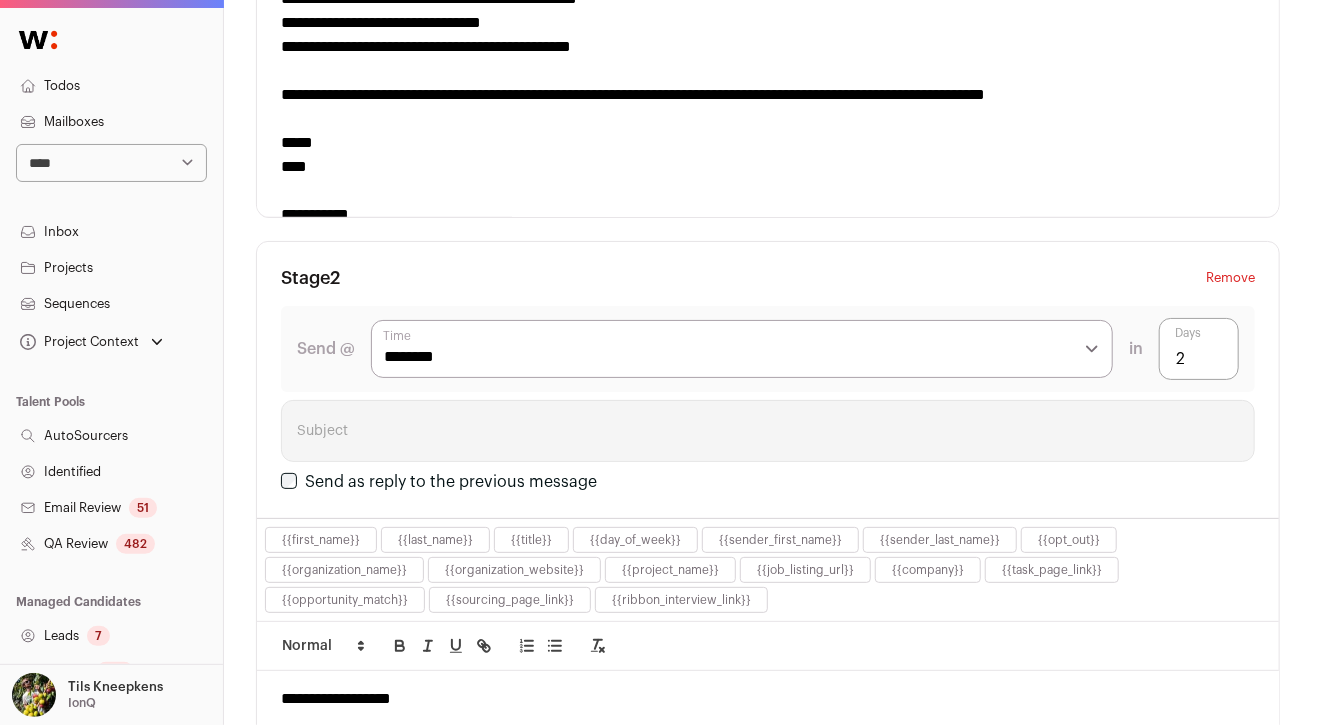 scroll, scrollTop: 104, scrollLeft: 0, axis: vertical 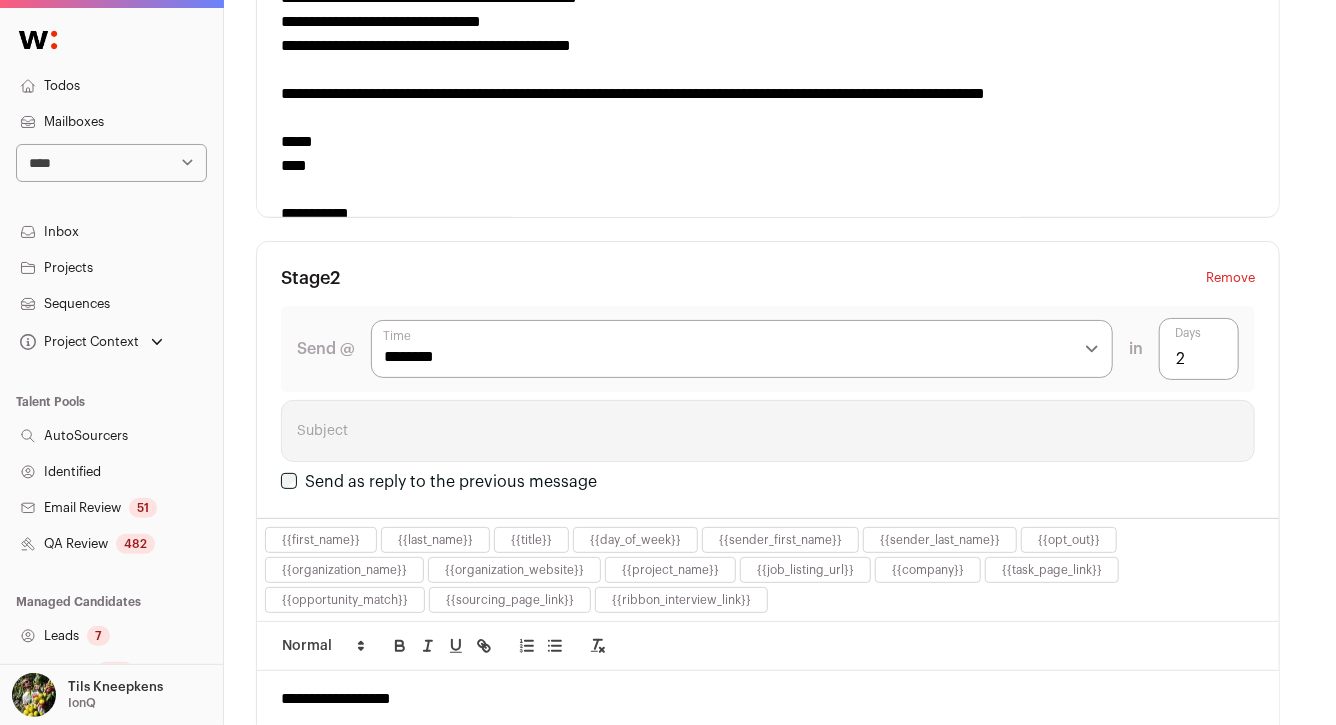 click at bounding box center [768, 190] 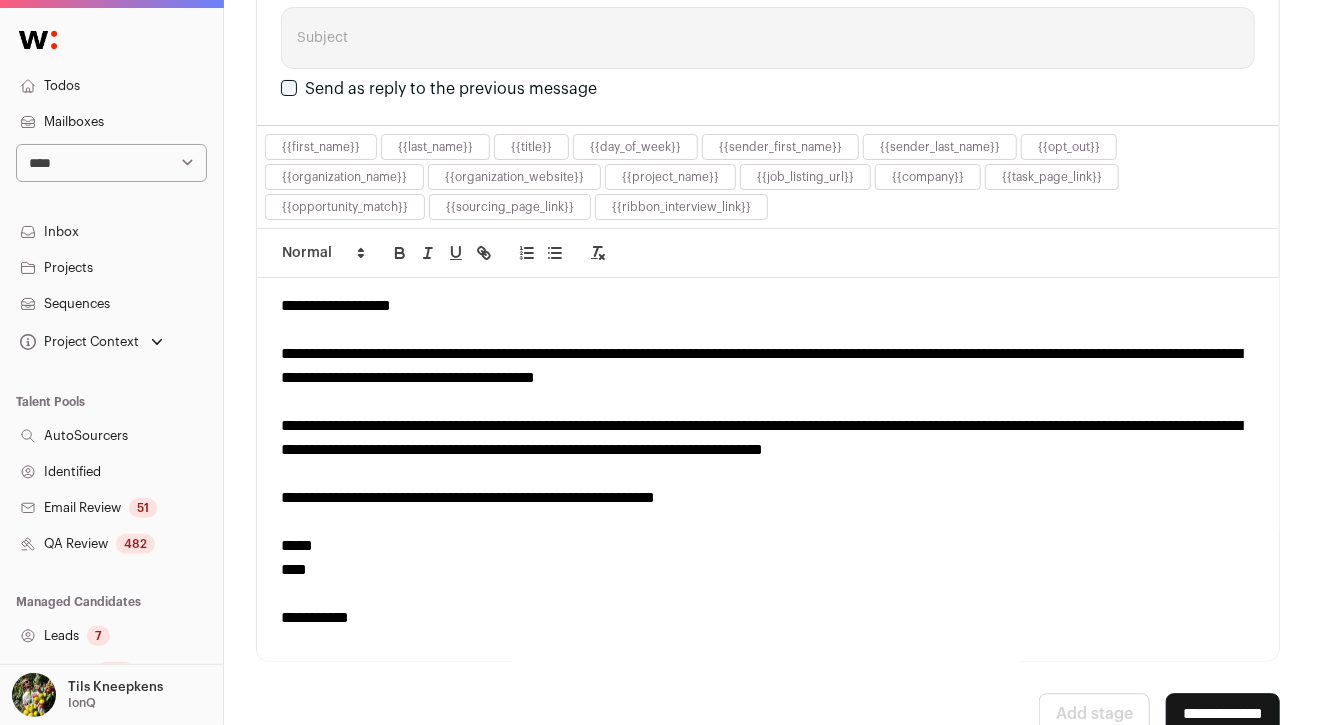 scroll, scrollTop: 2249, scrollLeft: 0, axis: vertical 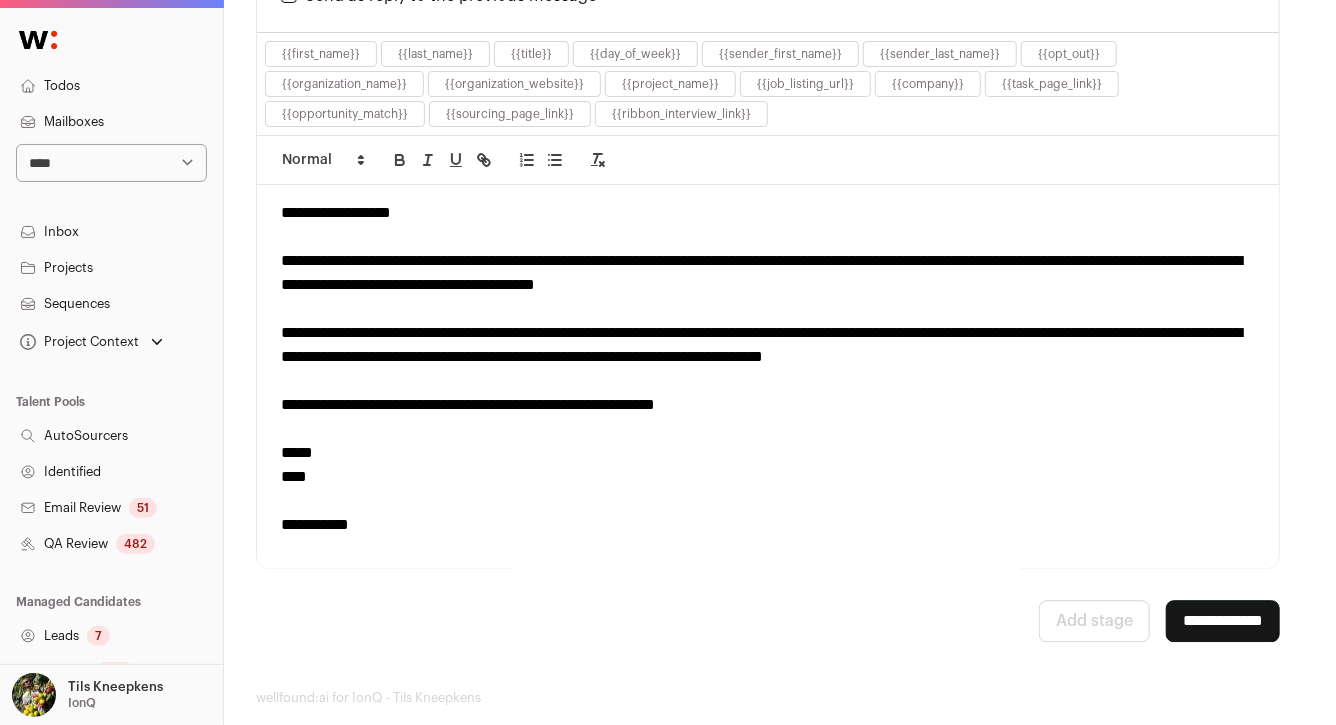 click on "**********" at bounding box center (1223, 621) 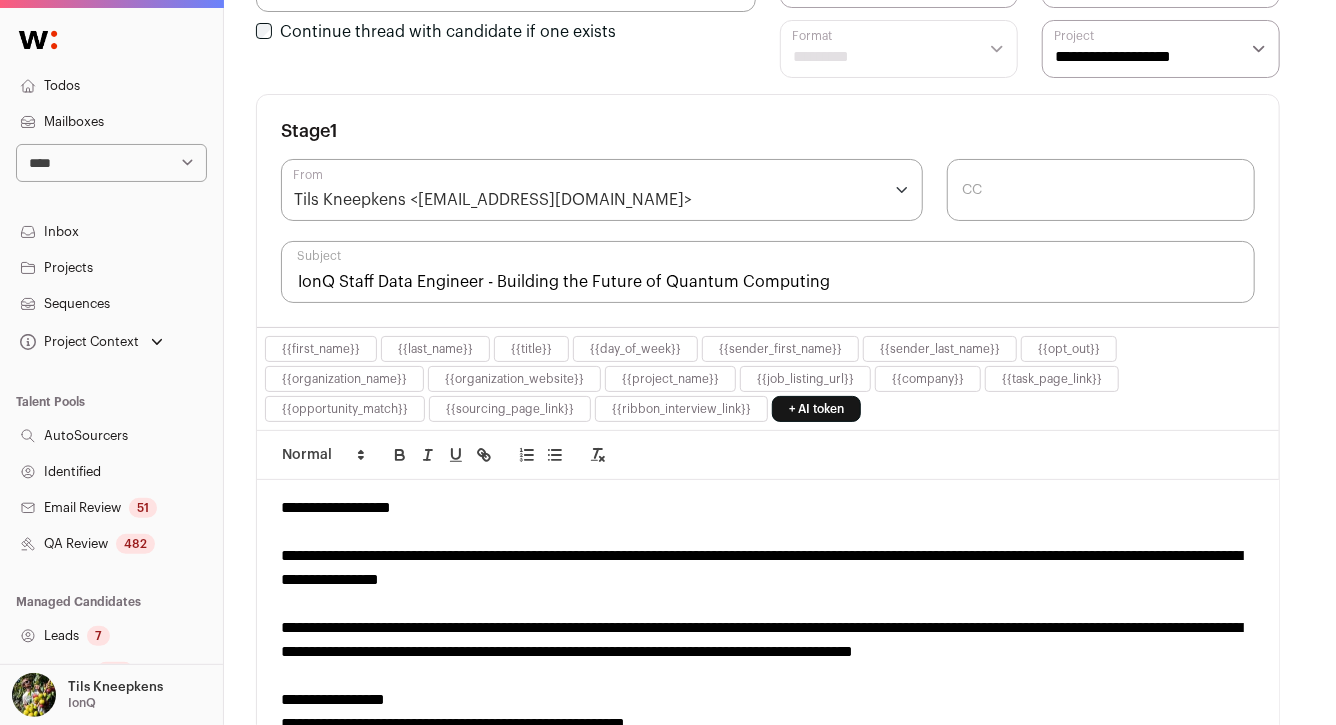 scroll, scrollTop: 0, scrollLeft: 0, axis: both 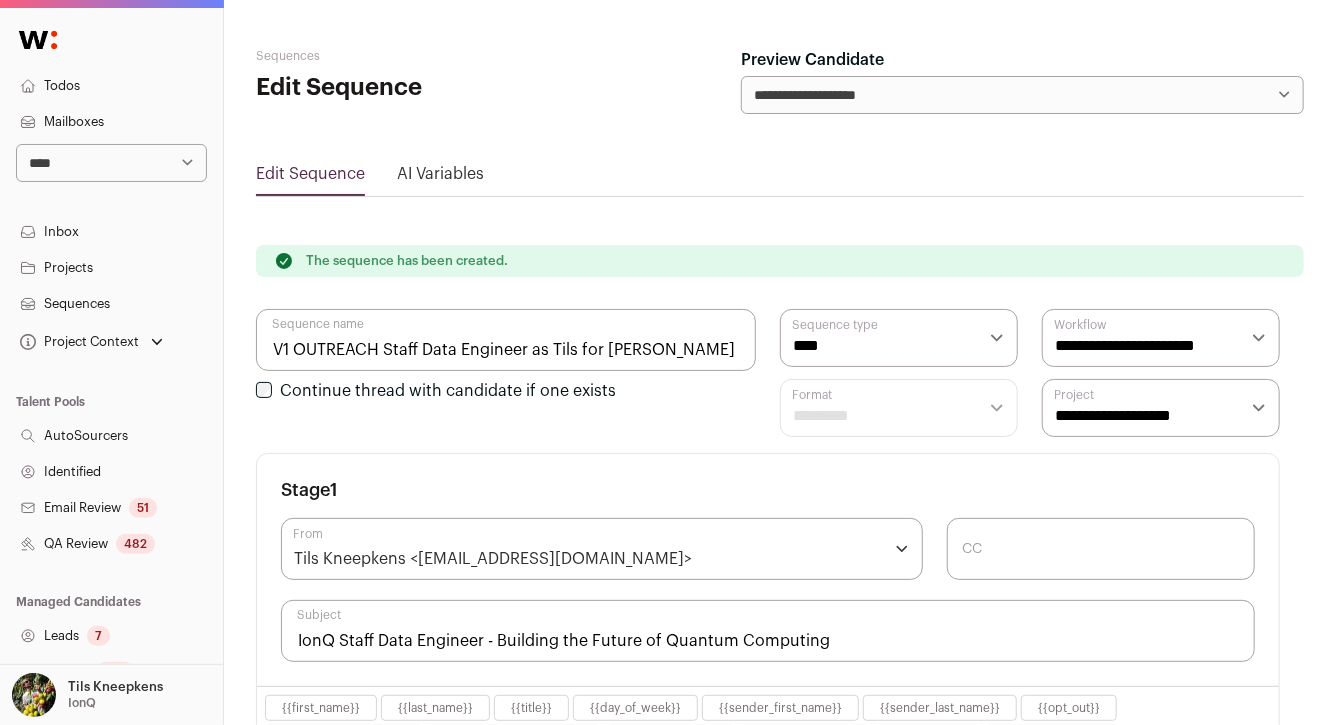 click on "Sequences" at bounding box center [111, 304] 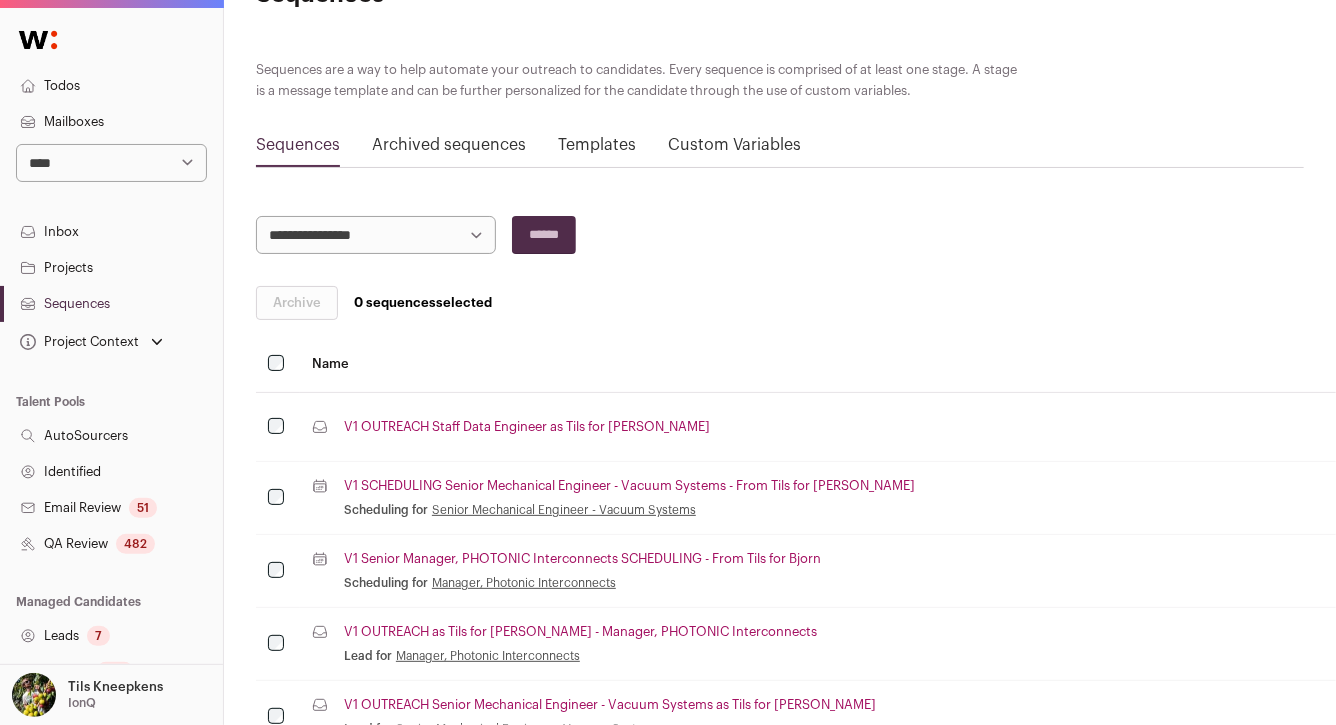 scroll, scrollTop: 131, scrollLeft: 0, axis: vertical 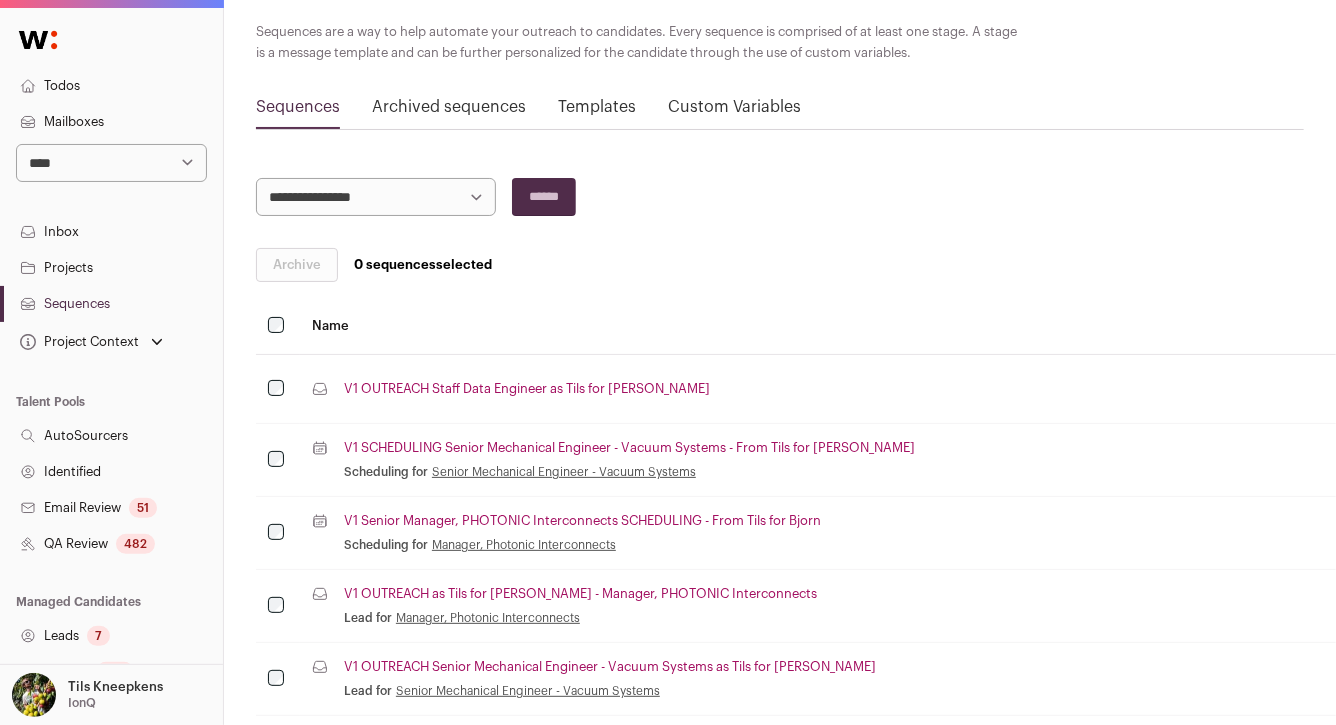 click on "Projects" at bounding box center [111, 268] 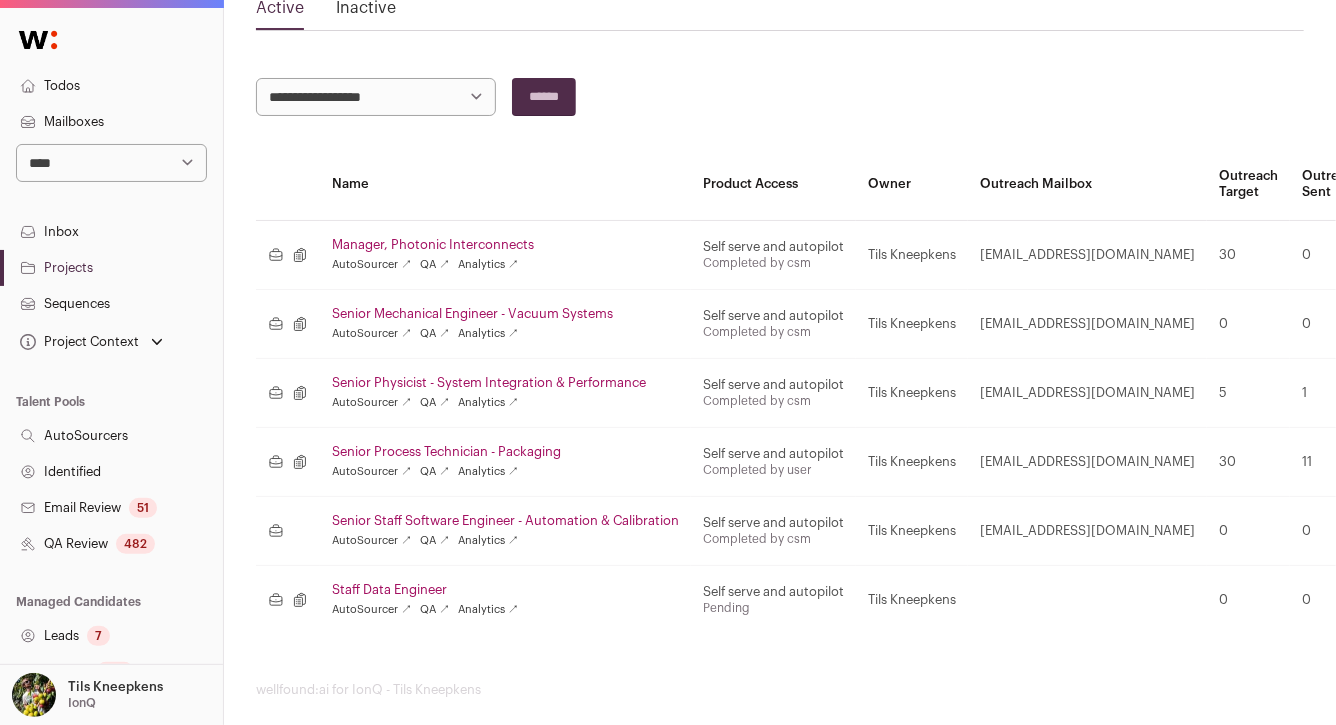 scroll, scrollTop: 153, scrollLeft: 0, axis: vertical 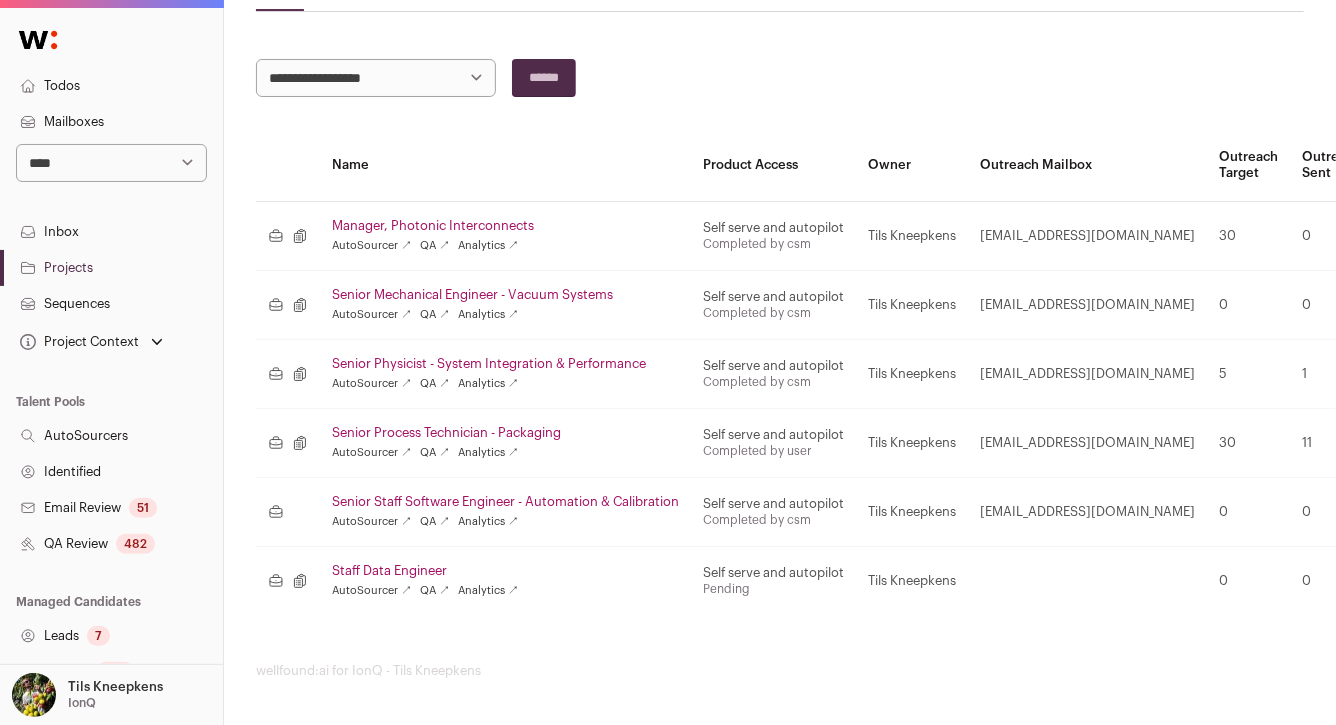 click on "Staff Data Engineer" at bounding box center [505, 571] 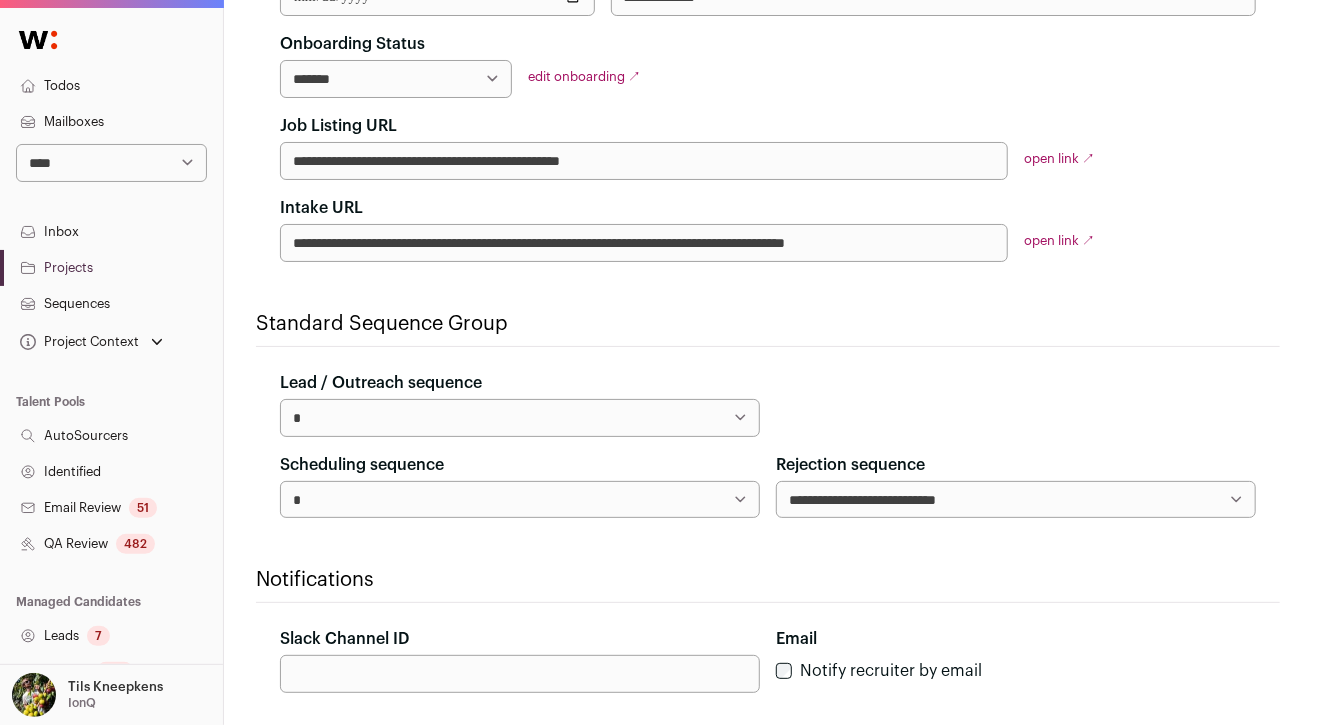 scroll, scrollTop: 729, scrollLeft: 0, axis: vertical 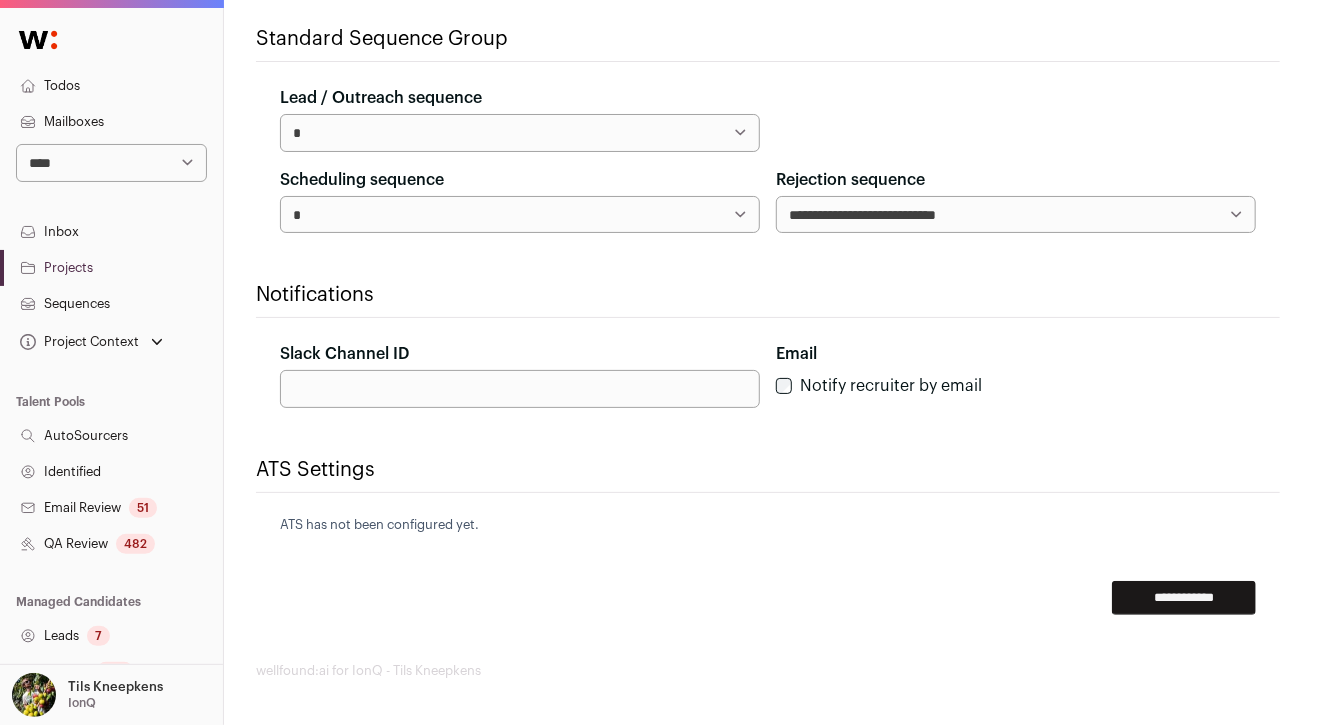 click on "**********" at bounding box center [520, 133] 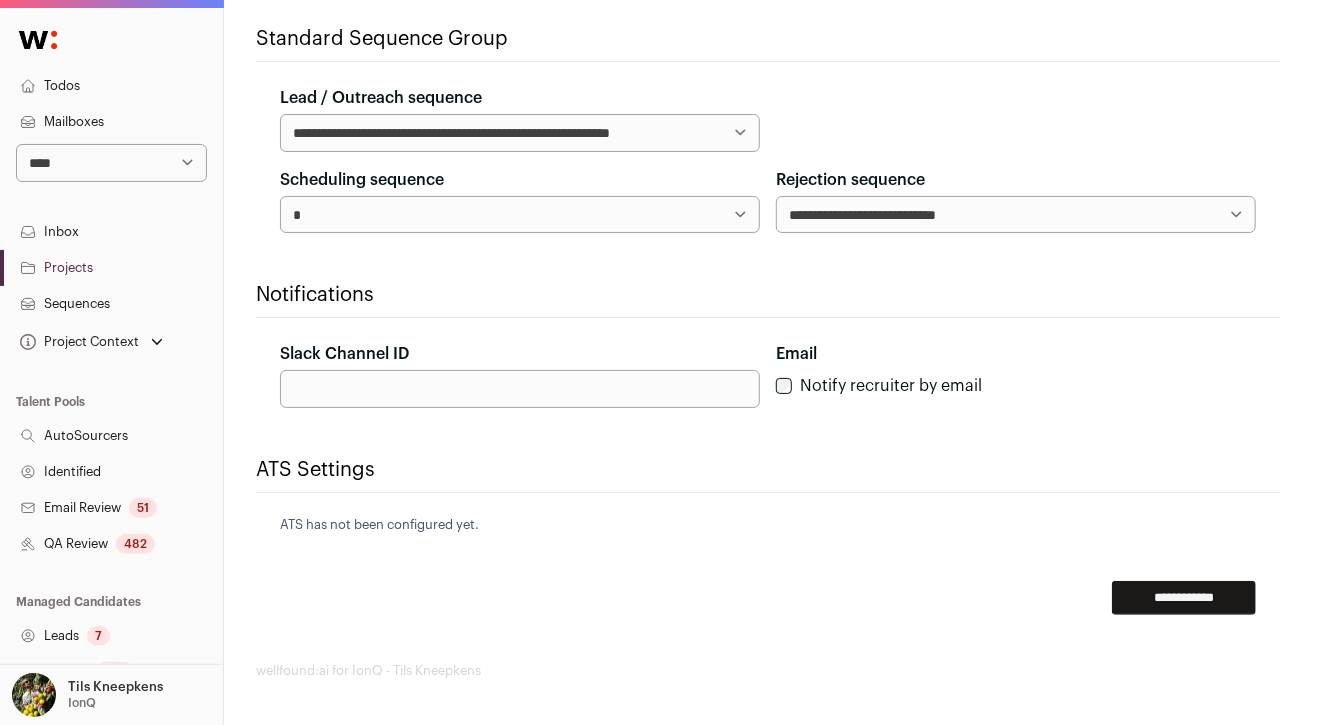 click on "**********" at bounding box center [1184, 598] 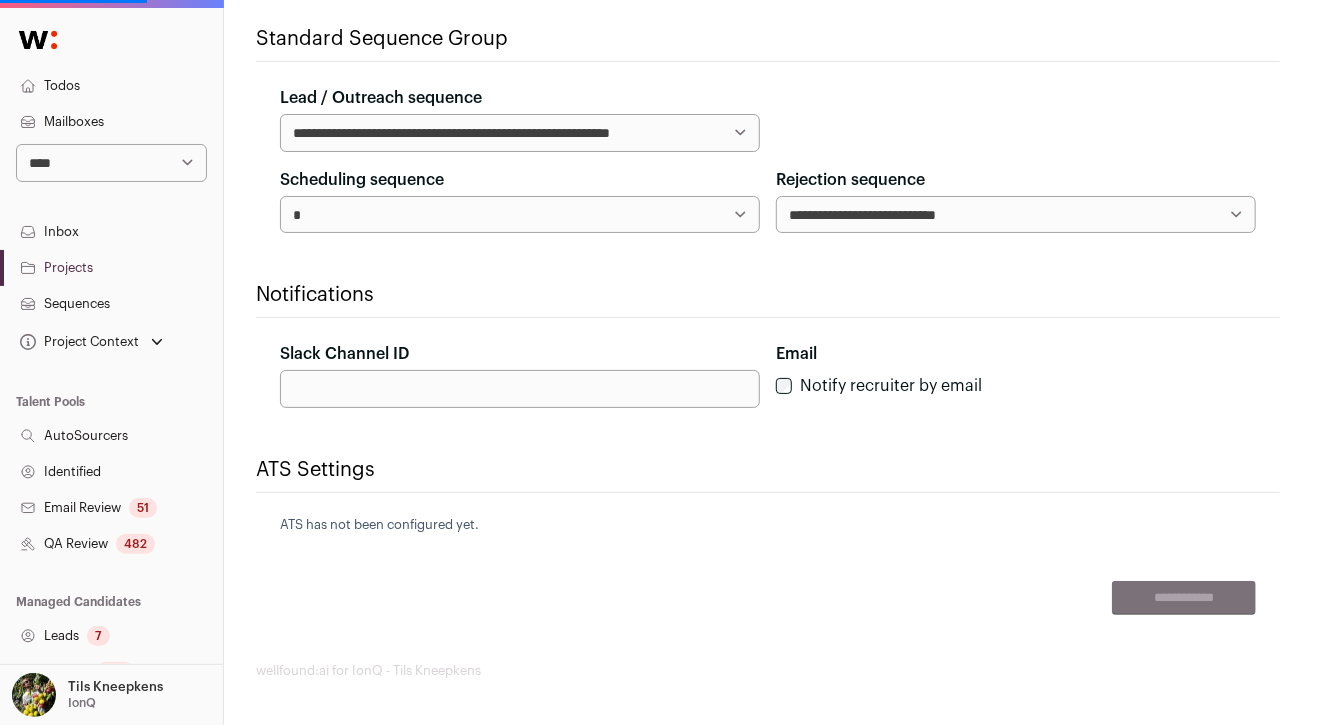 scroll, scrollTop: 793, scrollLeft: 0, axis: vertical 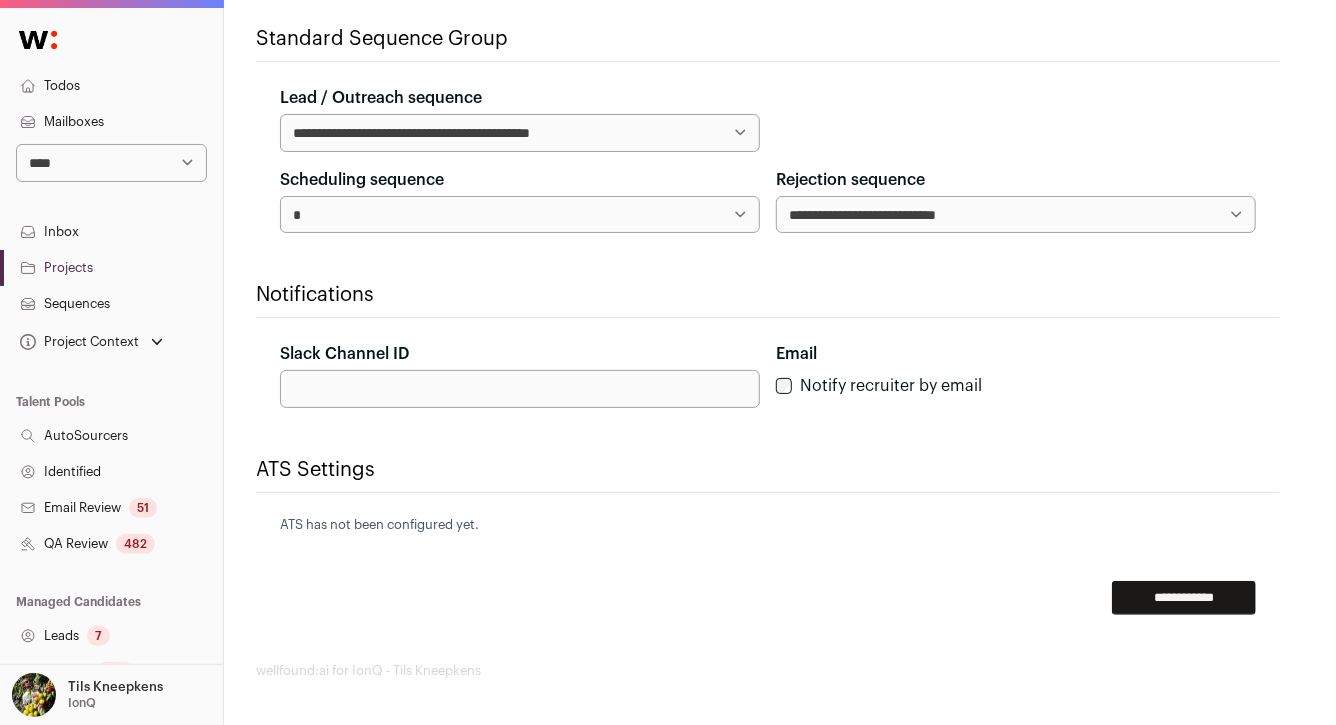 click on "Sequences" at bounding box center [111, 304] 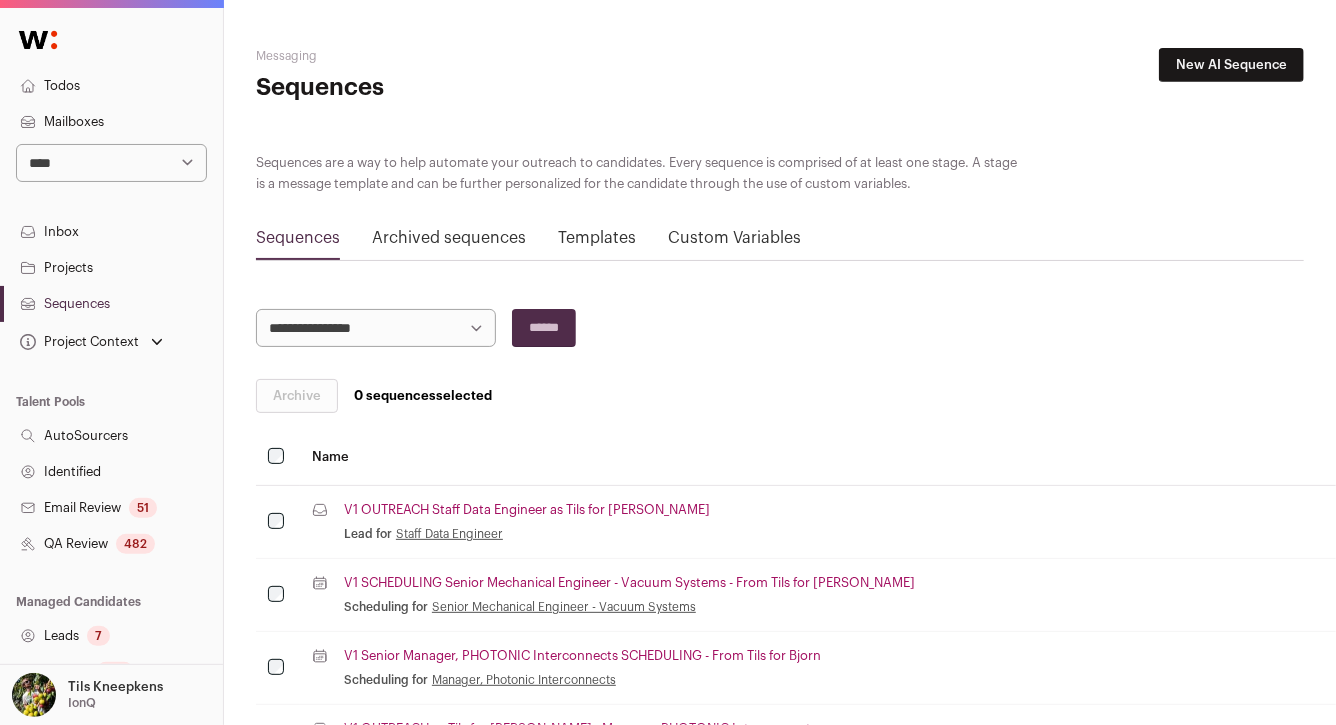 scroll, scrollTop: 2289, scrollLeft: 0, axis: vertical 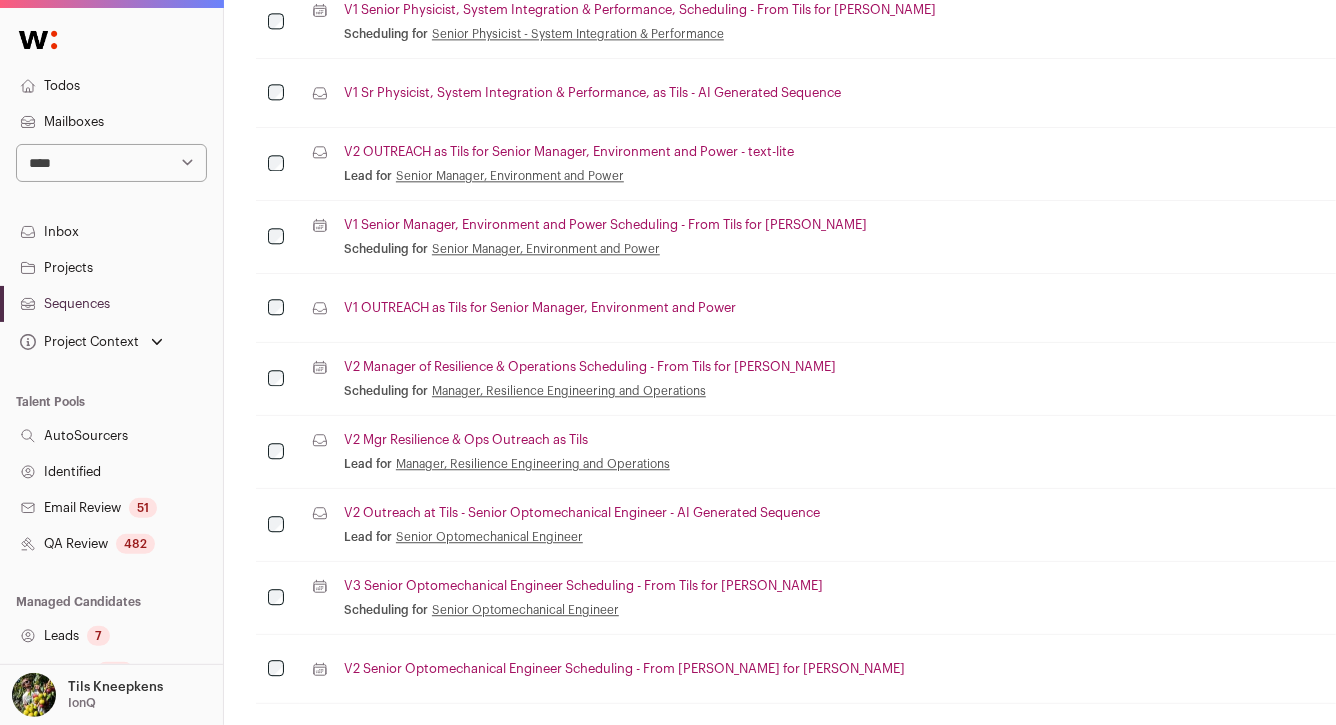 click on "V2 Manager of Resilience & Operations Scheduling - From Tils for Amy" at bounding box center (590, 367) 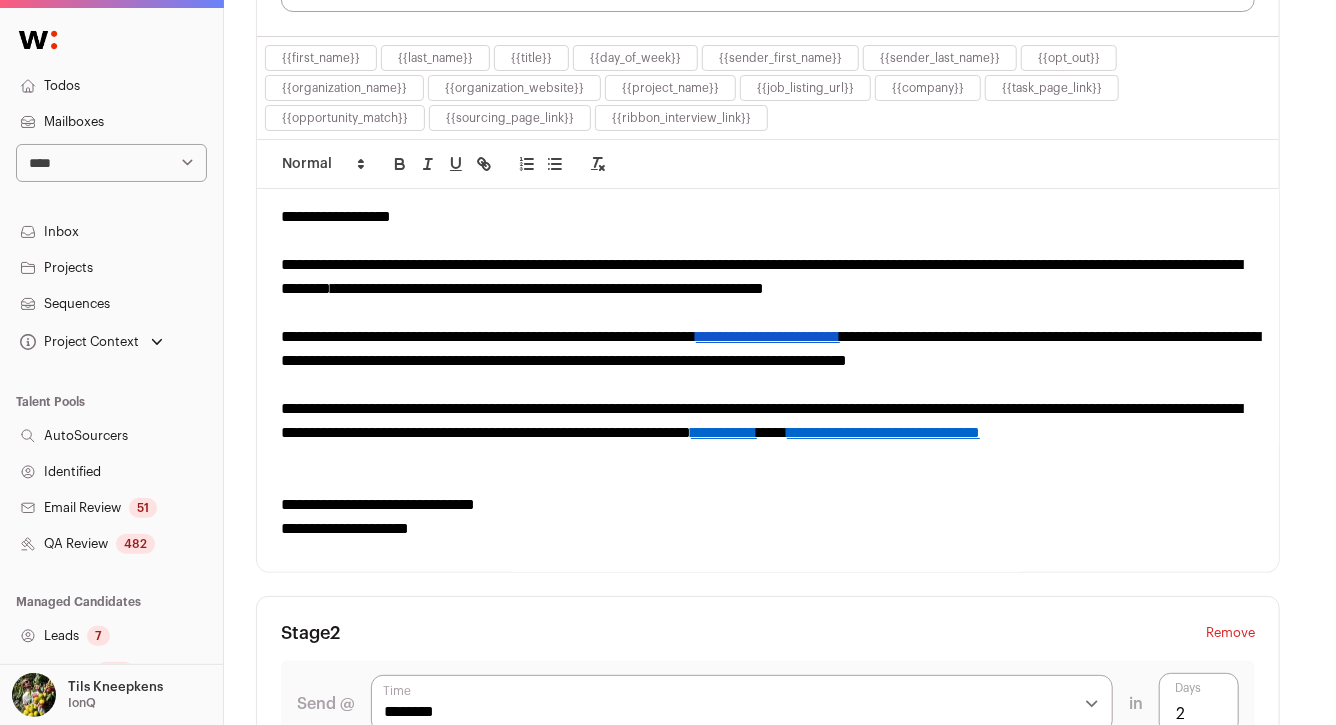 scroll, scrollTop: 733, scrollLeft: 0, axis: vertical 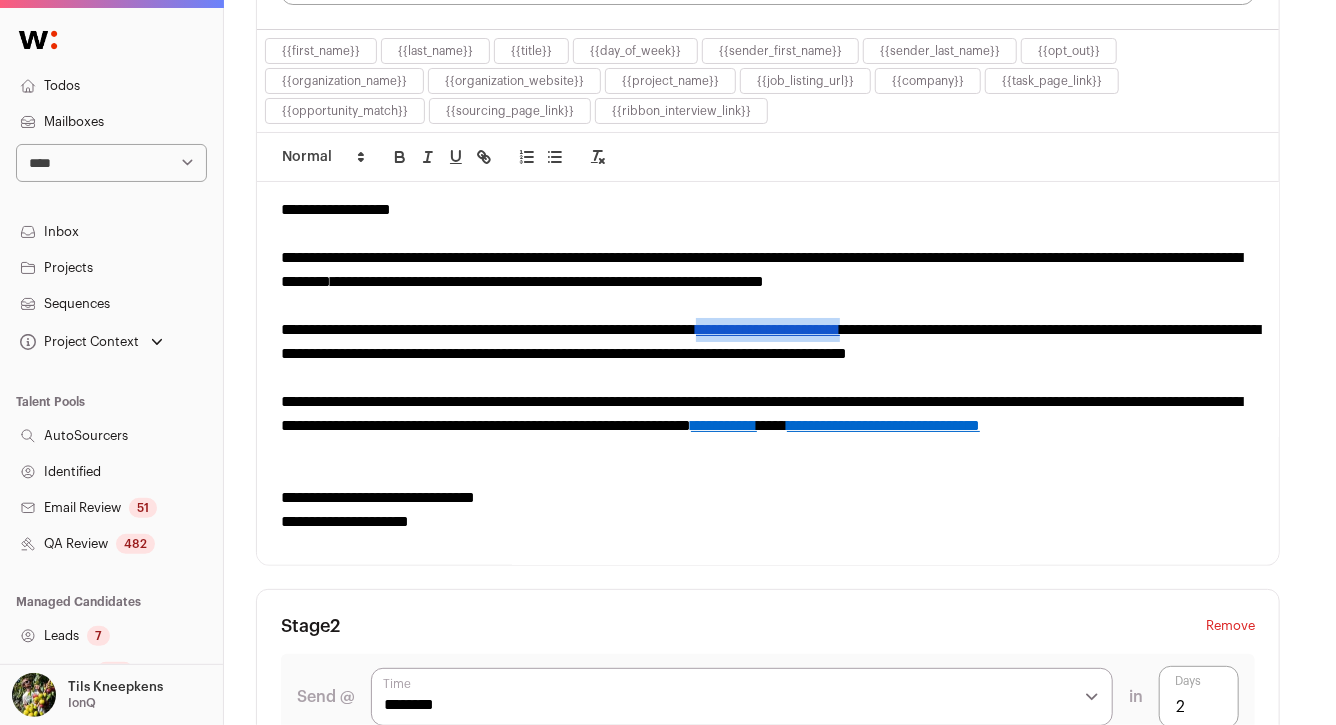 drag, startPoint x: 988, startPoint y: 329, endPoint x: 787, endPoint y: 327, distance: 201.00995 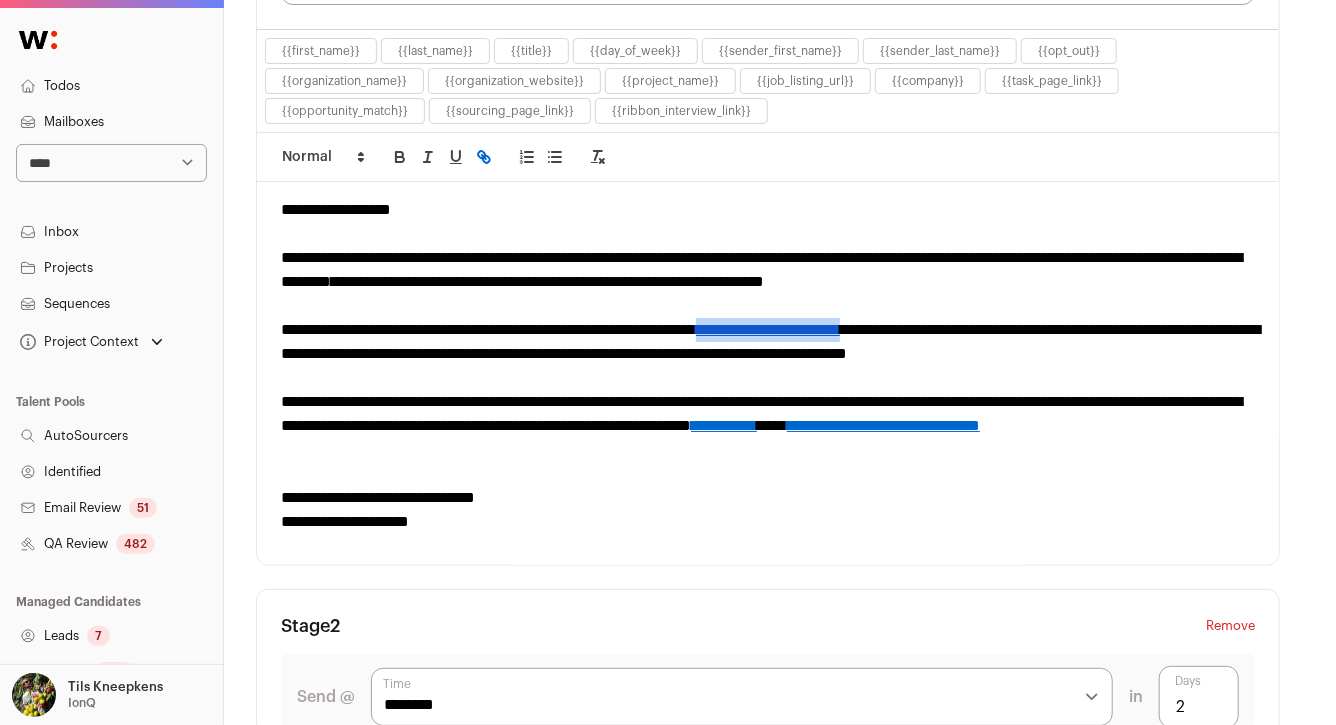 copy on "**********" 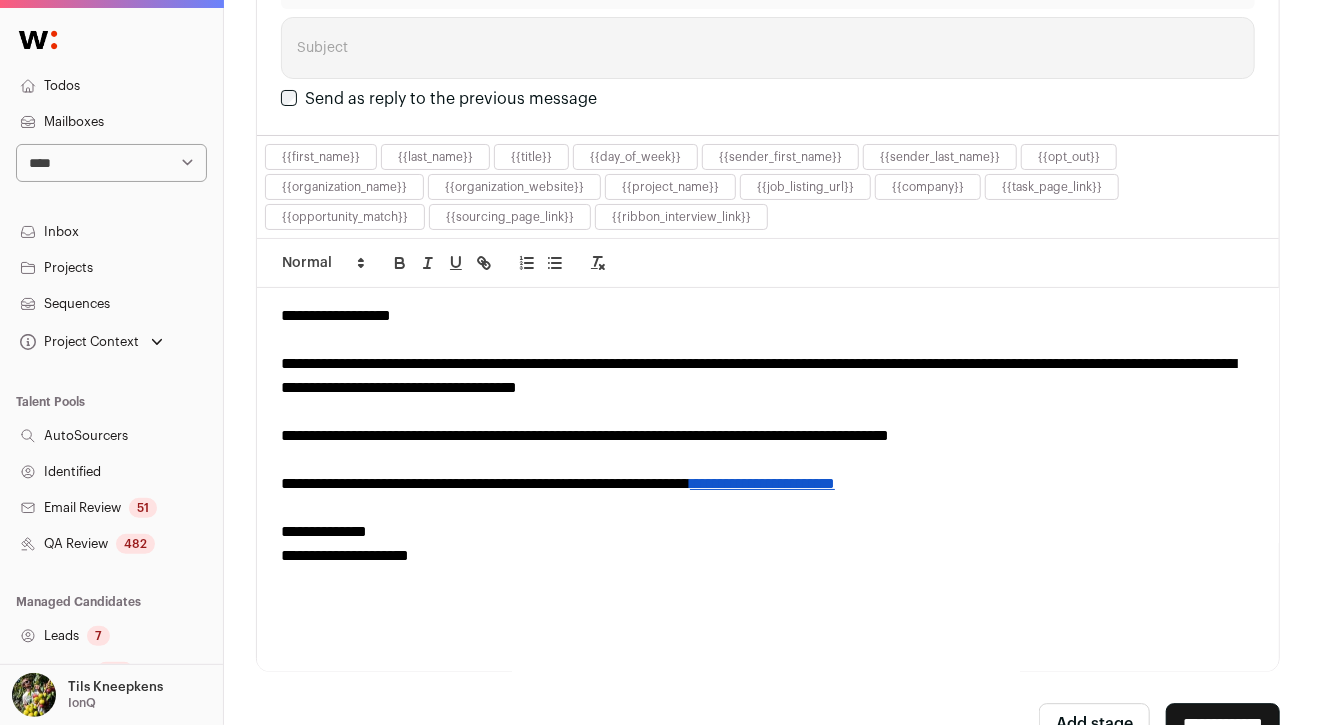 scroll, scrollTop: 2427, scrollLeft: 0, axis: vertical 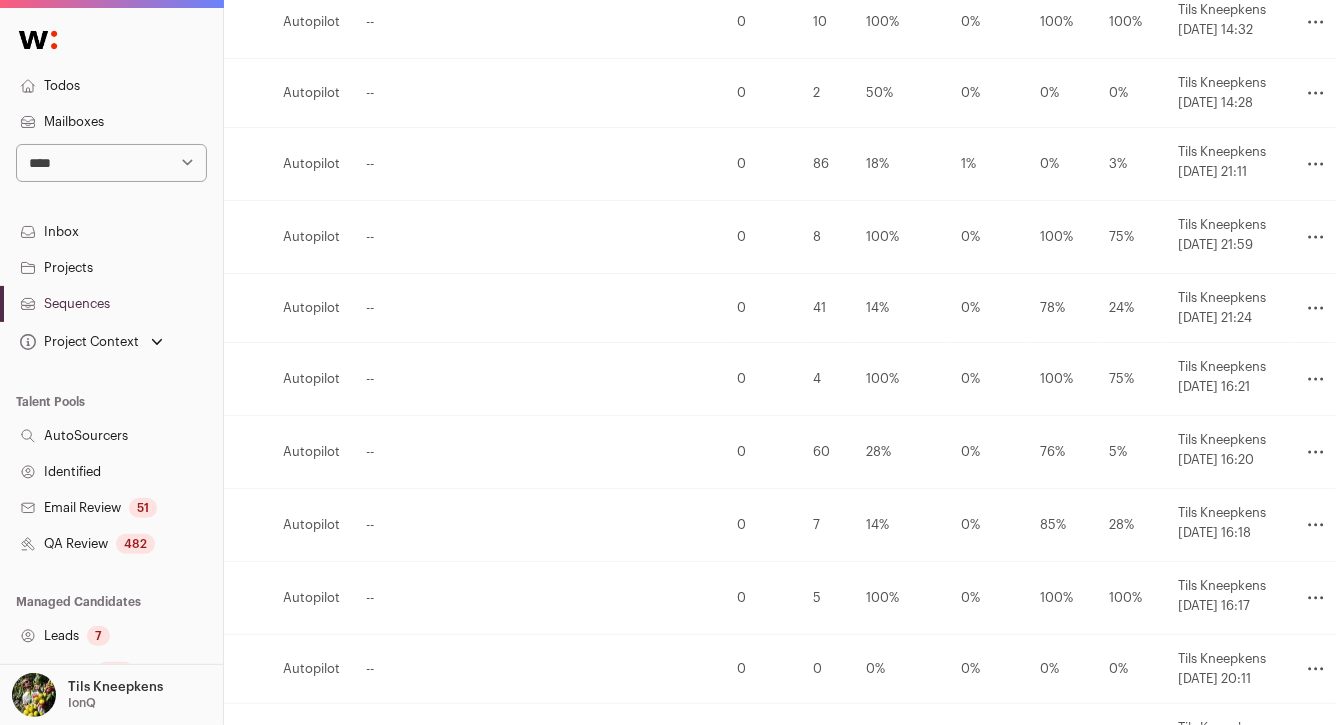 click 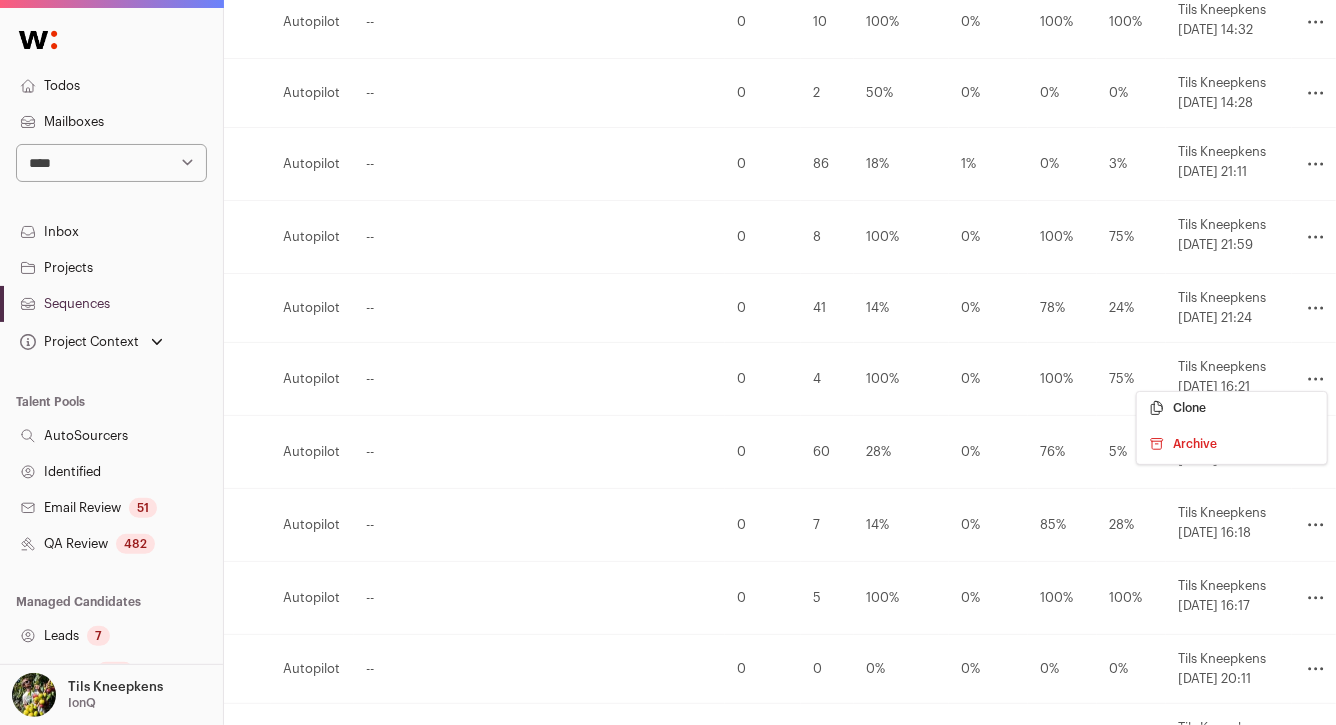 click on "Clone" at bounding box center (1232, 408) 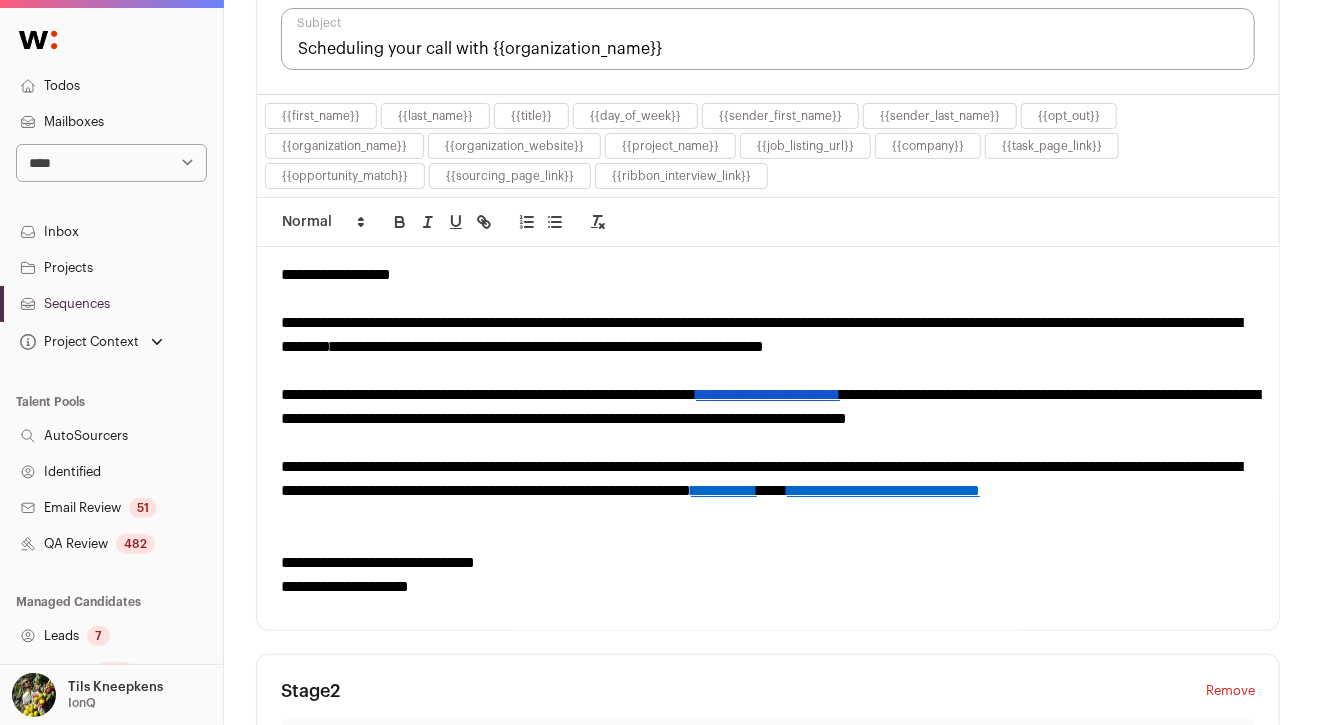 scroll, scrollTop: 679, scrollLeft: 0, axis: vertical 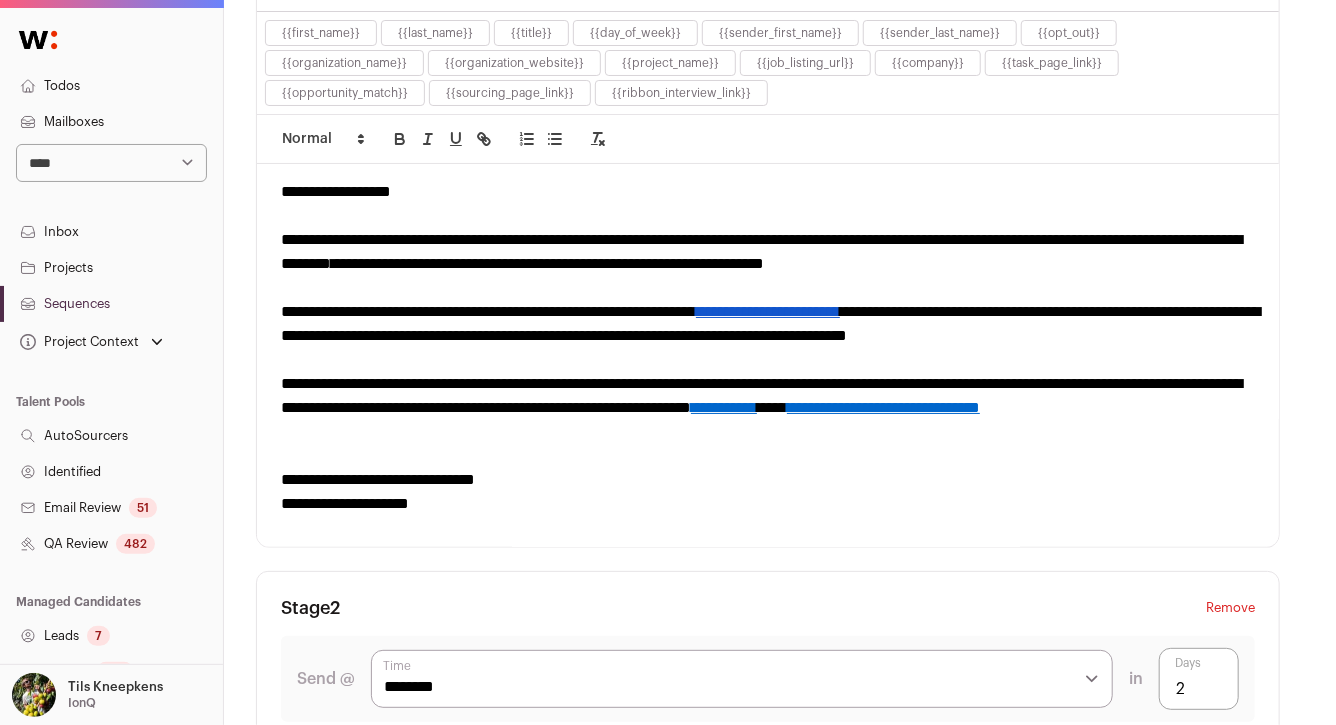click on "**********" at bounding box center (768, 311) 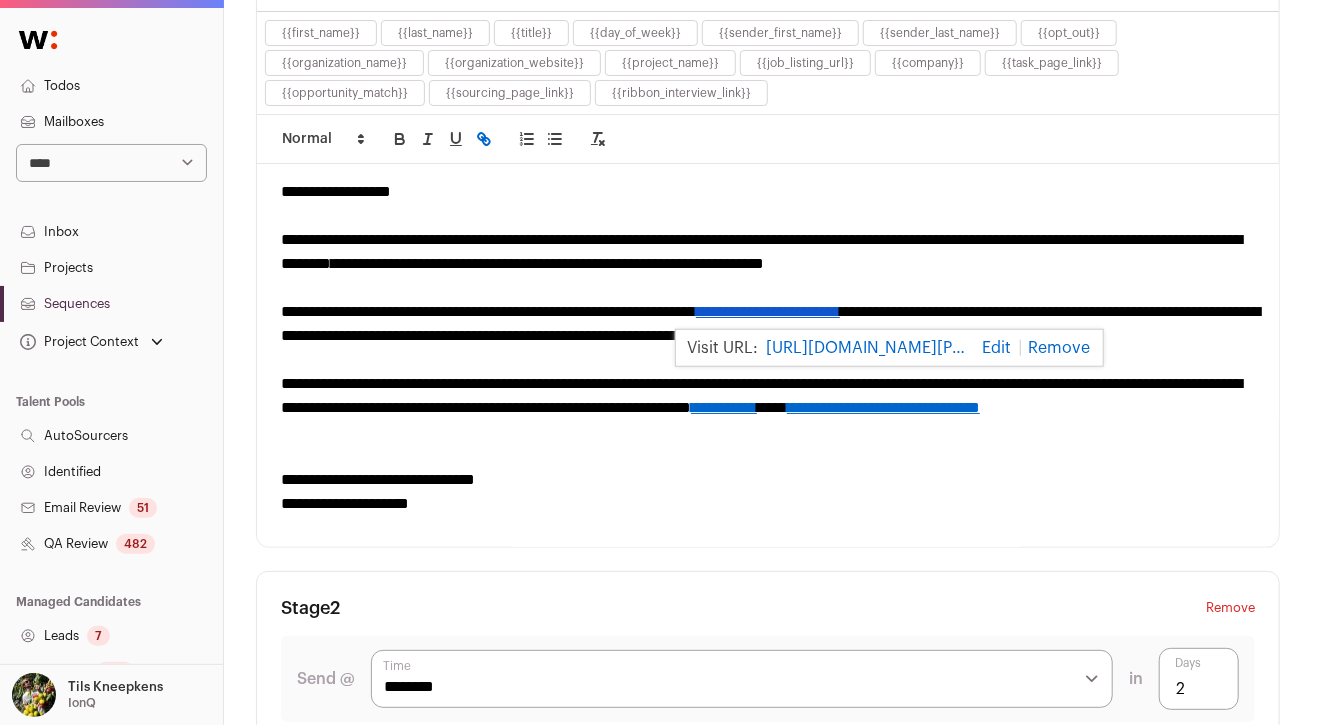 click at bounding box center [994, 348] 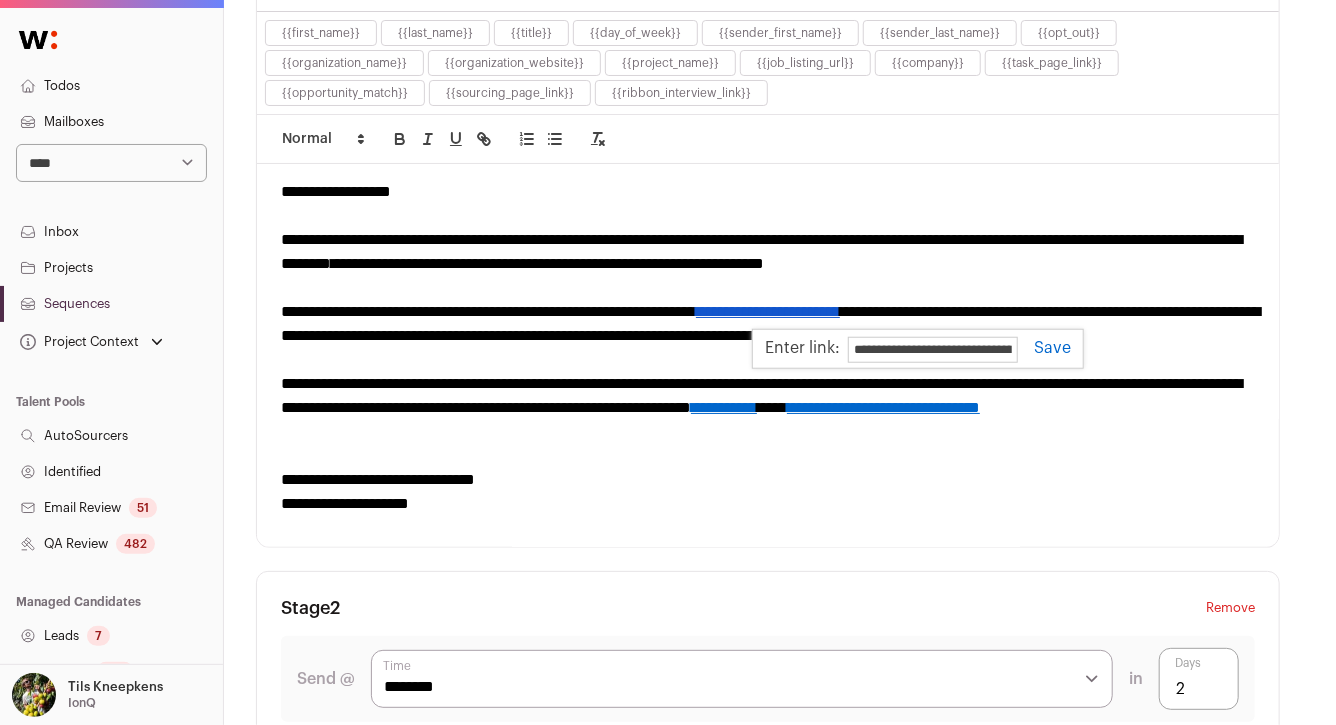 paste 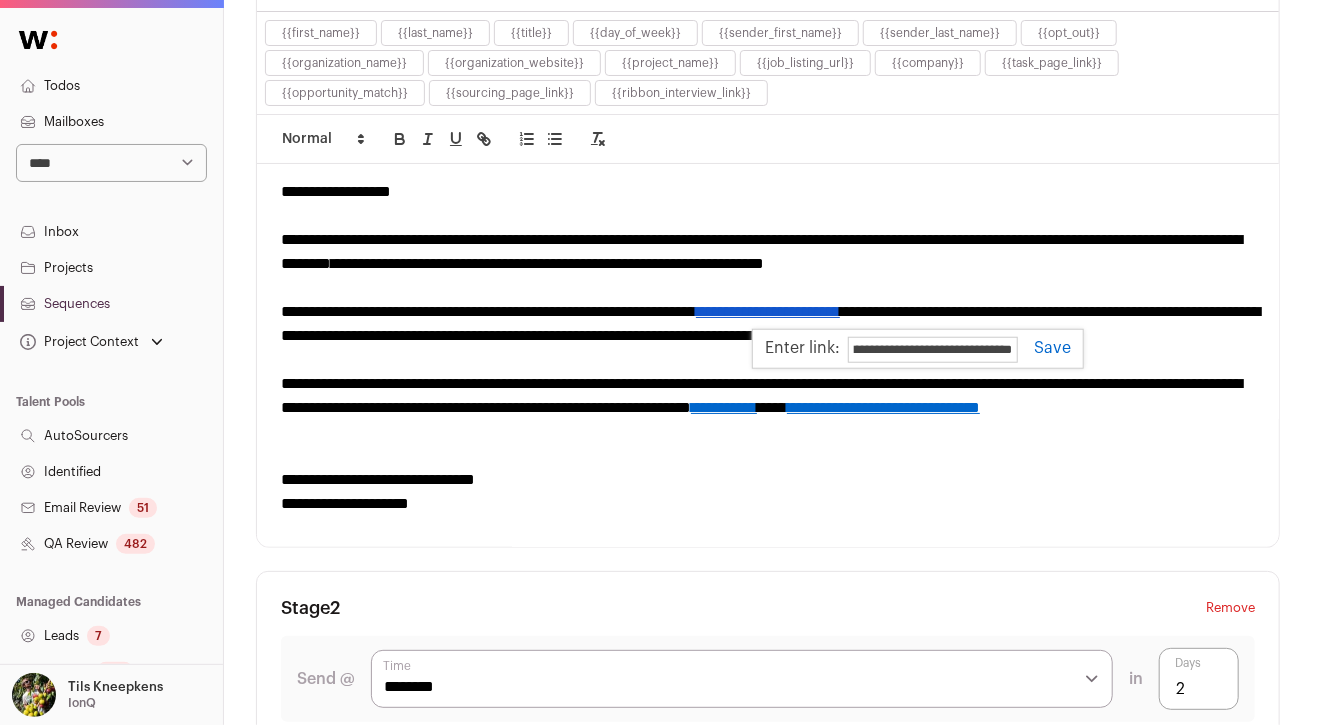 type on "**********" 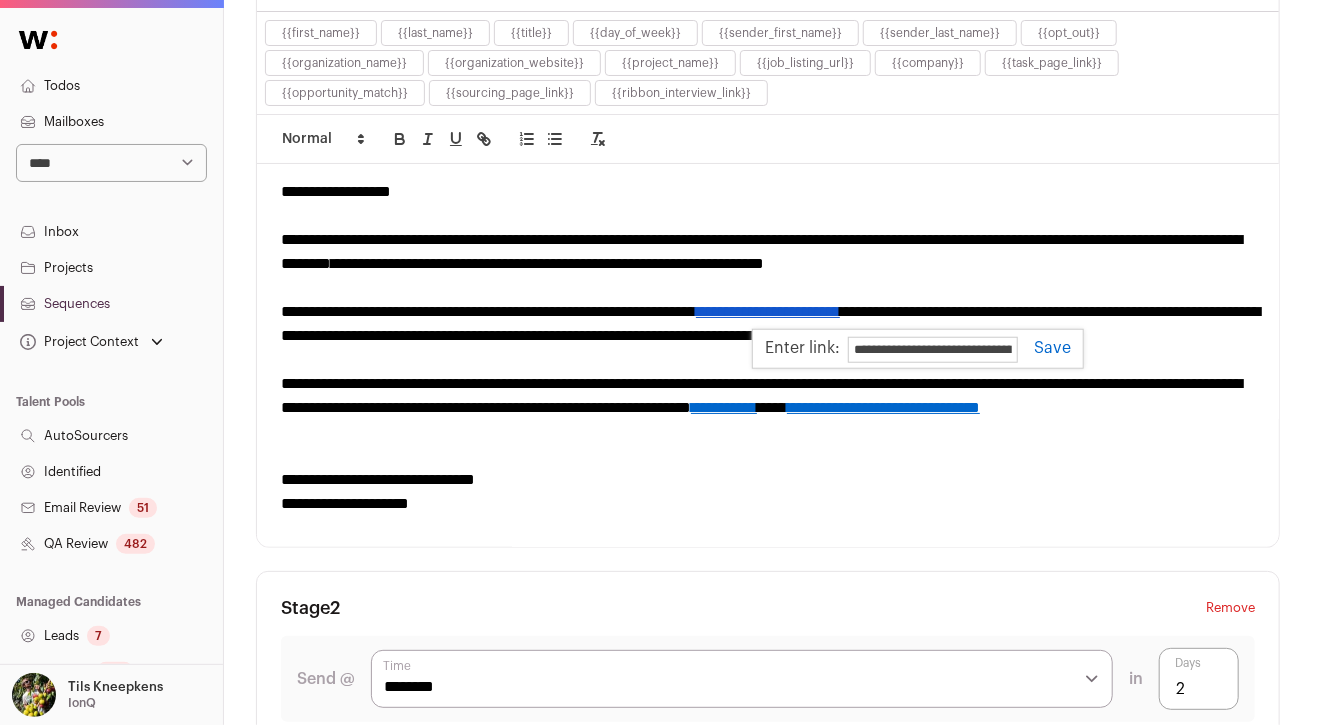 click at bounding box center (1044, 348) 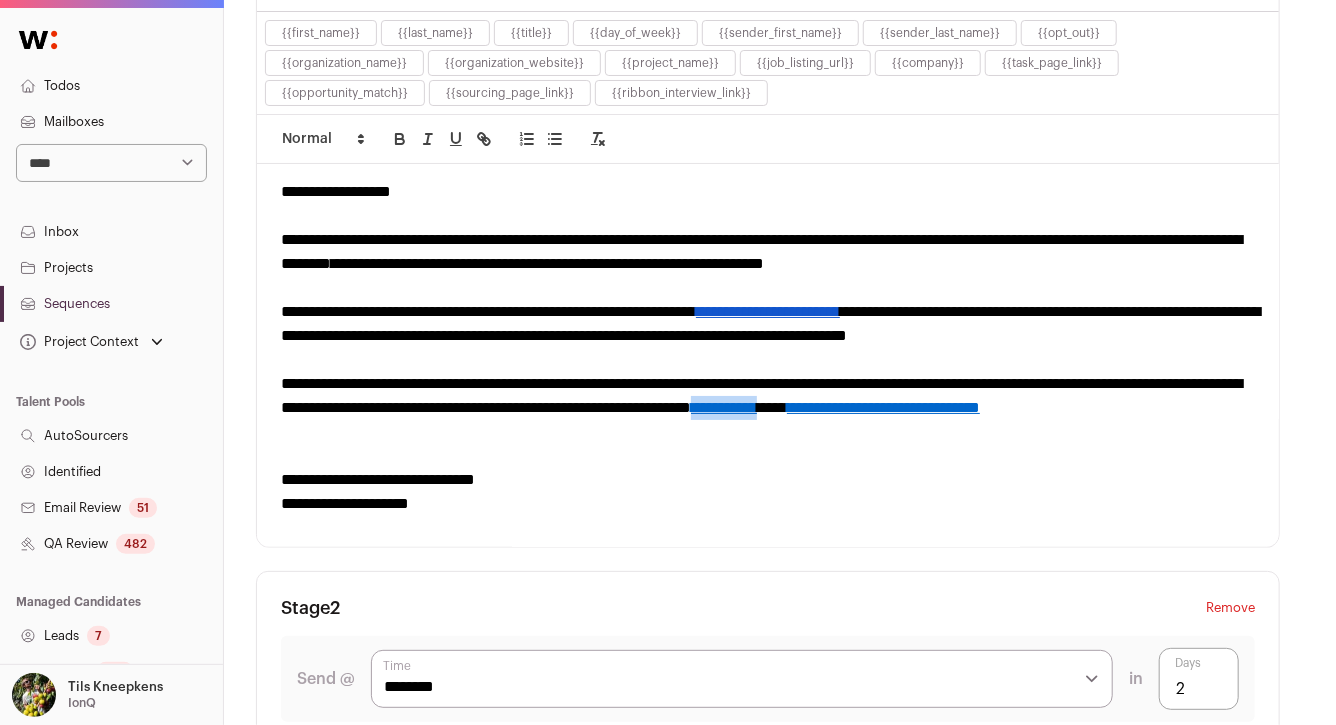 drag, startPoint x: 1098, startPoint y: 407, endPoint x: 1029, endPoint y: 408, distance: 69.00725 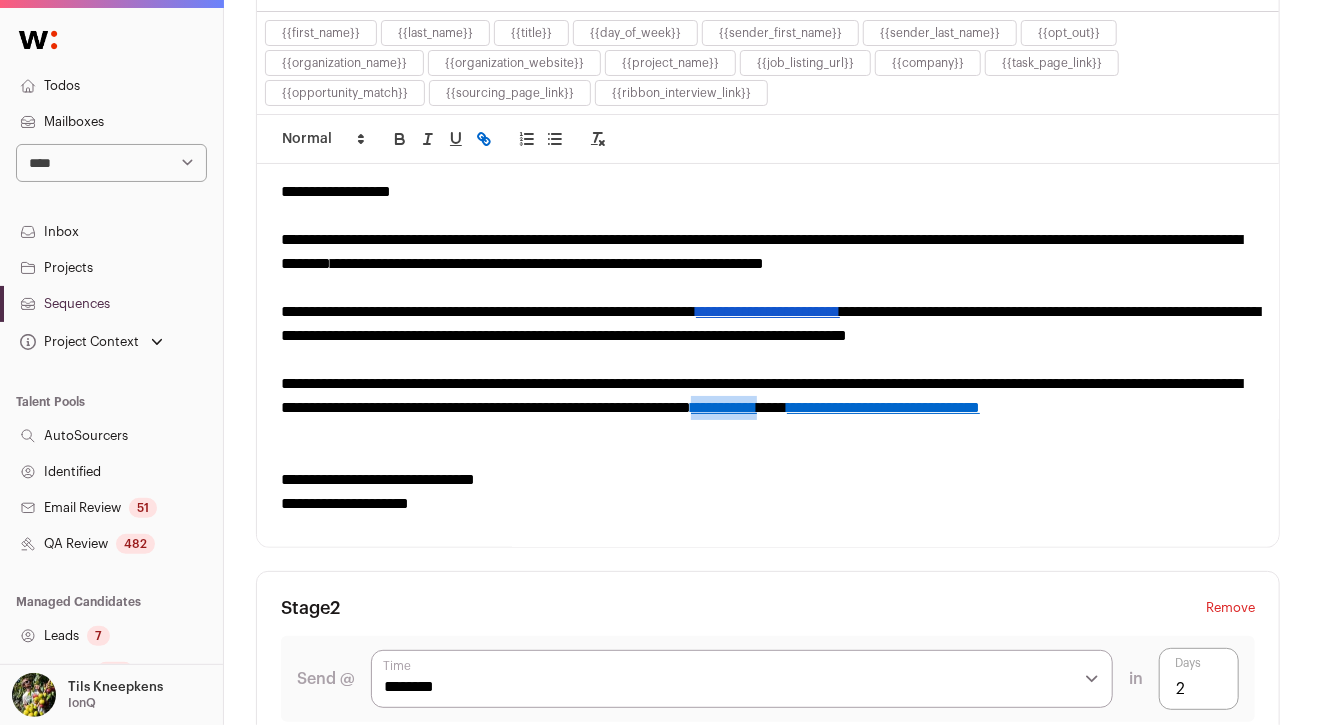 click on "**********" at bounding box center [724, 407] 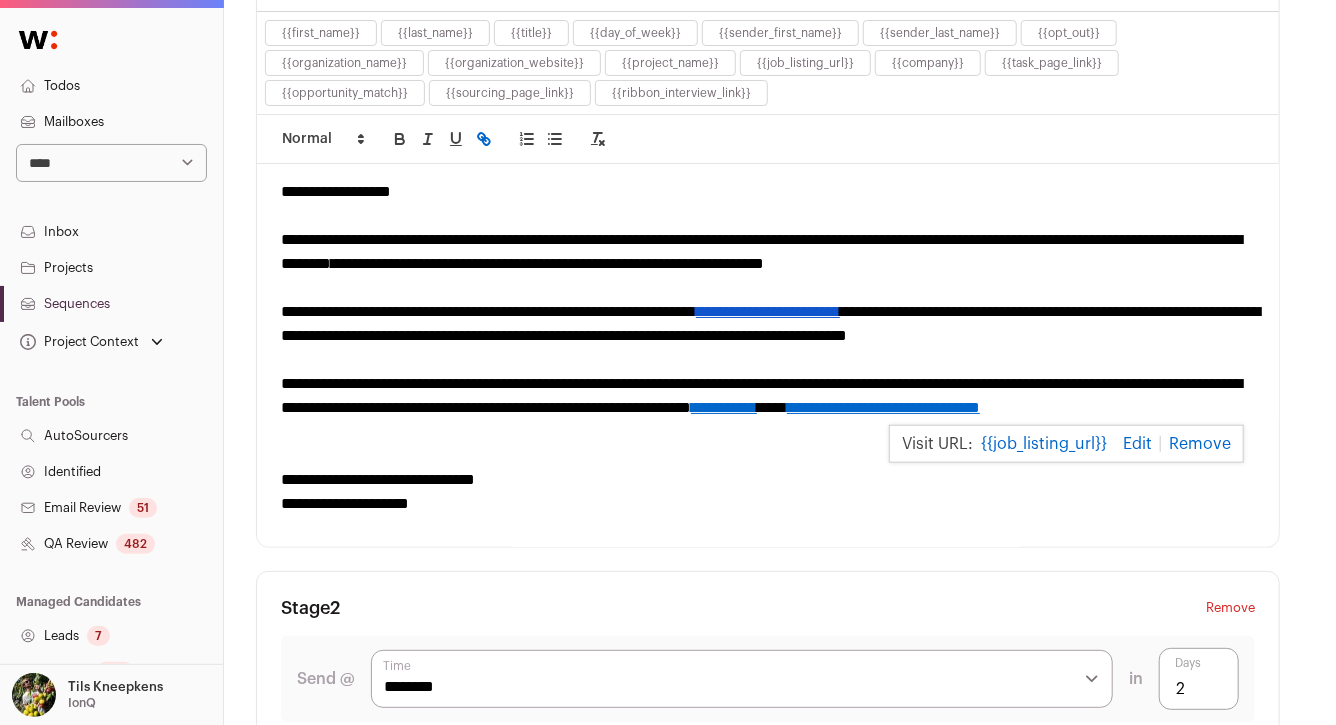 click on "**********" at bounding box center (768, 408) 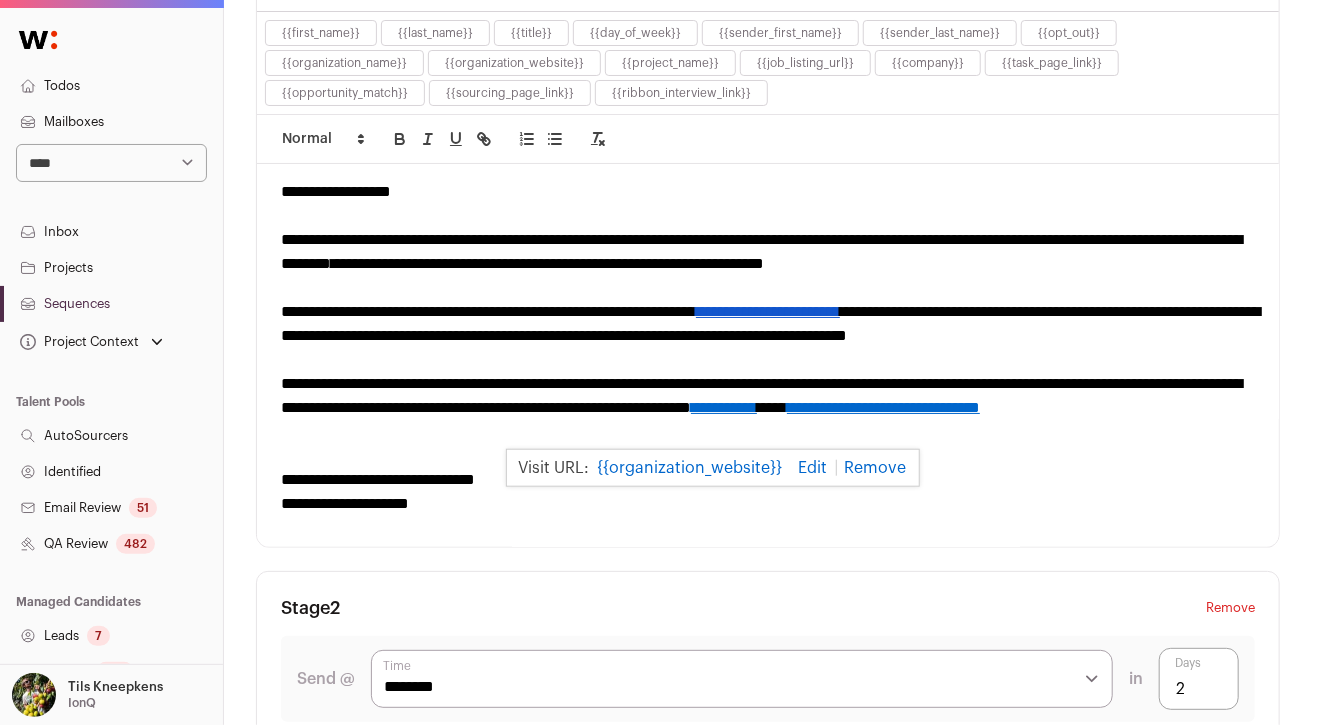 click at bounding box center [768, 456] 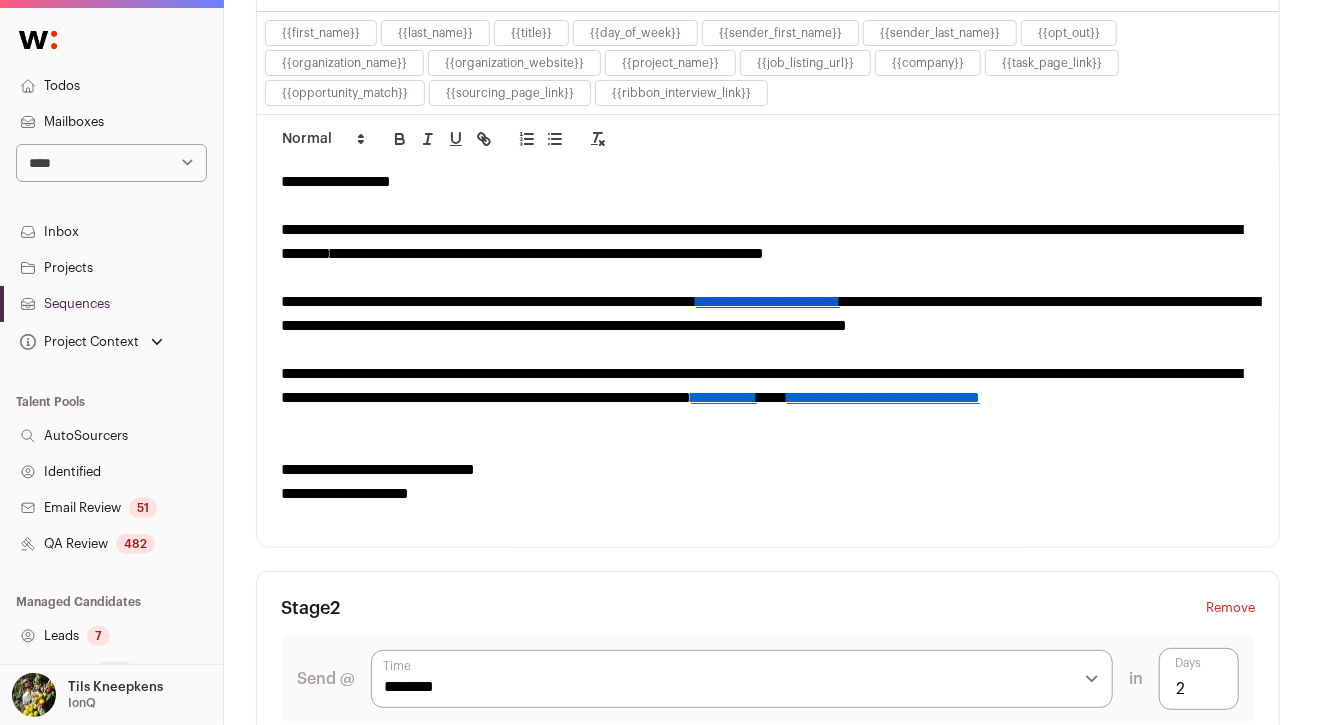 scroll, scrollTop: 0, scrollLeft: 0, axis: both 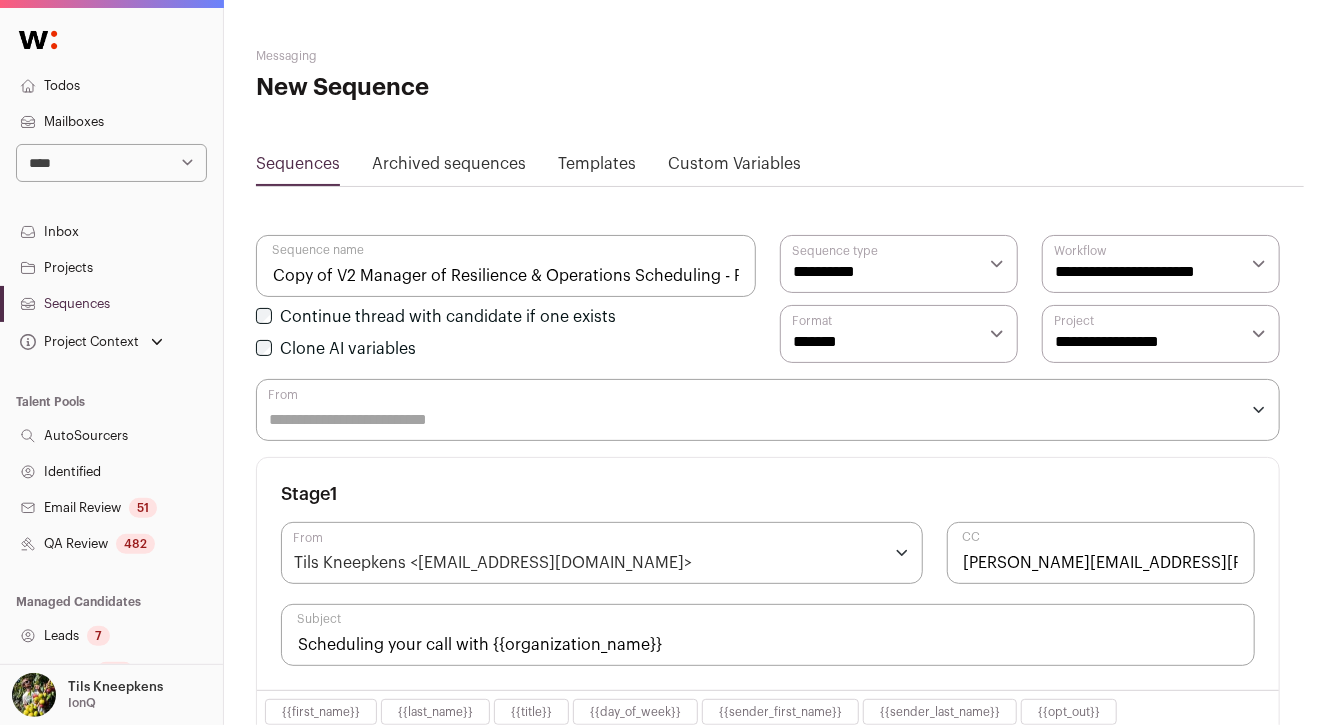 click on "**********" at bounding box center [1161, 334] 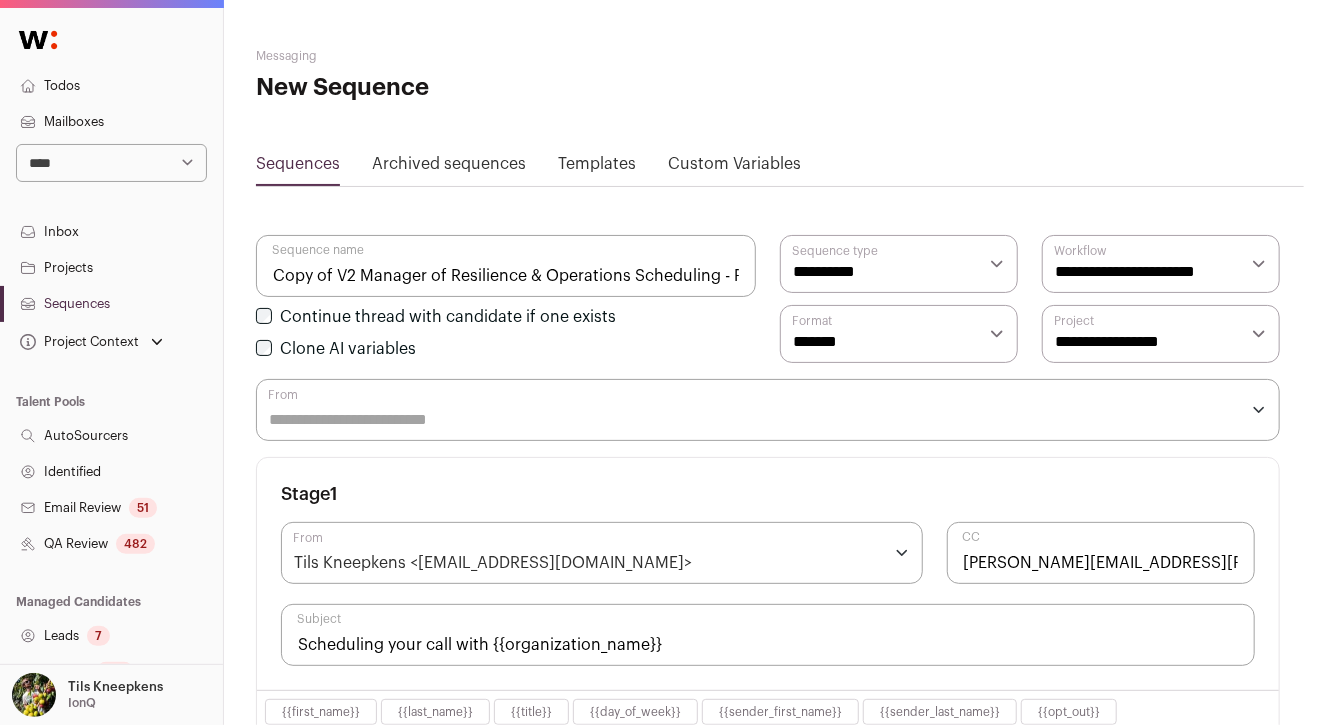 select on "*****" 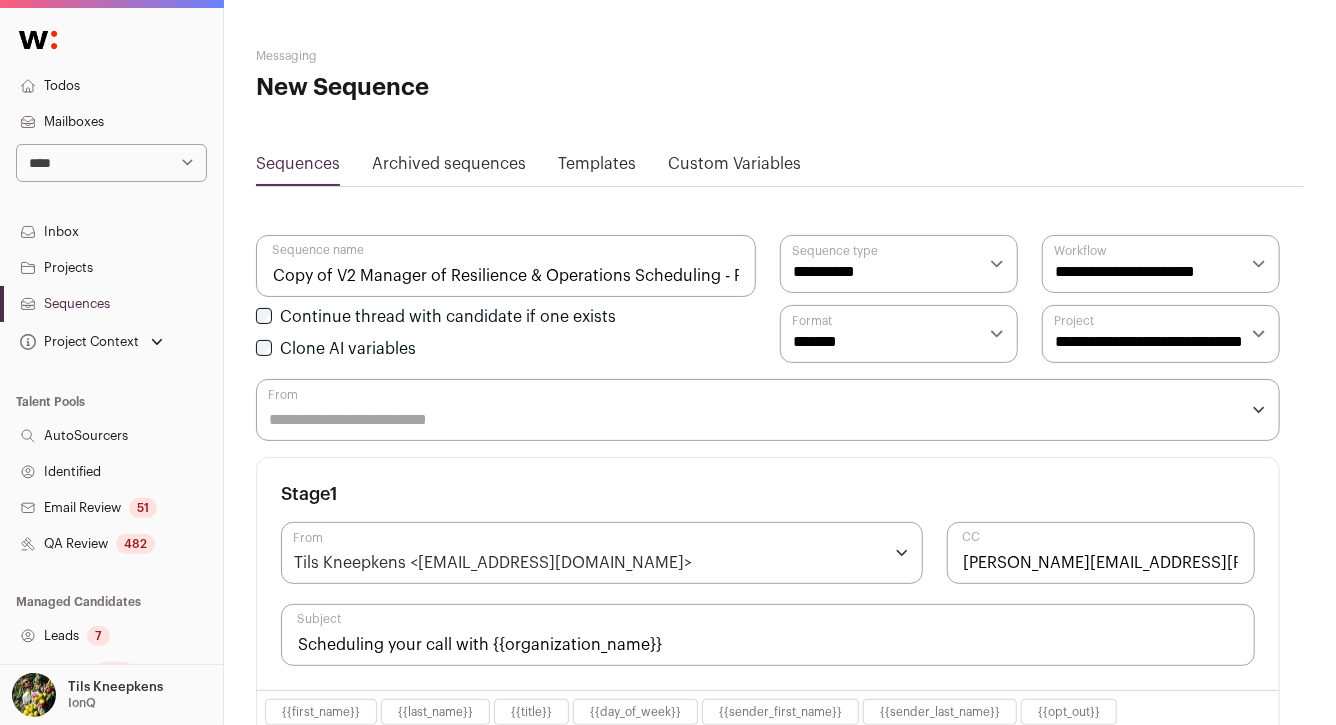 click on "*******
*********" at bounding box center (899, 334) 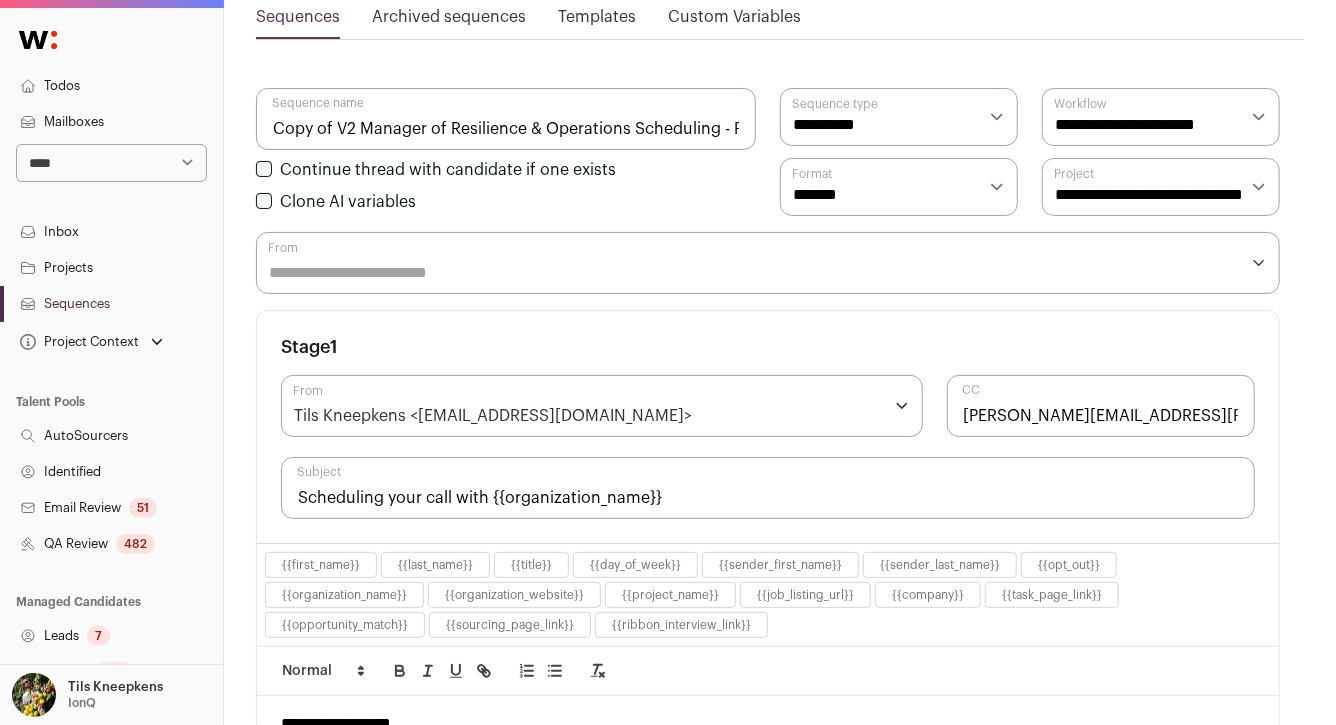 scroll, scrollTop: 201, scrollLeft: 0, axis: vertical 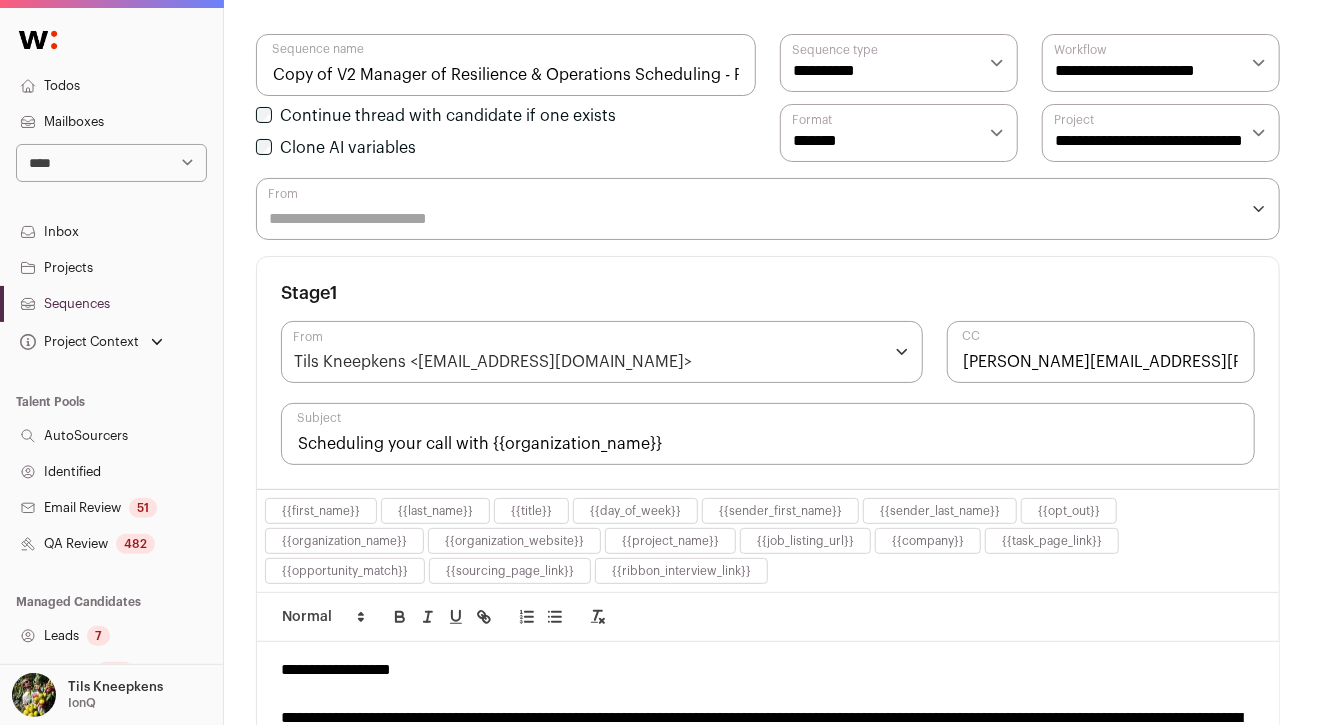 drag, startPoint x: 330, startPoint y: 72, endPoint x: 265, endPoint y: 72, distance: 65 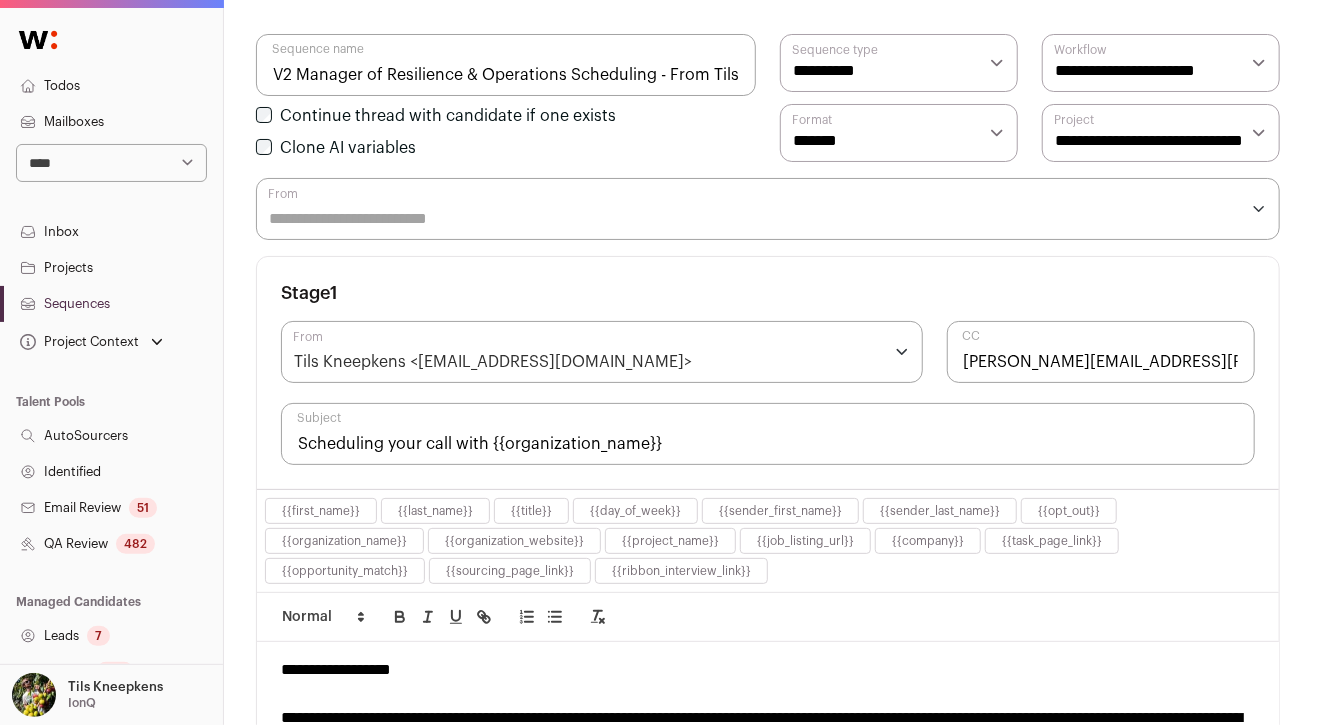 click on "V2 Manager of Resilience & Operations Scheduling - From Tils for Amy" at bounding box center (506, 65) 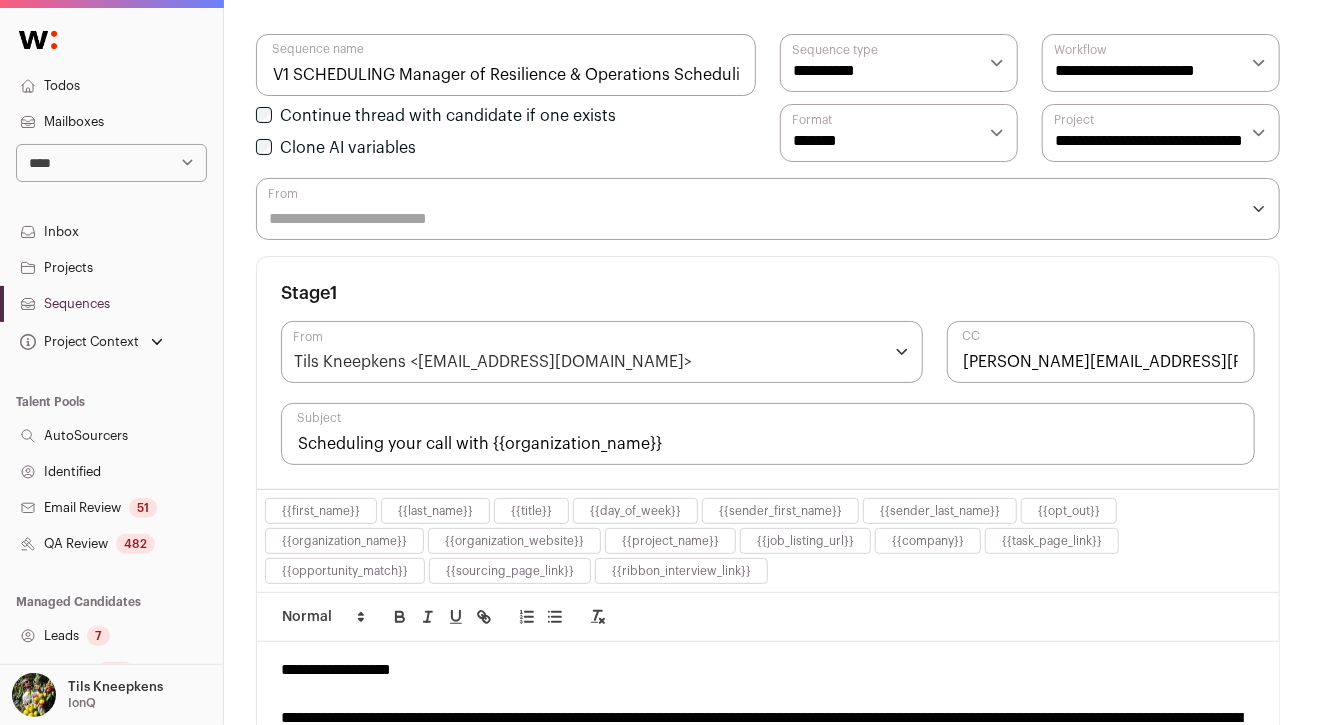 drag, startPoint x: 404, startPoint y: 75, endPoint x: 665, endPoint y: 75, distance: 261 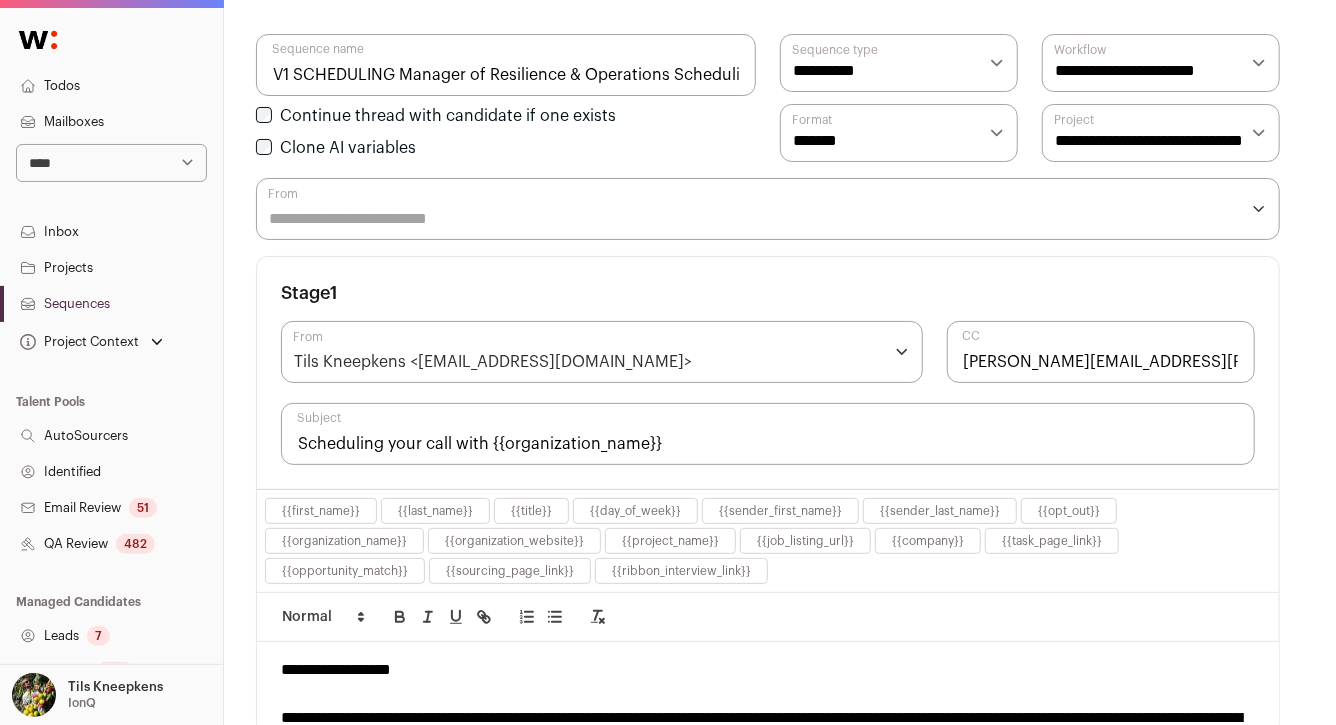 click on "V1 SCHEDULING Manager of Resilience & Operations Scheduling - From Tils for Amy" at bounding box center [506, 65] 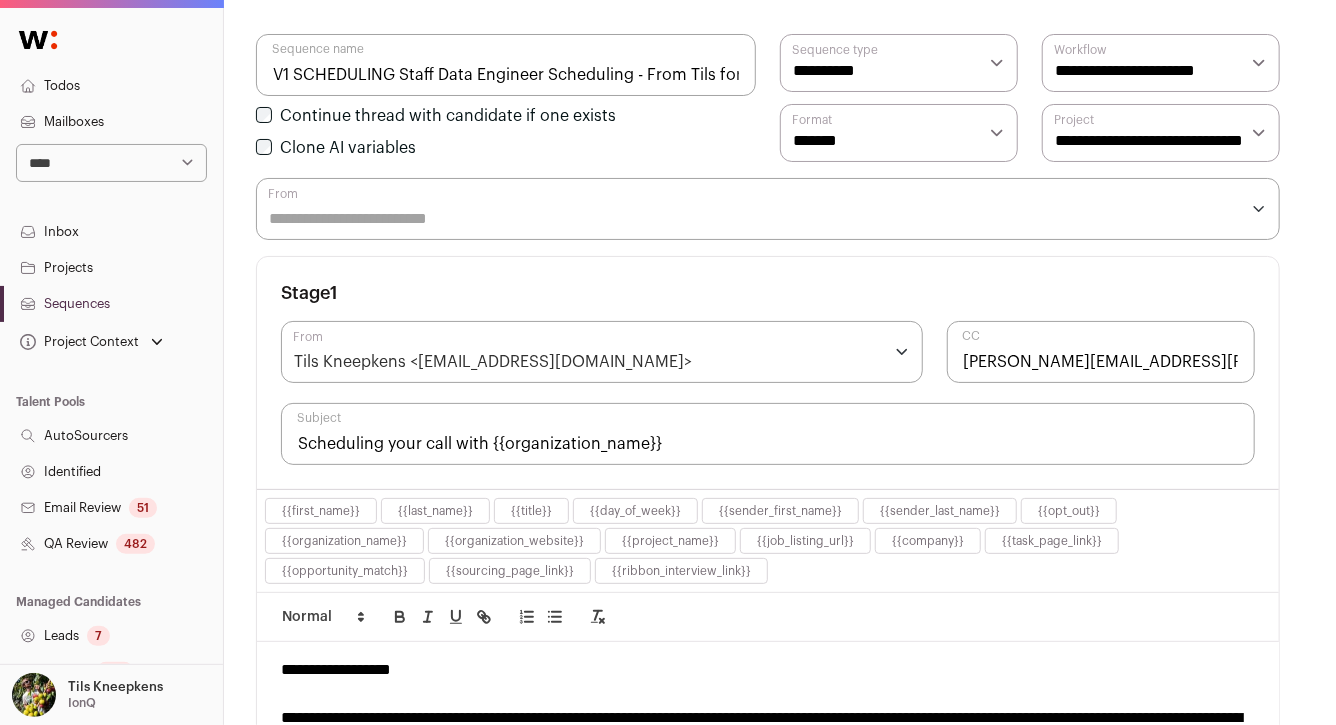 click on "V1 SCHEDULING Staff Data Engineer Scheduling - From Tils for Amy" at bounding box center [506, 65] 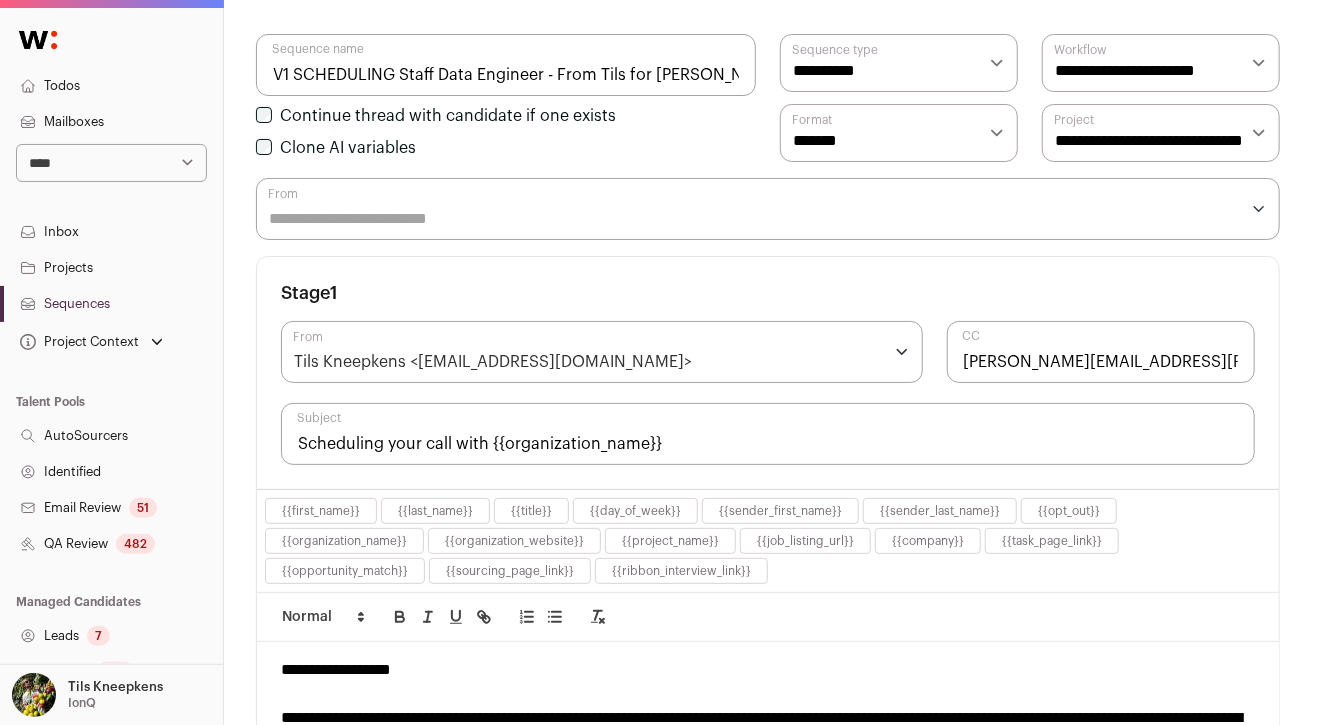 click on "V1 SCHEDULING Staff Data Engineer - From Tils for Amy" at bounding box center (506, 65) 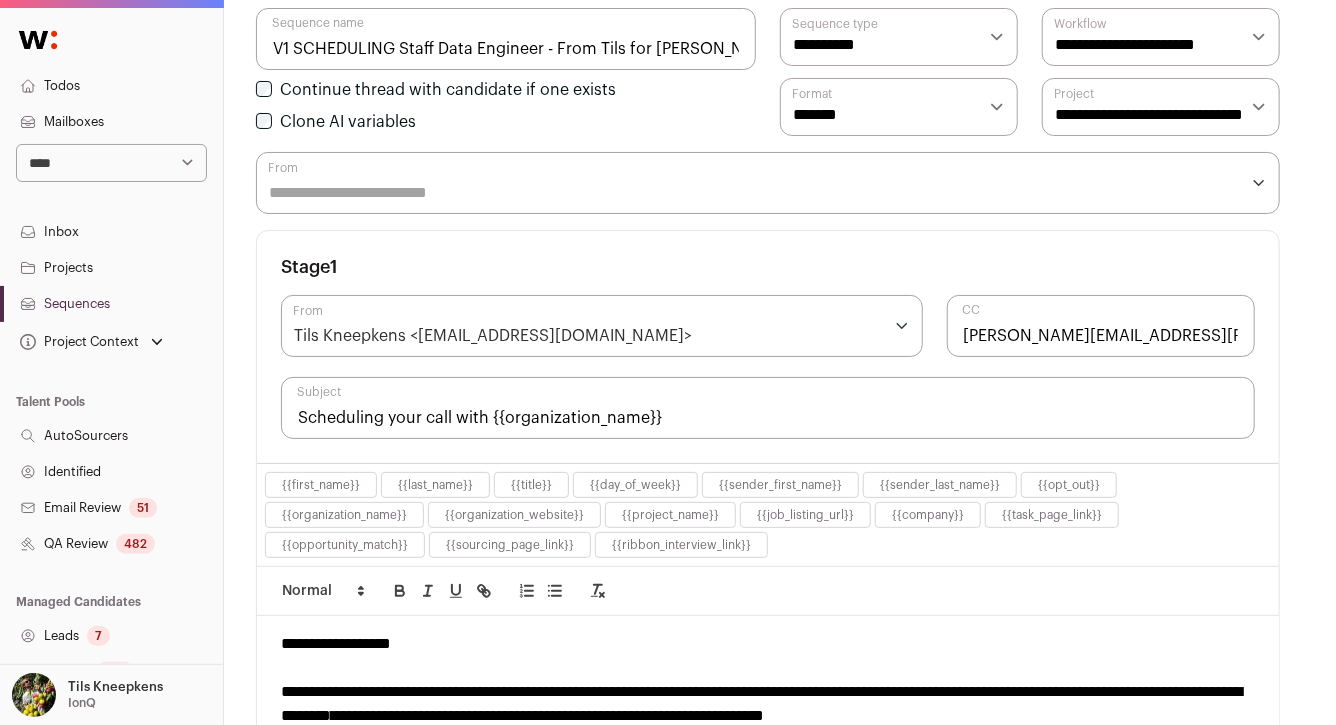 scroll, scrollTop: 229, scrollLeft: 0, axis: vertical 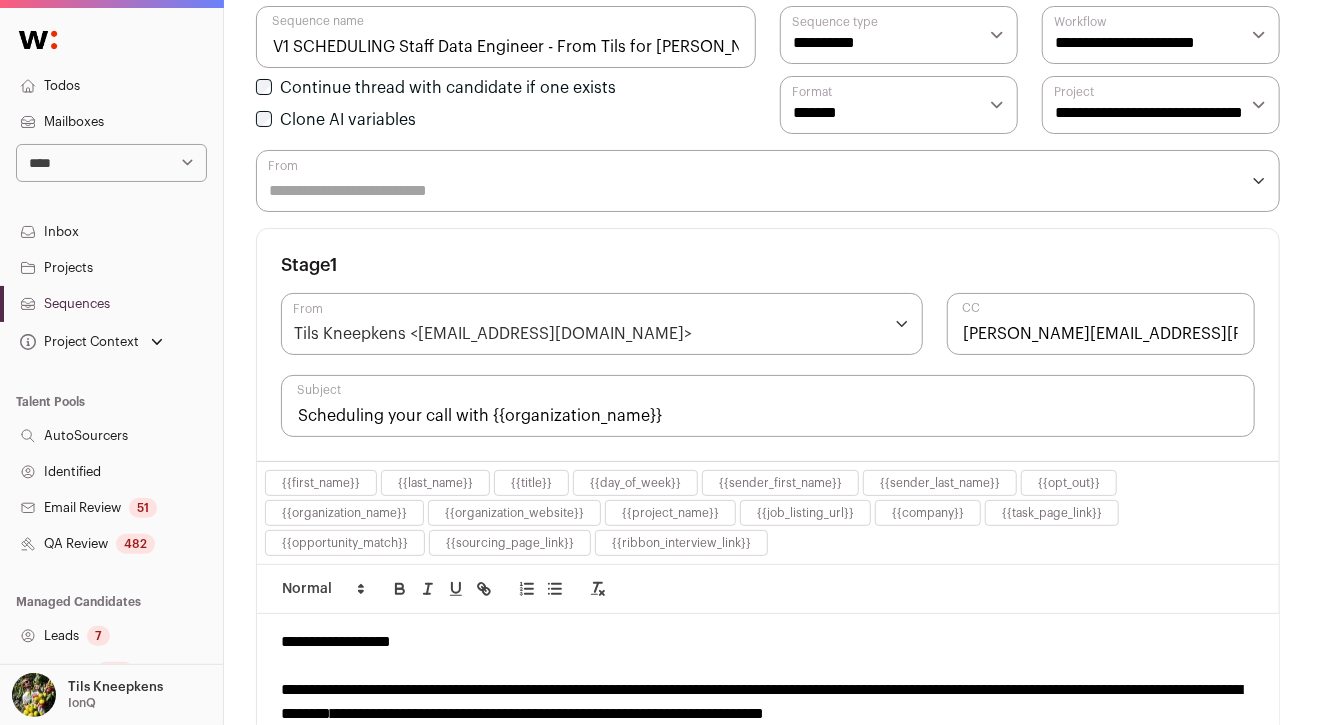 click on "From" at bounding box center (754, 191) 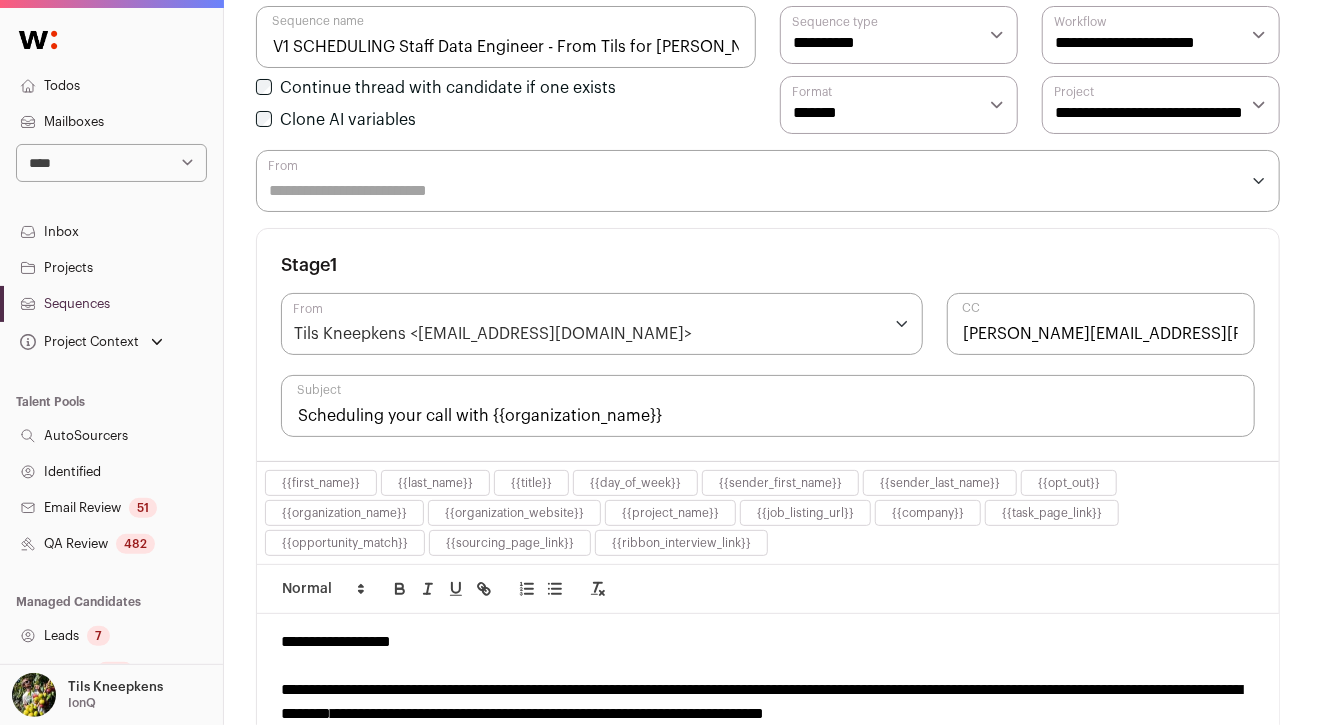 type on "V1 SCHEDULING Staff Data Engineer - From Tils for Amy" 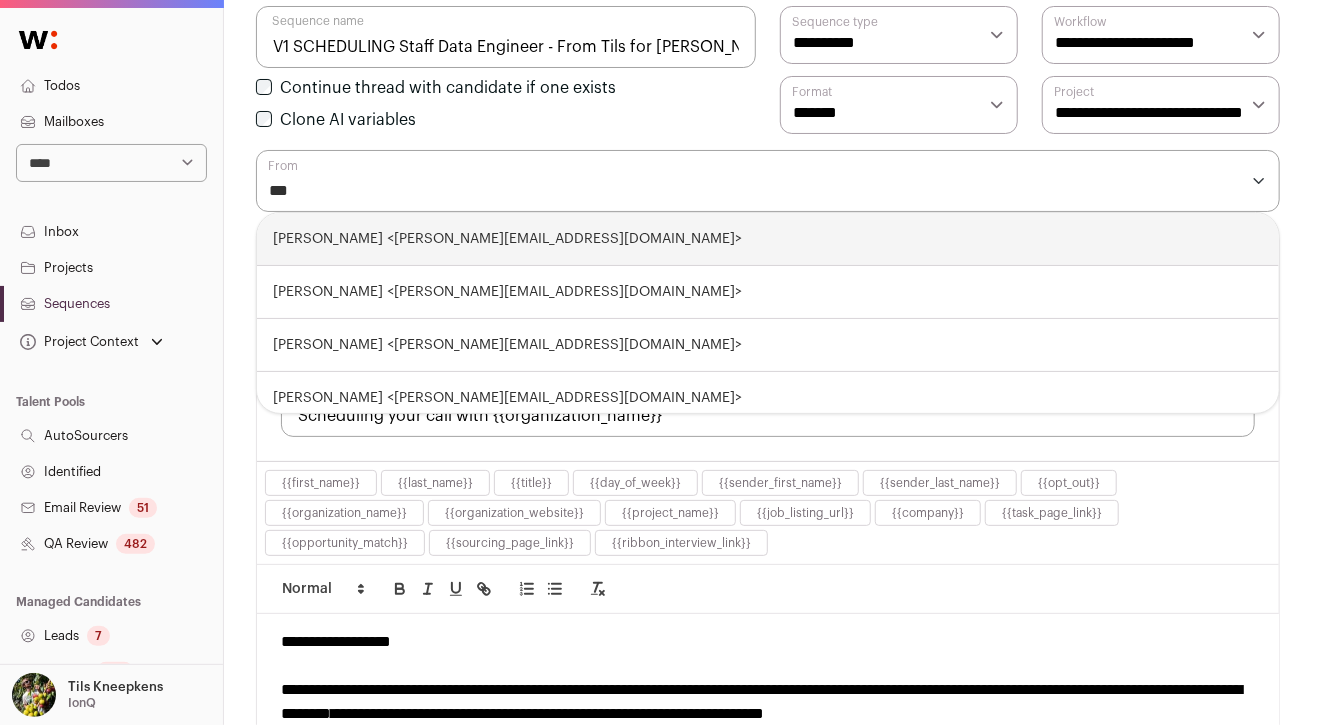 type on "****" 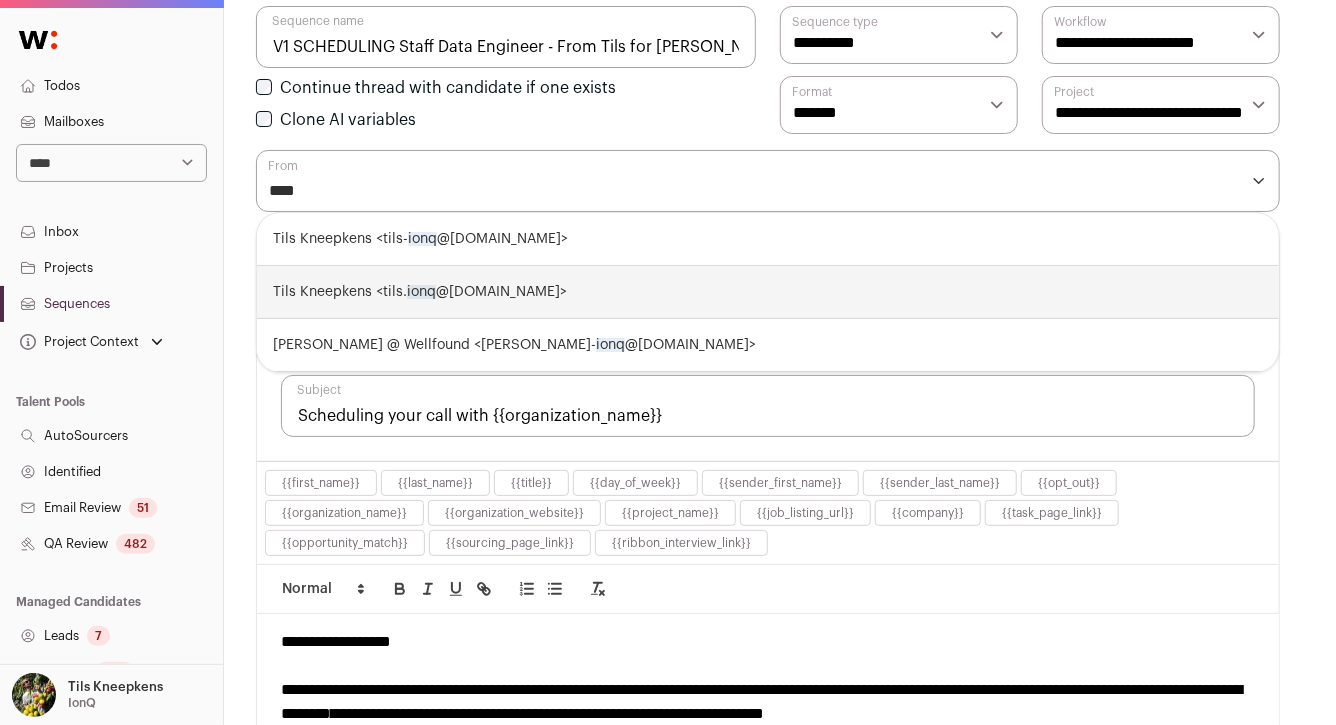click on "Tils Kneepkens <tils. ionq @wellfound.us>" at bounding box center (768, 292) 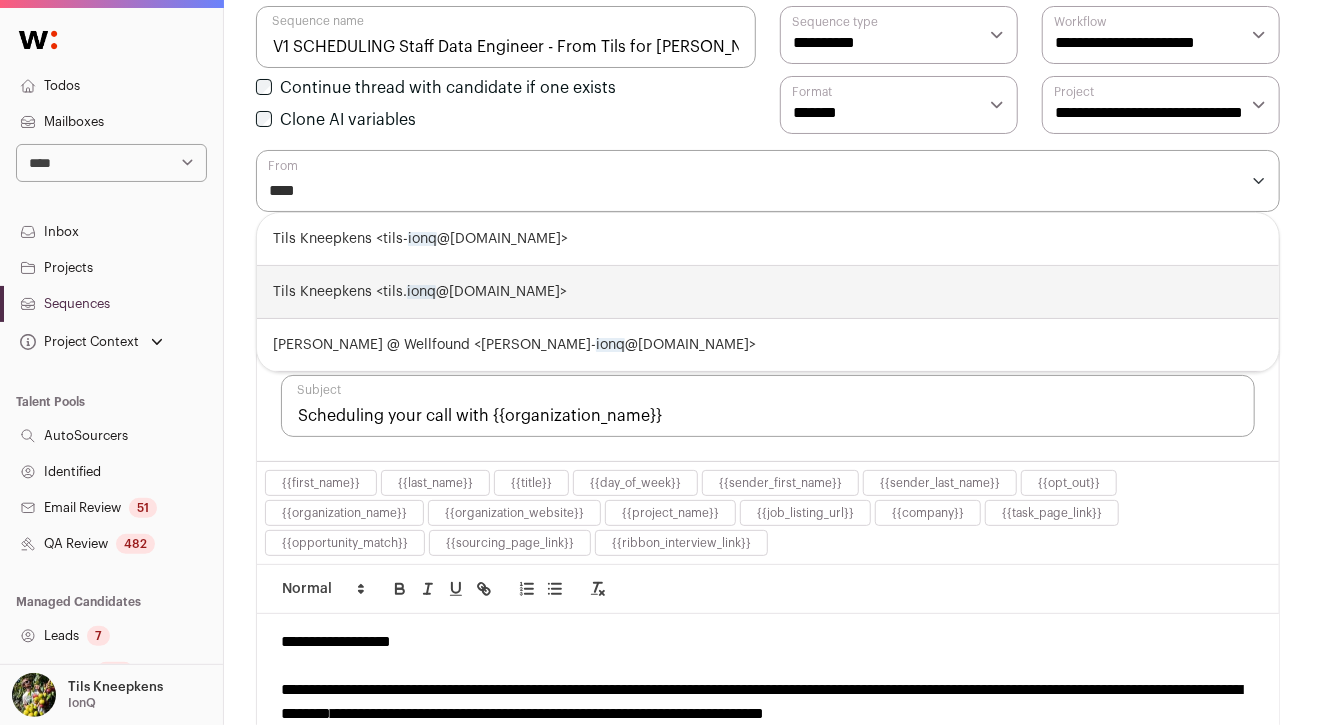 select on "****" 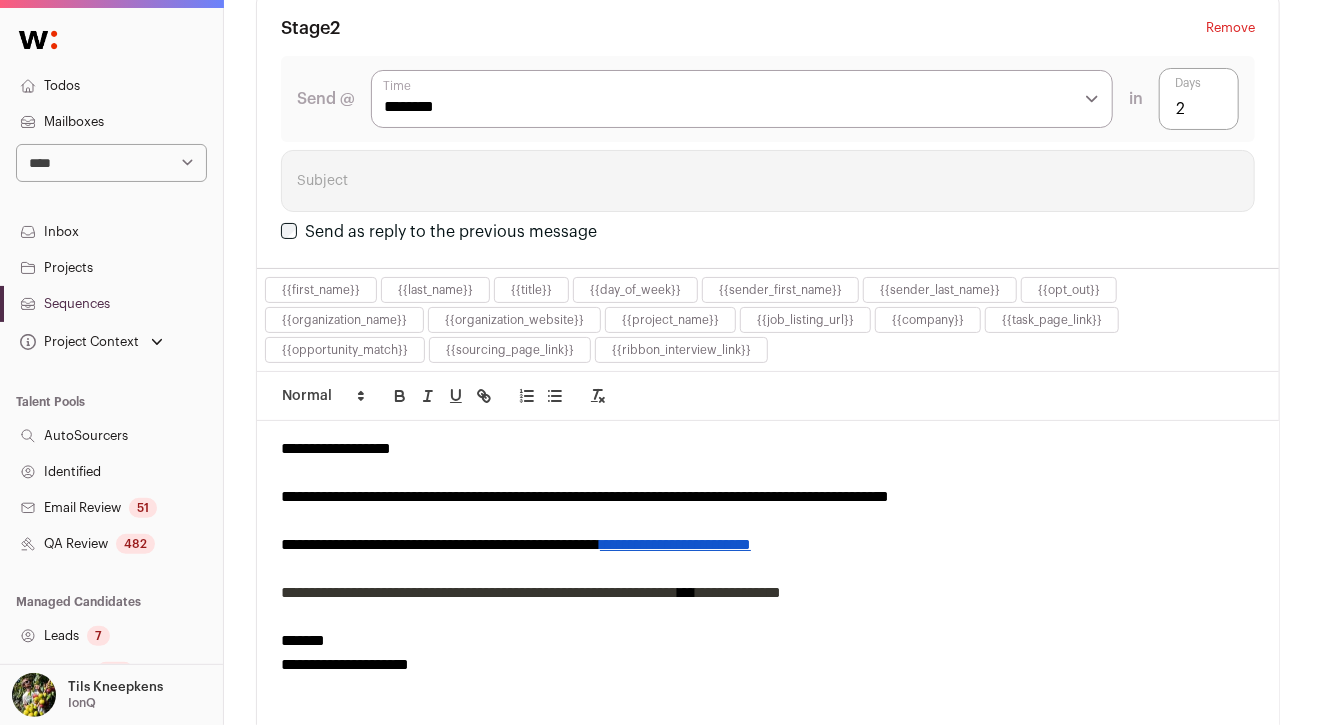 scroll, scrollTop: 1390, scrollLeft: 0, axis: vertical 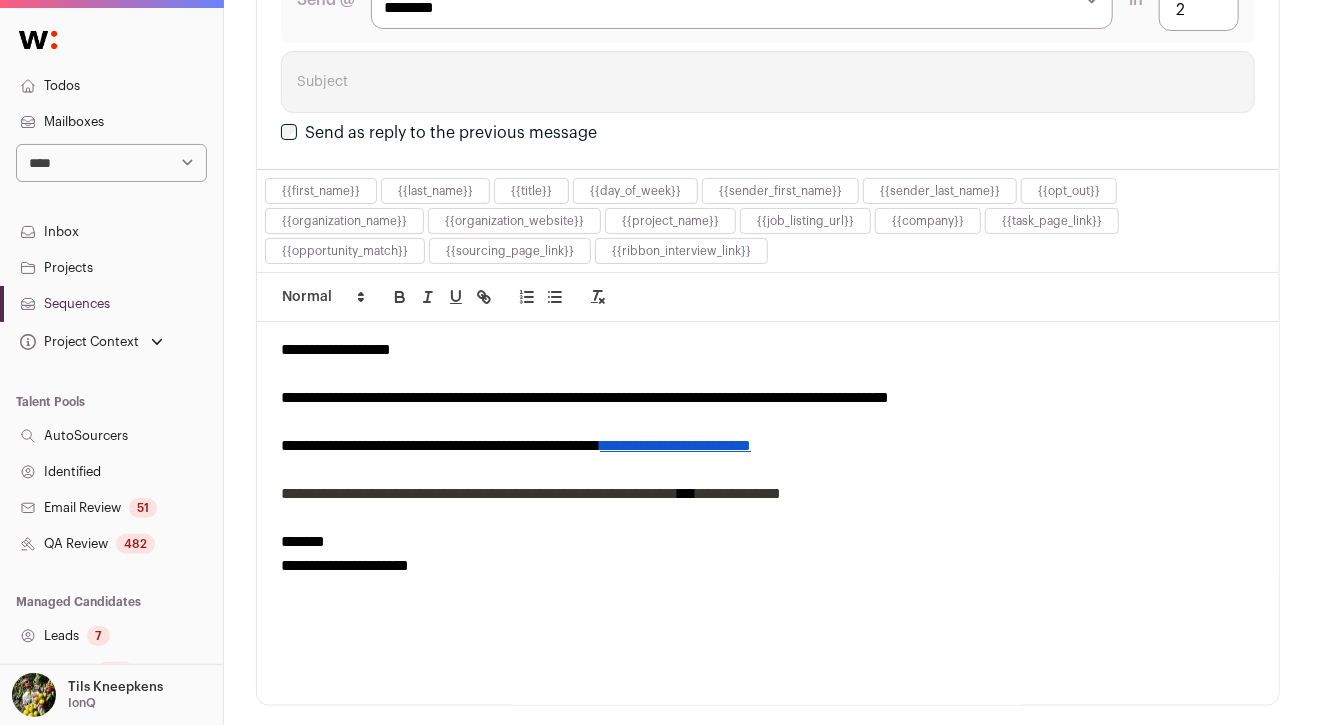 click on "**********" at bounding box center (675, 445) 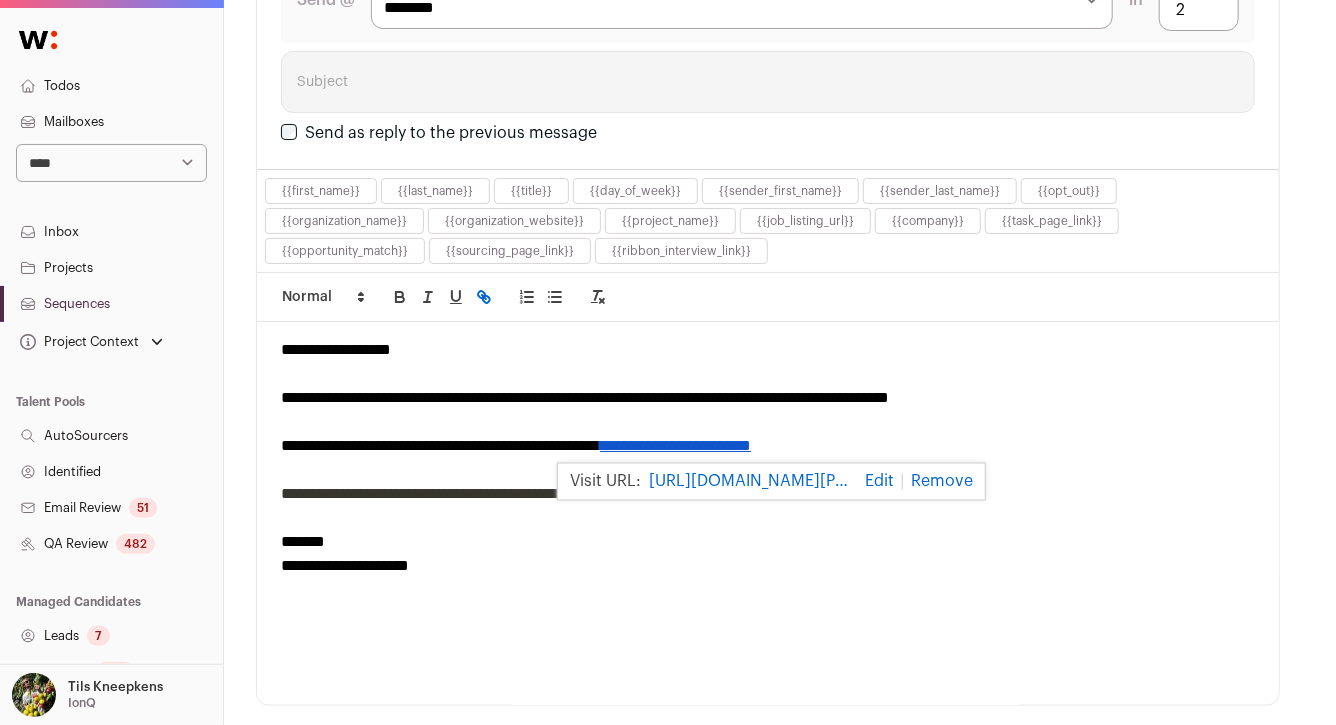 click at bounding box center [0, 0] 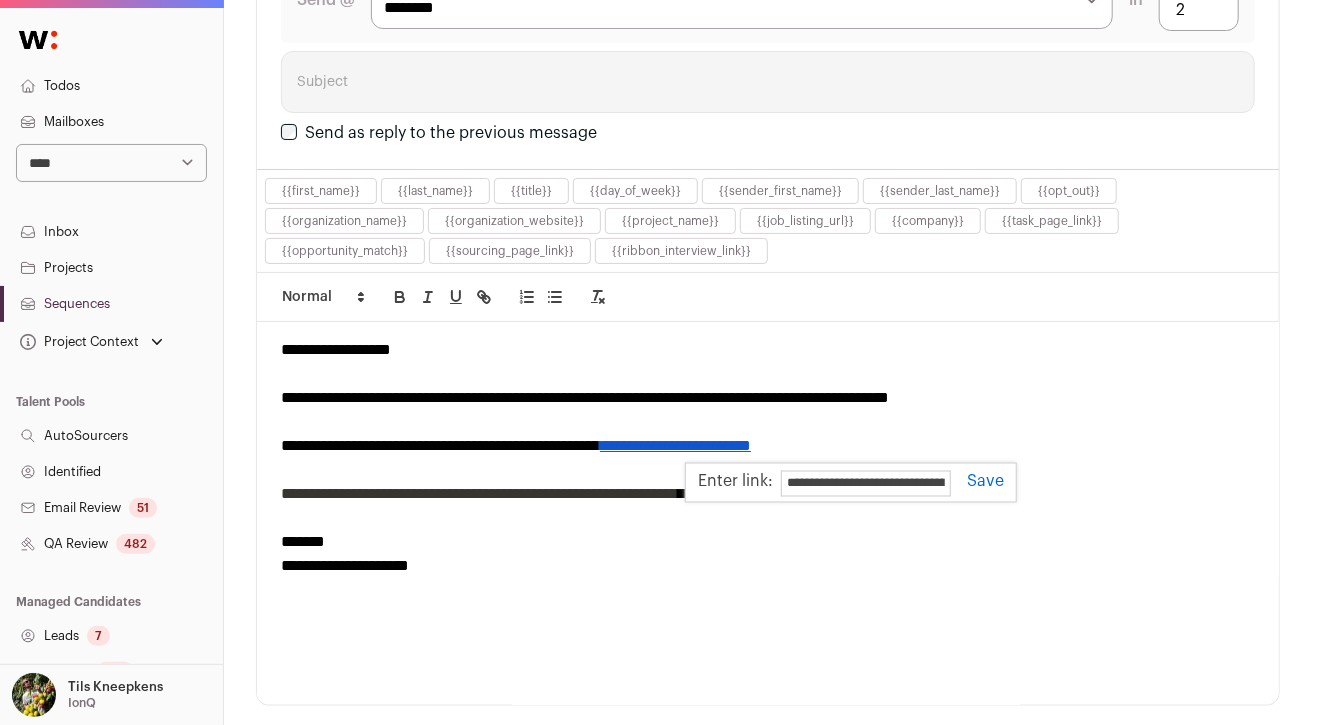 paste 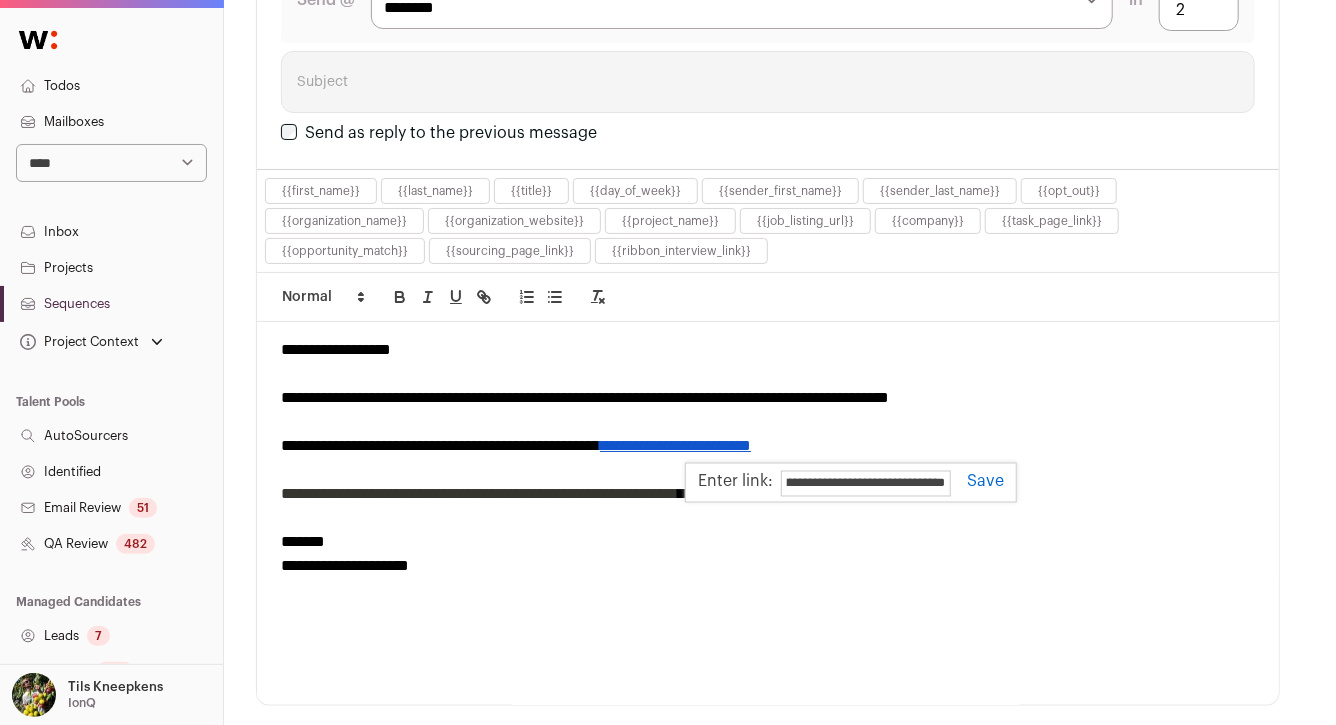 type on "**********" 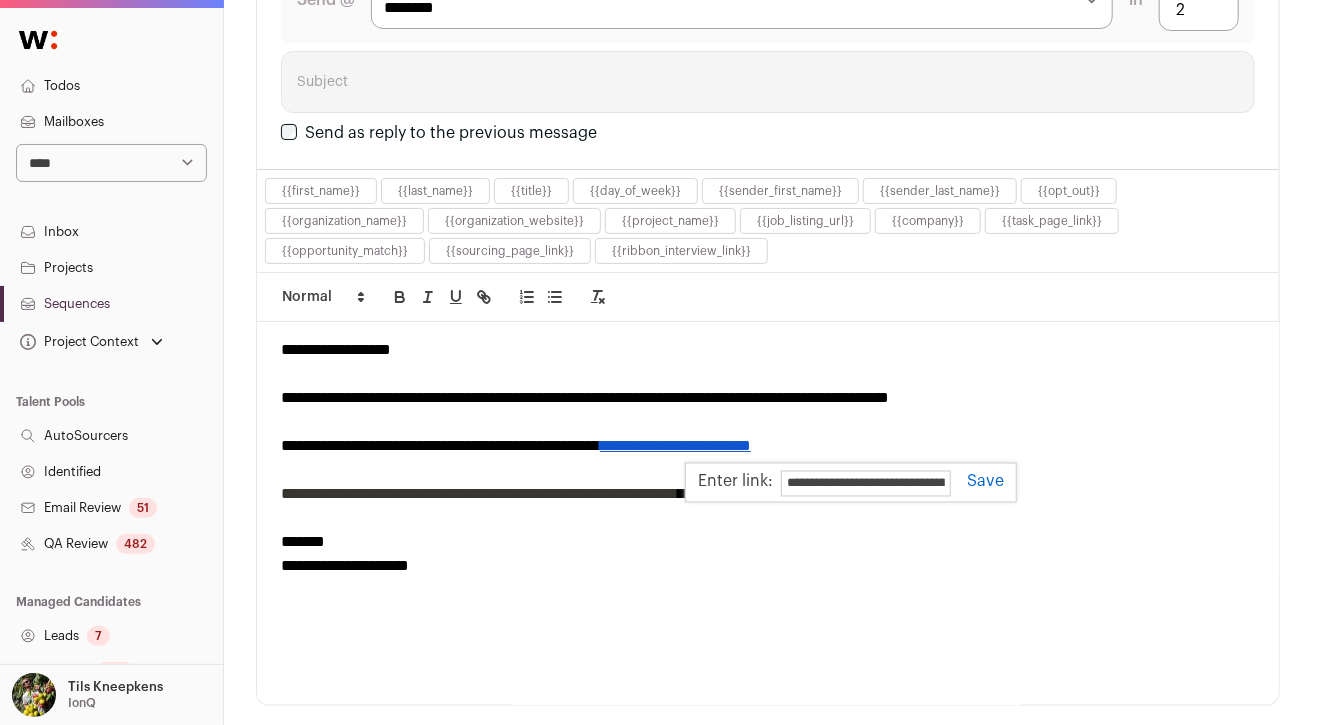 click at bounding box center [977, 482] 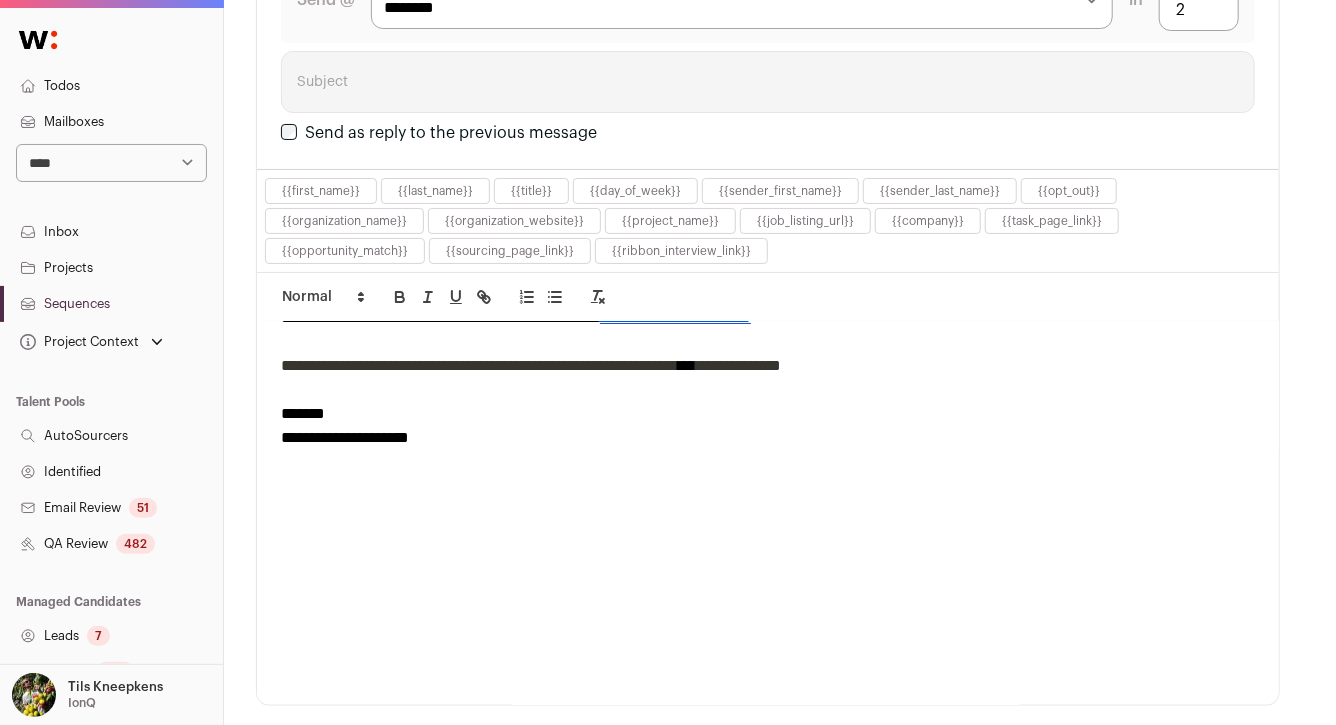 scroll, scrollTop: 0, scrollLeft: 0, axis: both 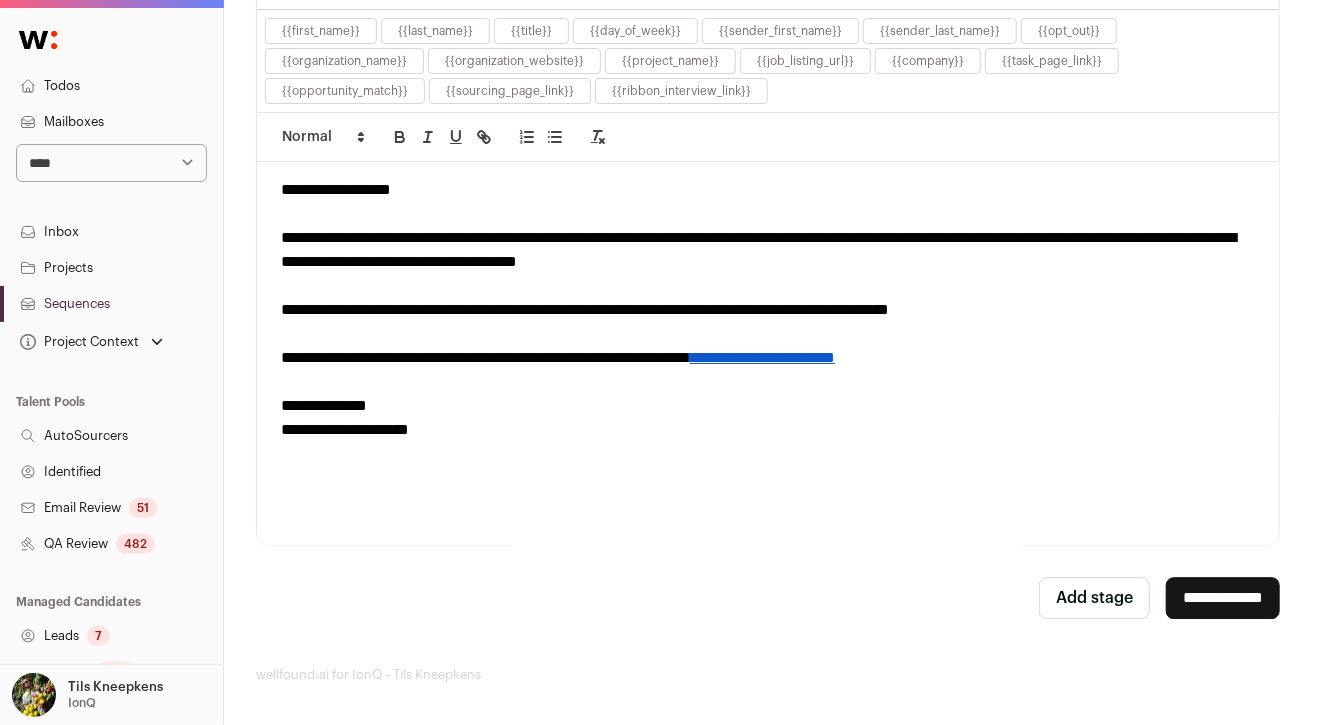 click on "**********" at bounding box center (1223, 598) 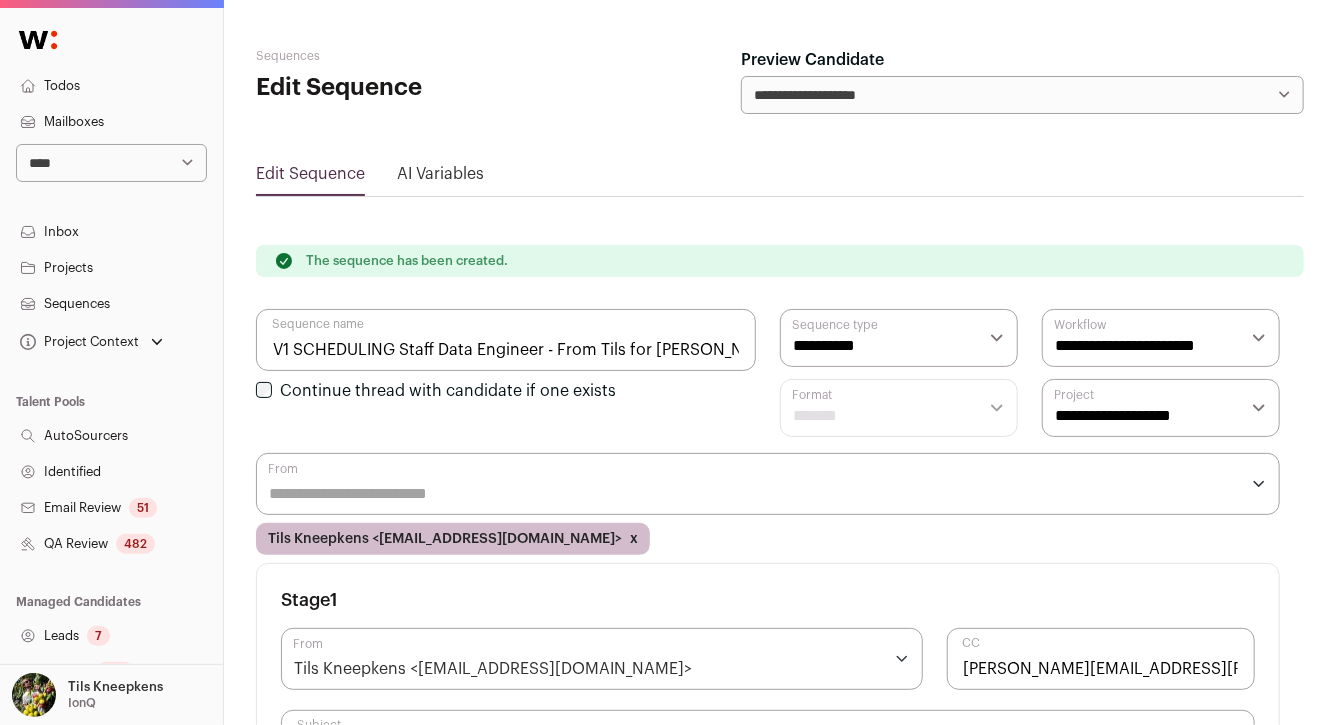 click on "Projects" at bounding box center [111, 268] 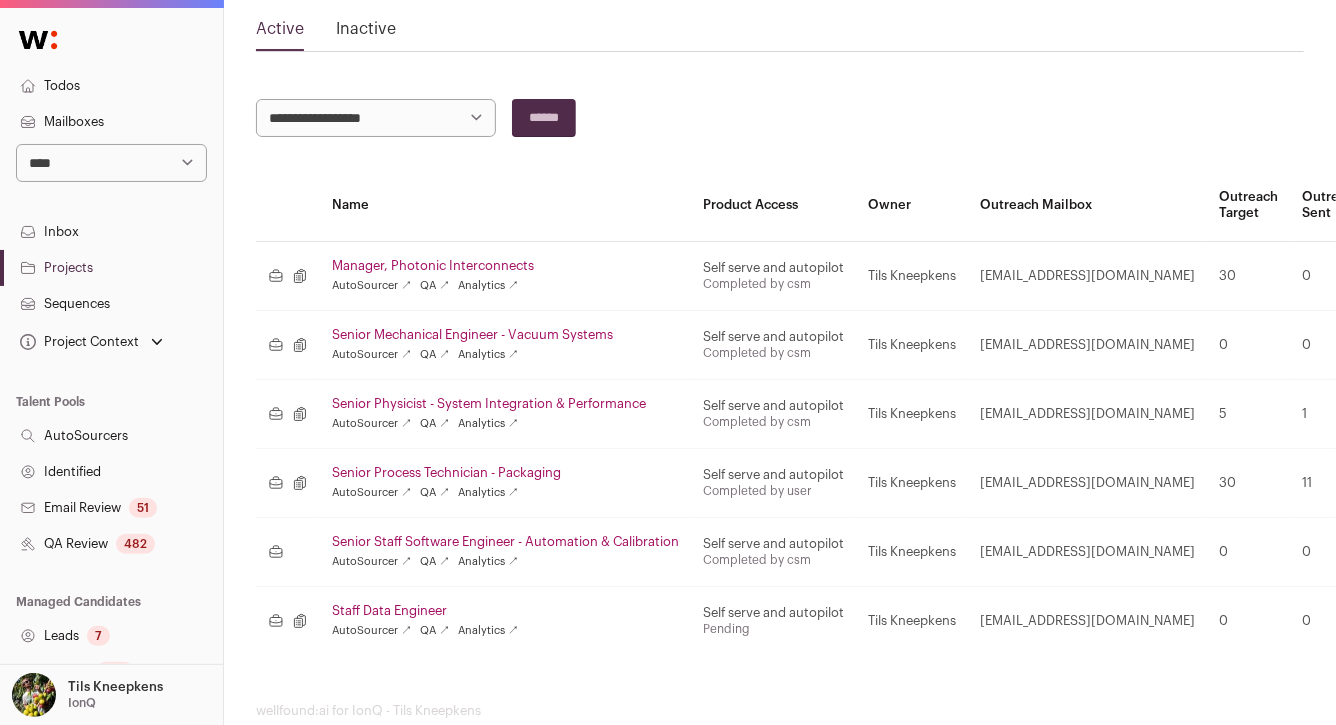 scroll, scrollTop: 153, scrollLeft: 0, axis: vertical 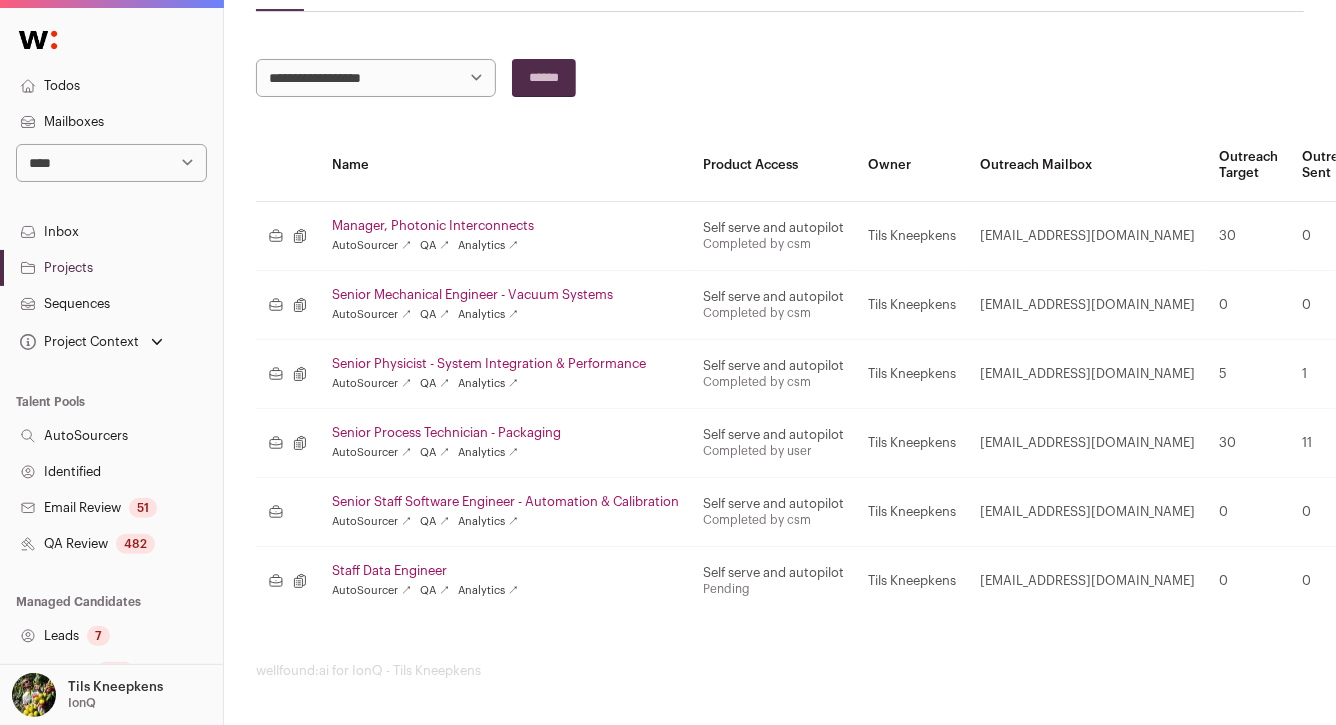 click on "Staff Data Engineer" at bounding box center [505, 571] 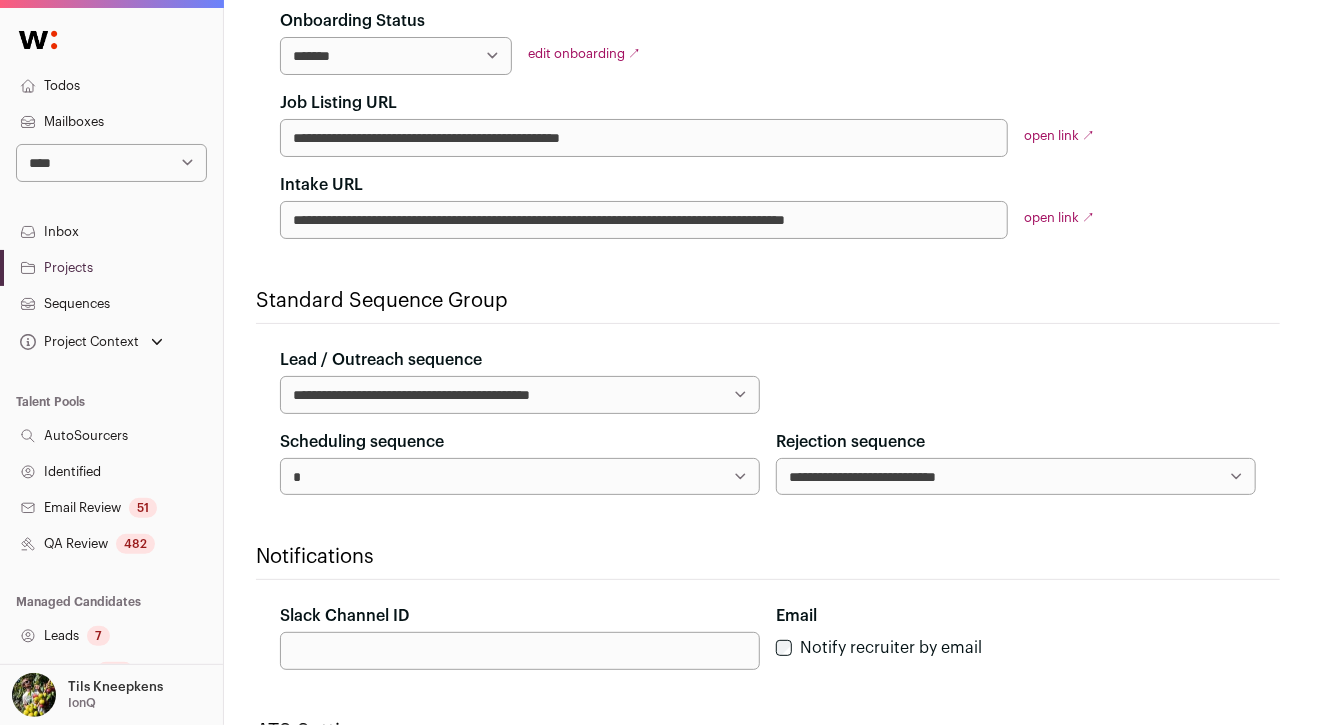 scroll, scrollTop: 574, scrollLeft: 0, axis: vertical 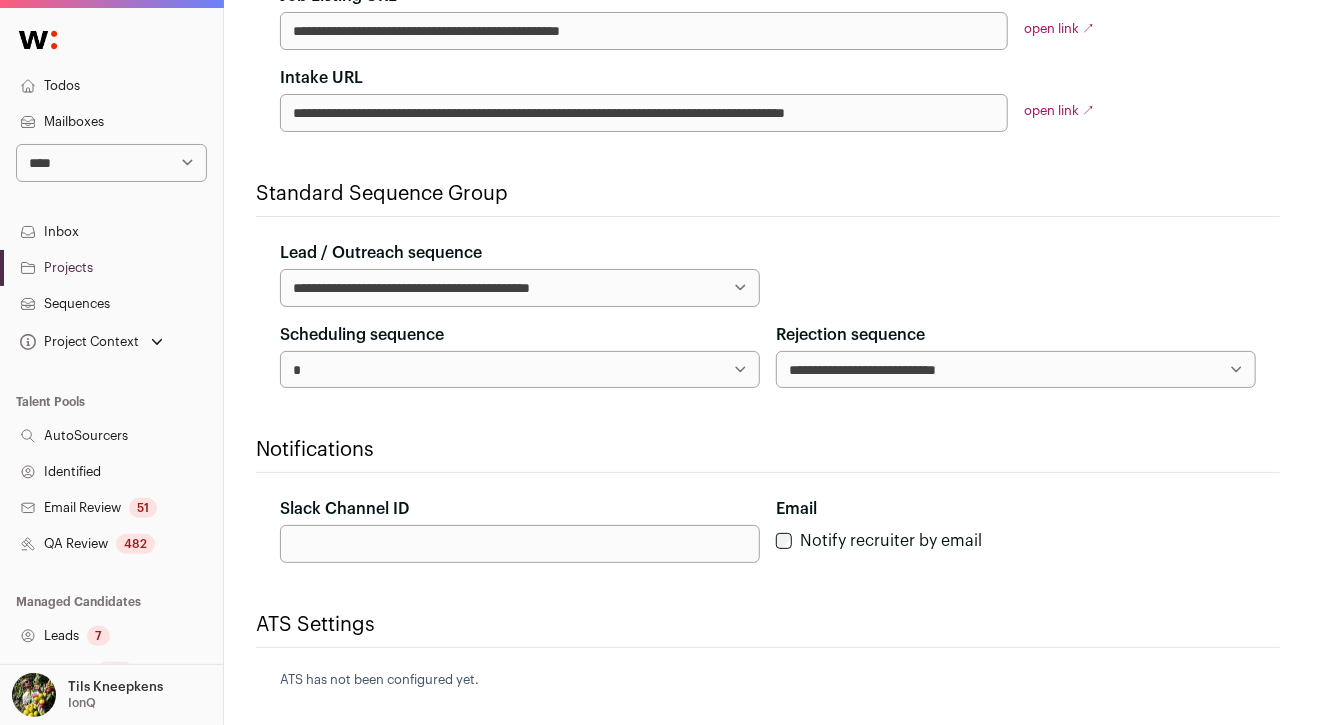 click on "**********" at bounding box center (520, 370) 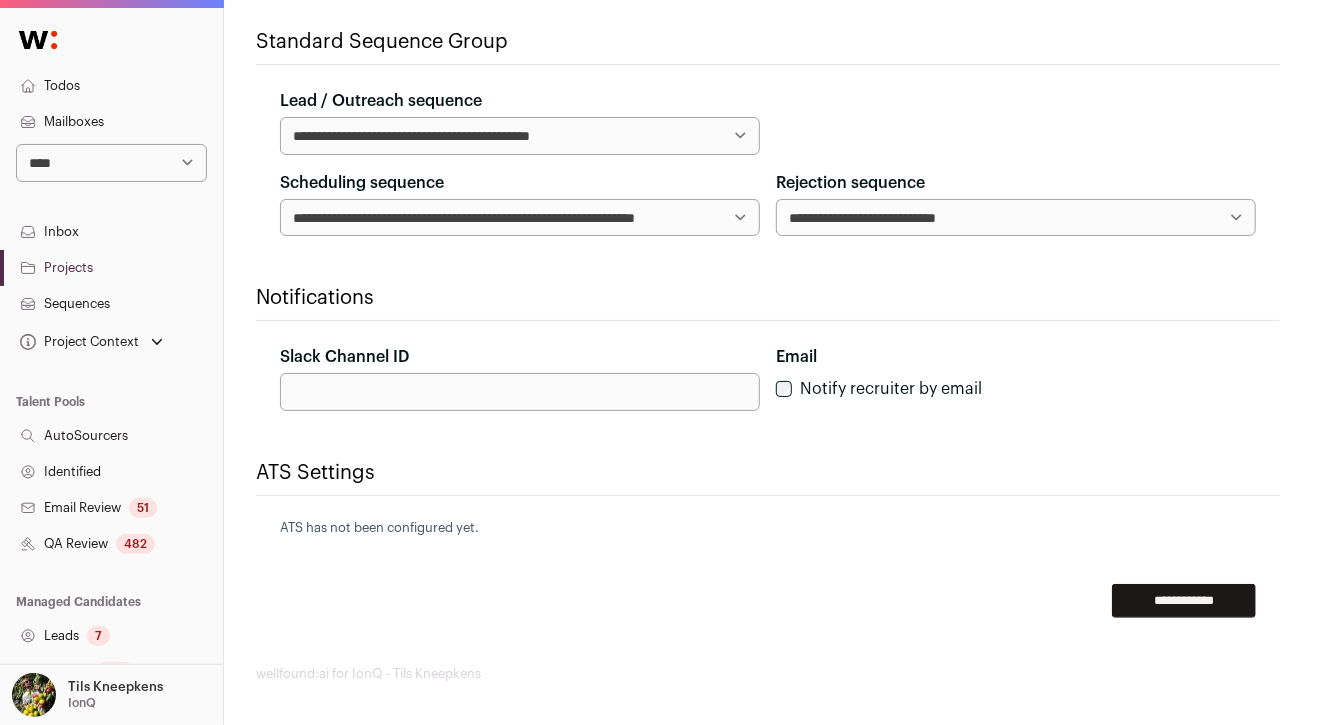 scroll, scrollTop: 729, scrollLeft: 0, axis: vertical 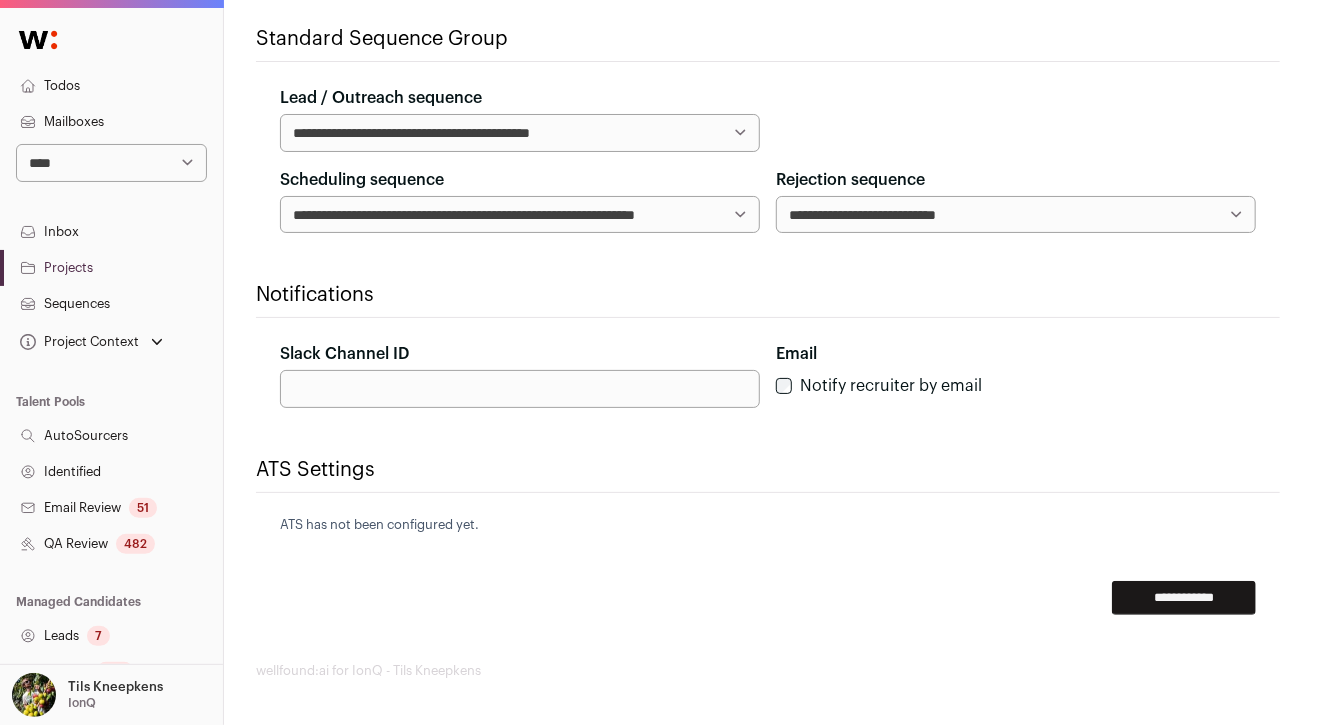 click on "**********" at bounding box center [1184, 598] 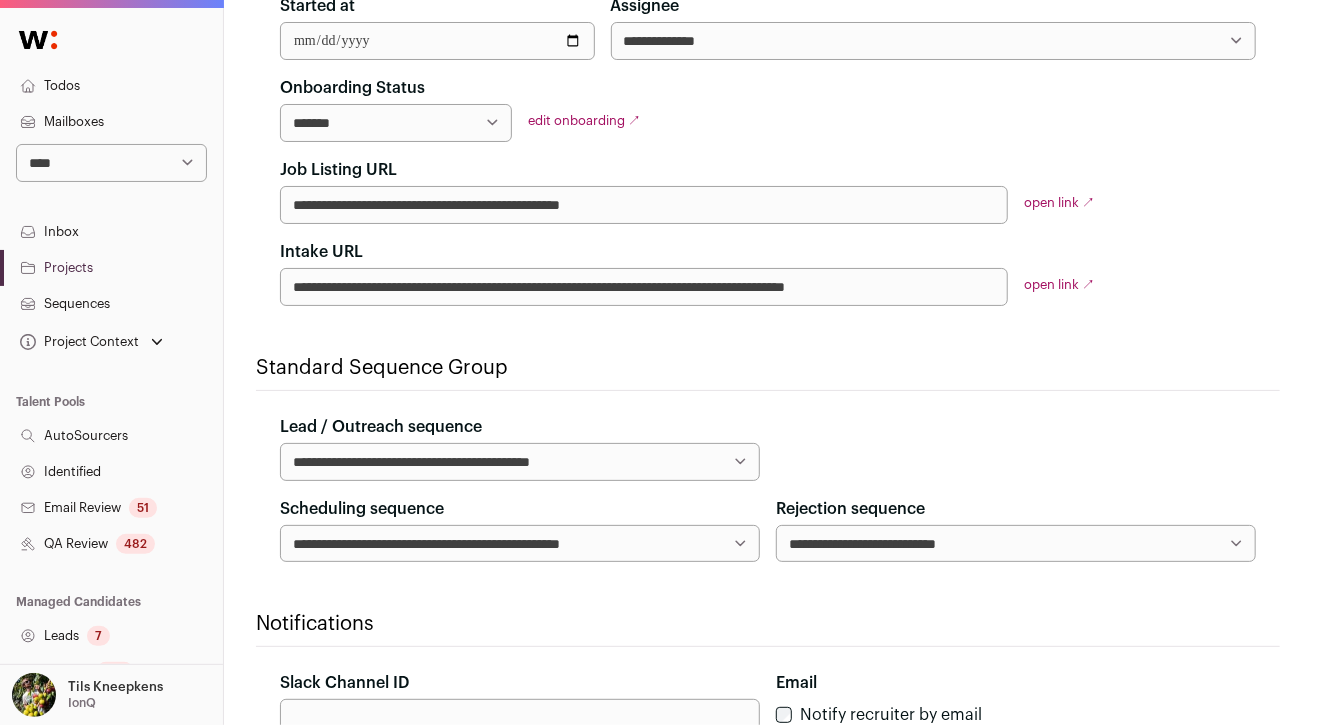 scroll, scrollTop: 448, scrollLeft: 0, axis: vertical 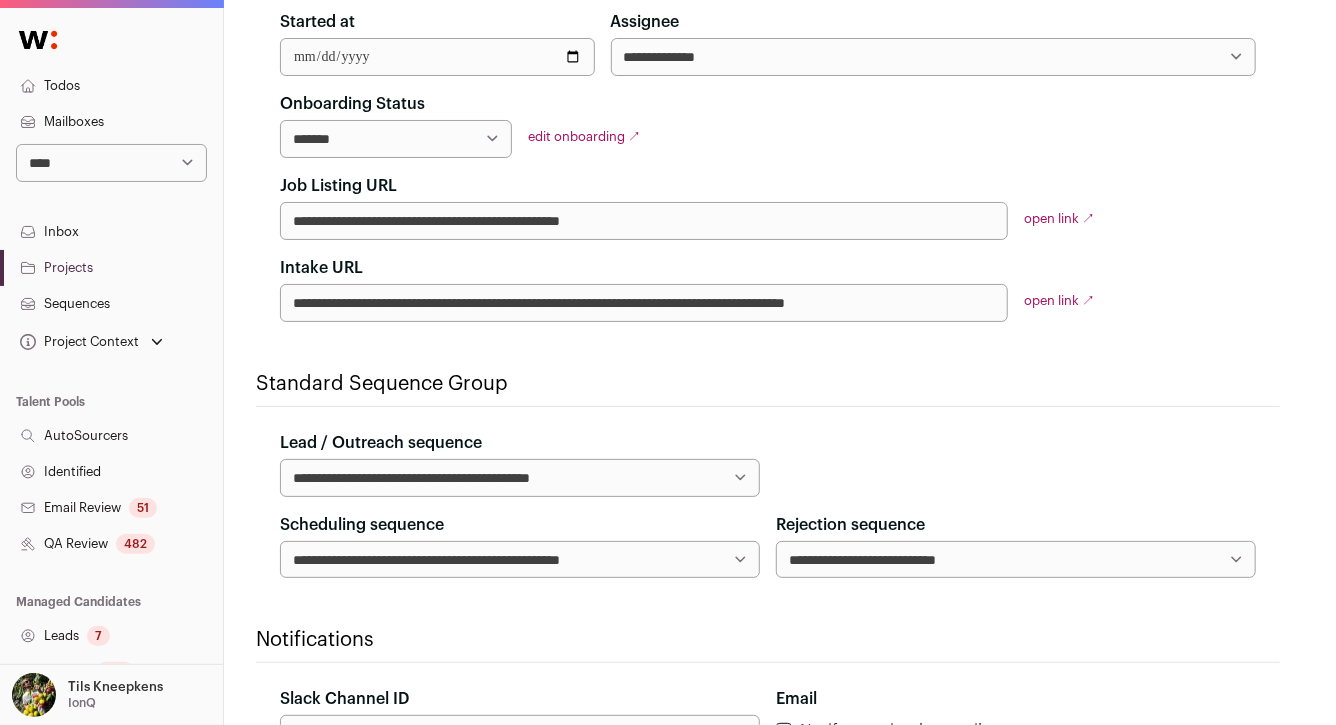 click on "482" at bounding box center (135, 544) 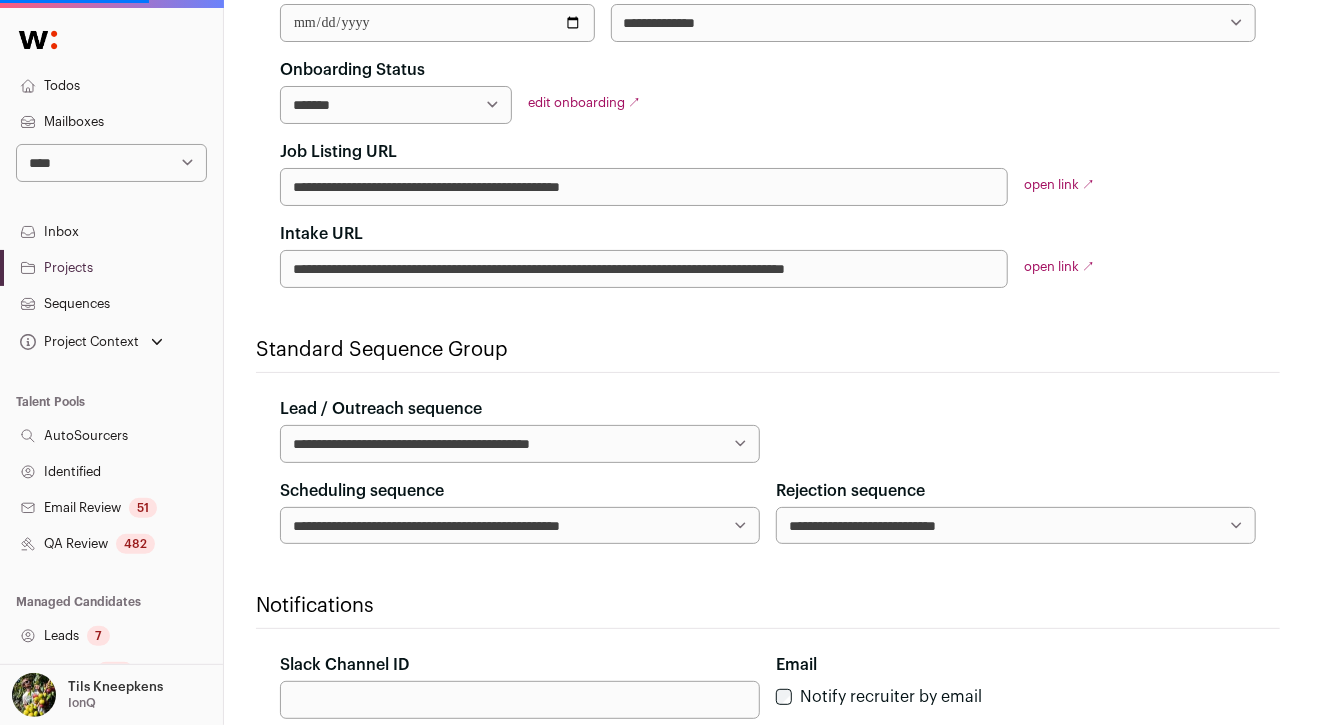scroll, scrollTop: 504, scrollLeft: 0, axis: vertical 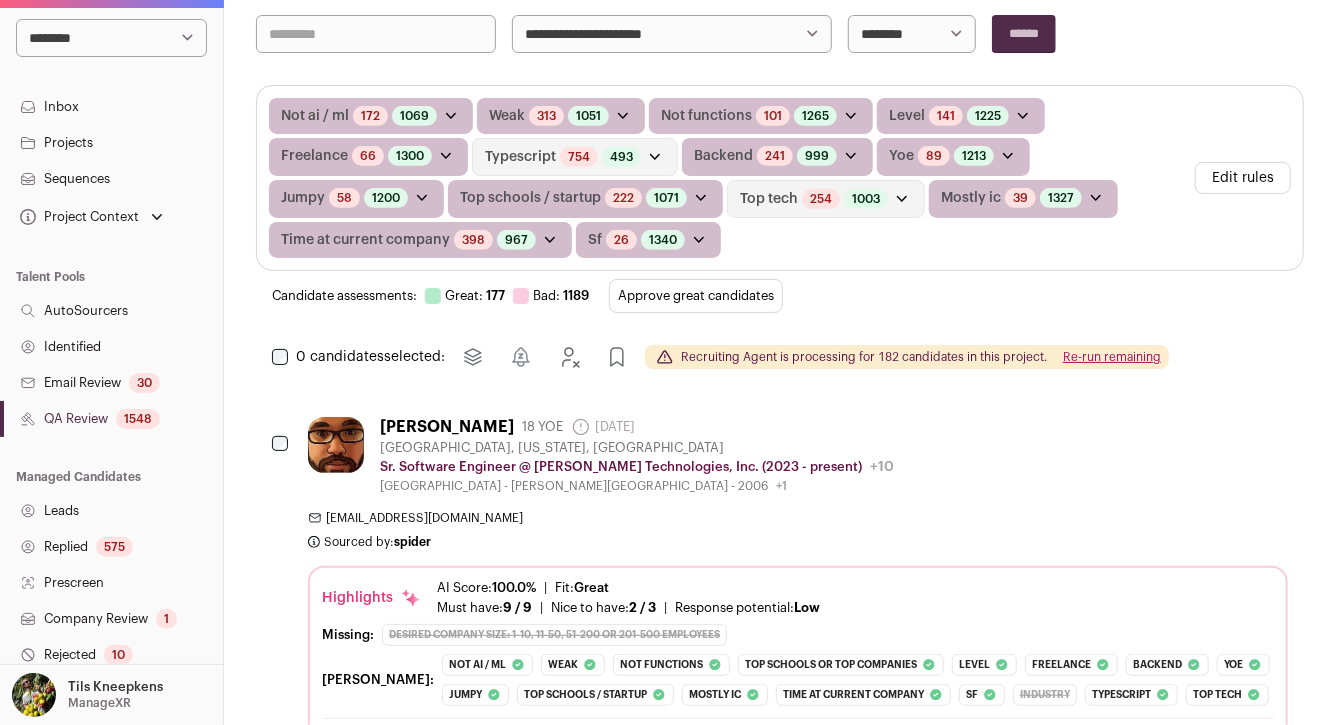 click on "Approve great candidates" at bounding box center [696, 296] 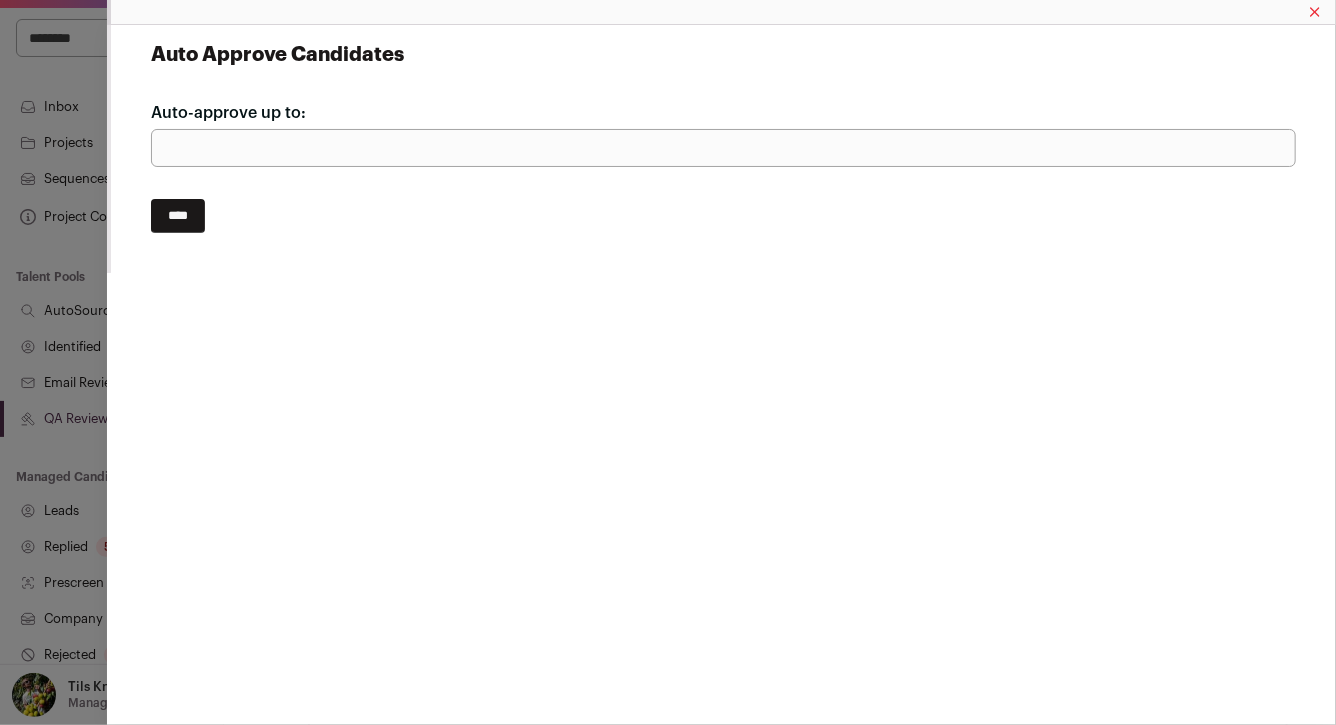 click on "***" at bounding box center (723, 148) 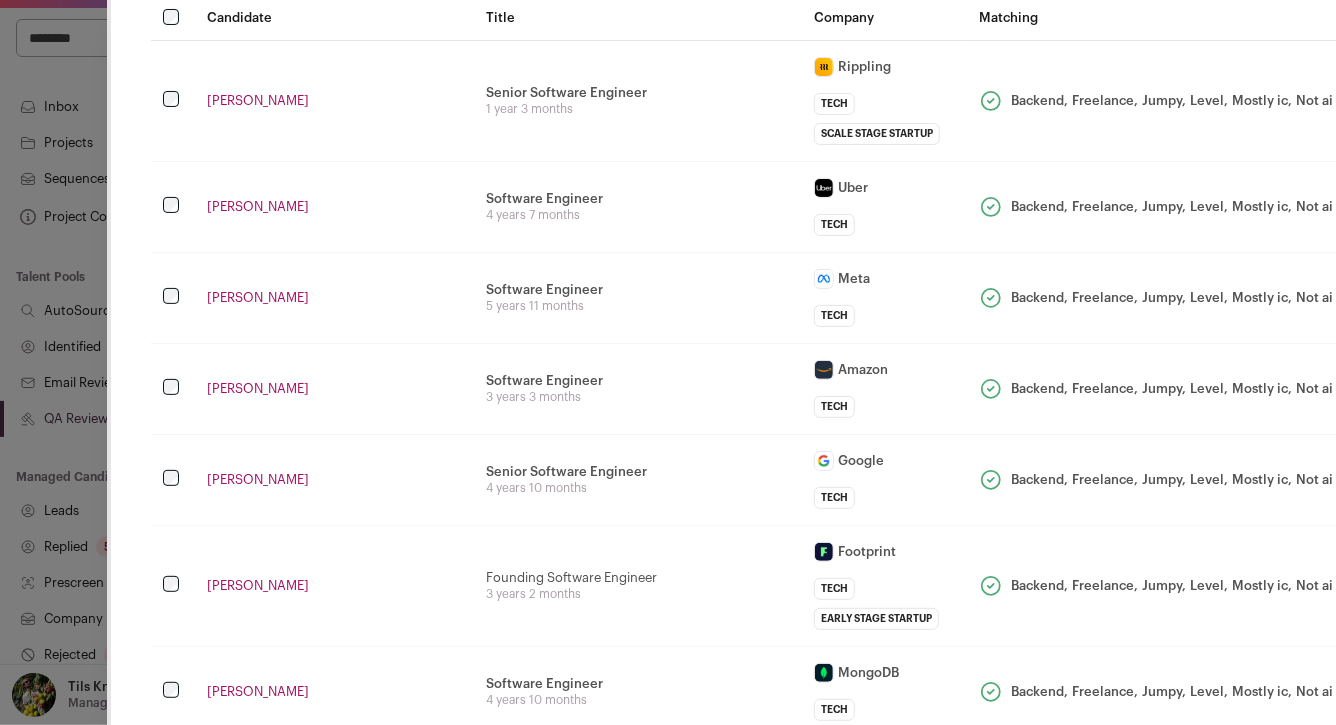 scroll, scrollTop: 112, scrollLeft: 0, axis: vertical 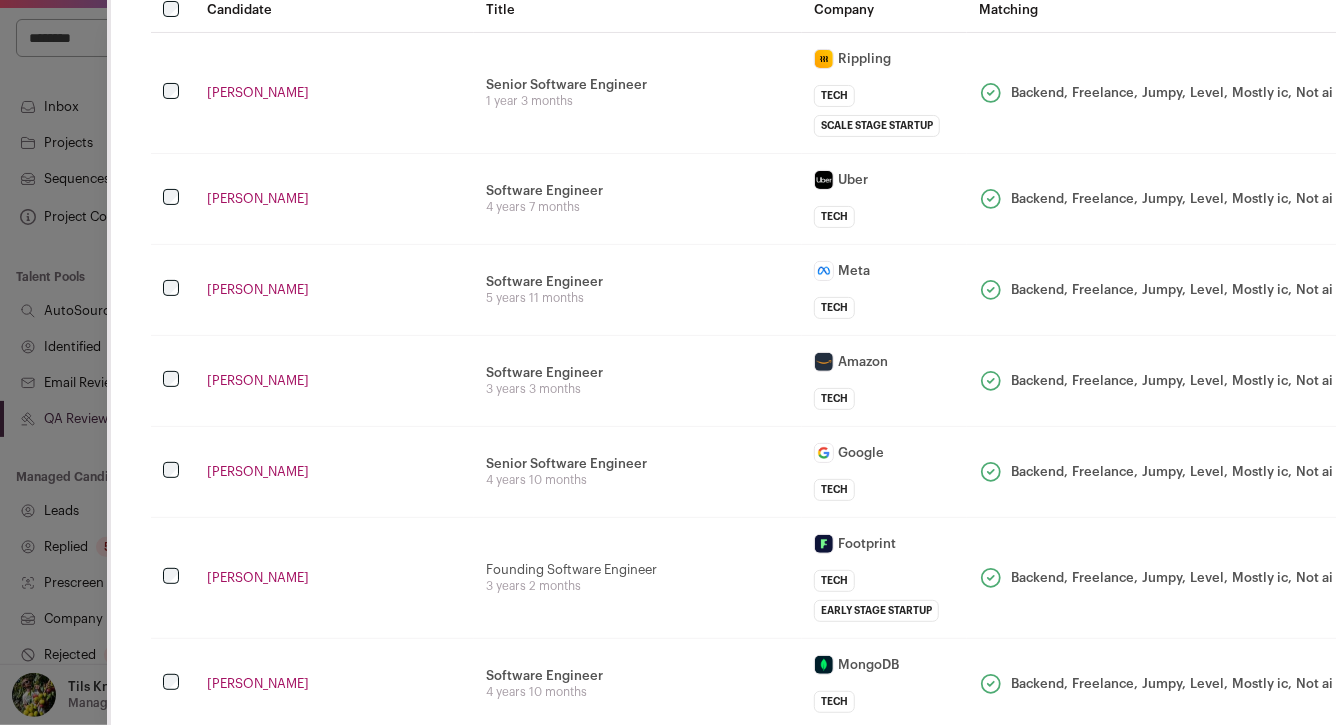 click on "Software Engineer
Programming Languages and Runtimes.
Core Systems Infrastructure.
5 years 11 months" at bounding box center [638, 289] 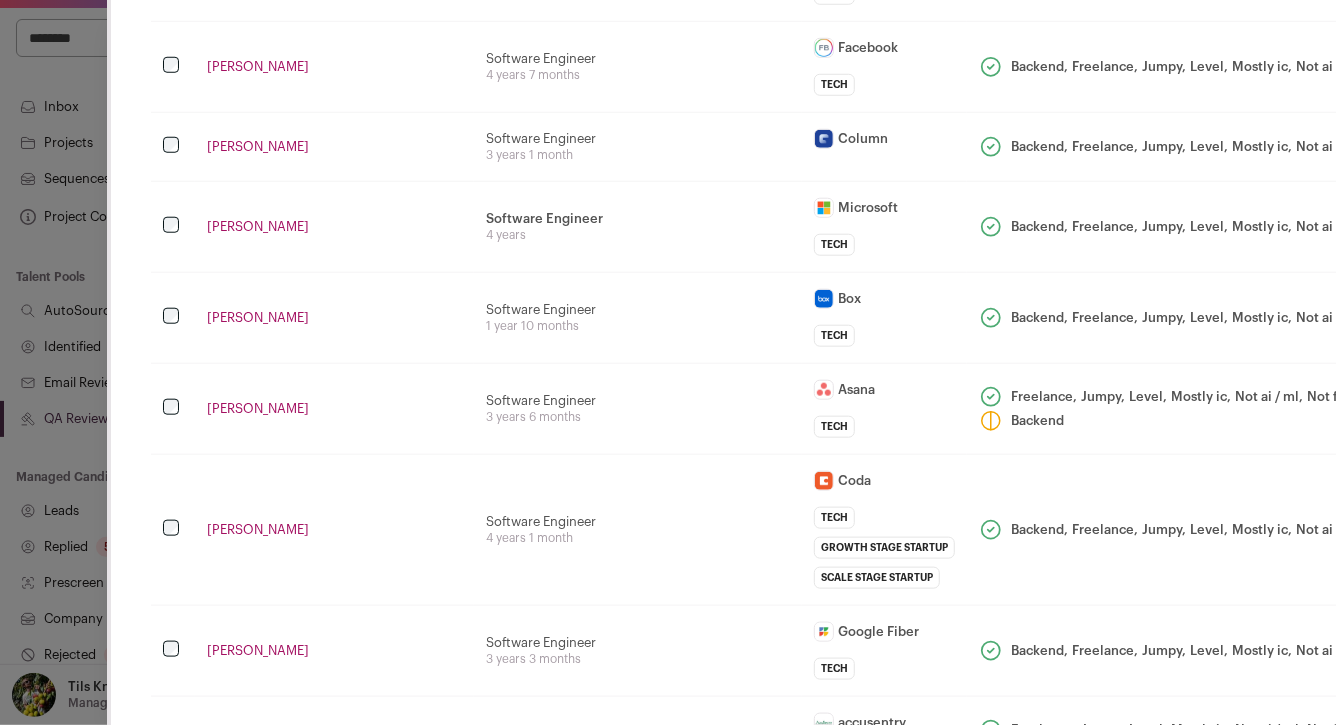 scroll, scrollTop: 1527, scrollLeft: 0, axis: vertical 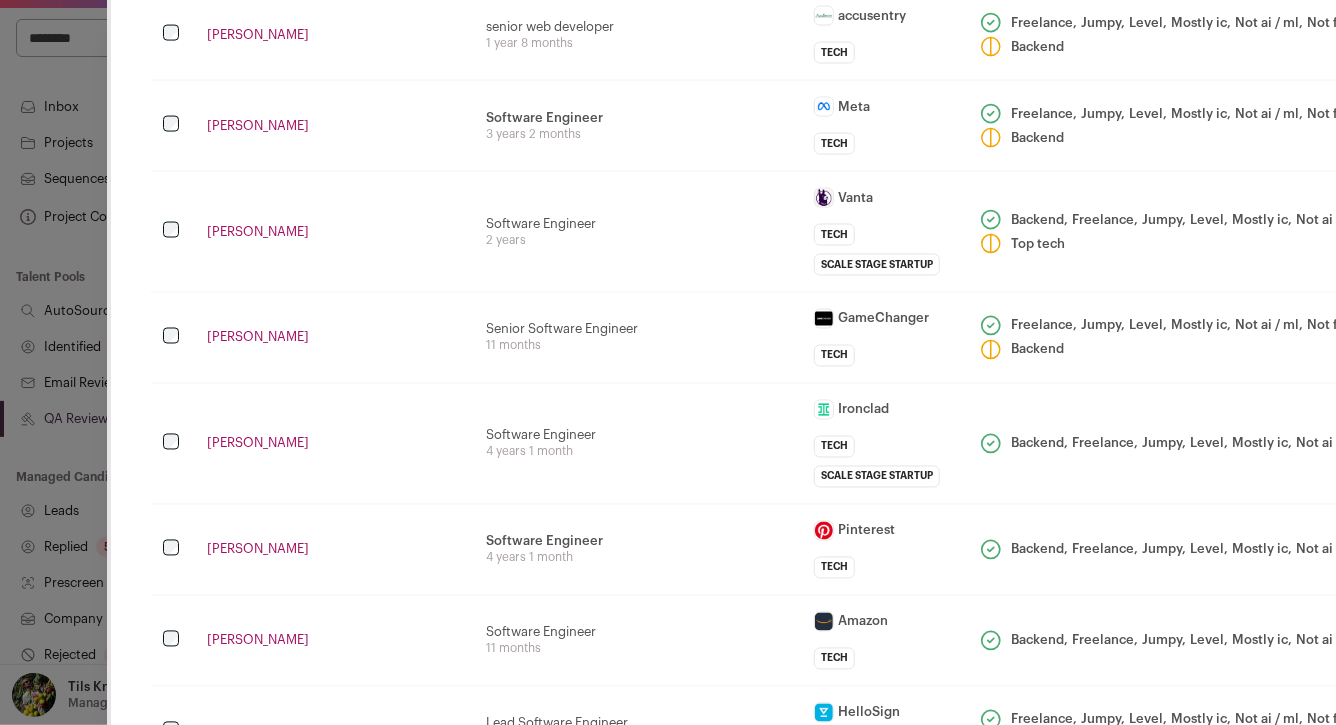 click on "3 years 2 months" at bounding box center [638, 134] 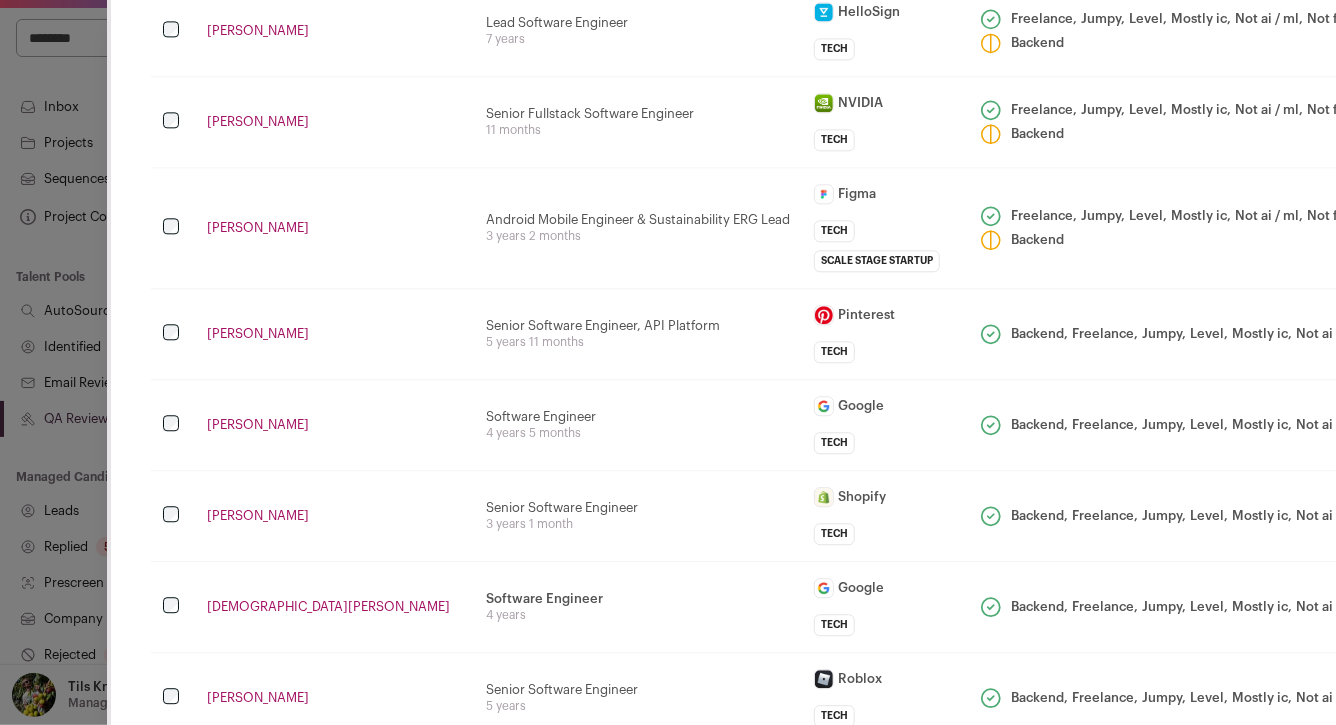 scroll, scrollTop: 2221, scrollLeft: 0, axis: vertical 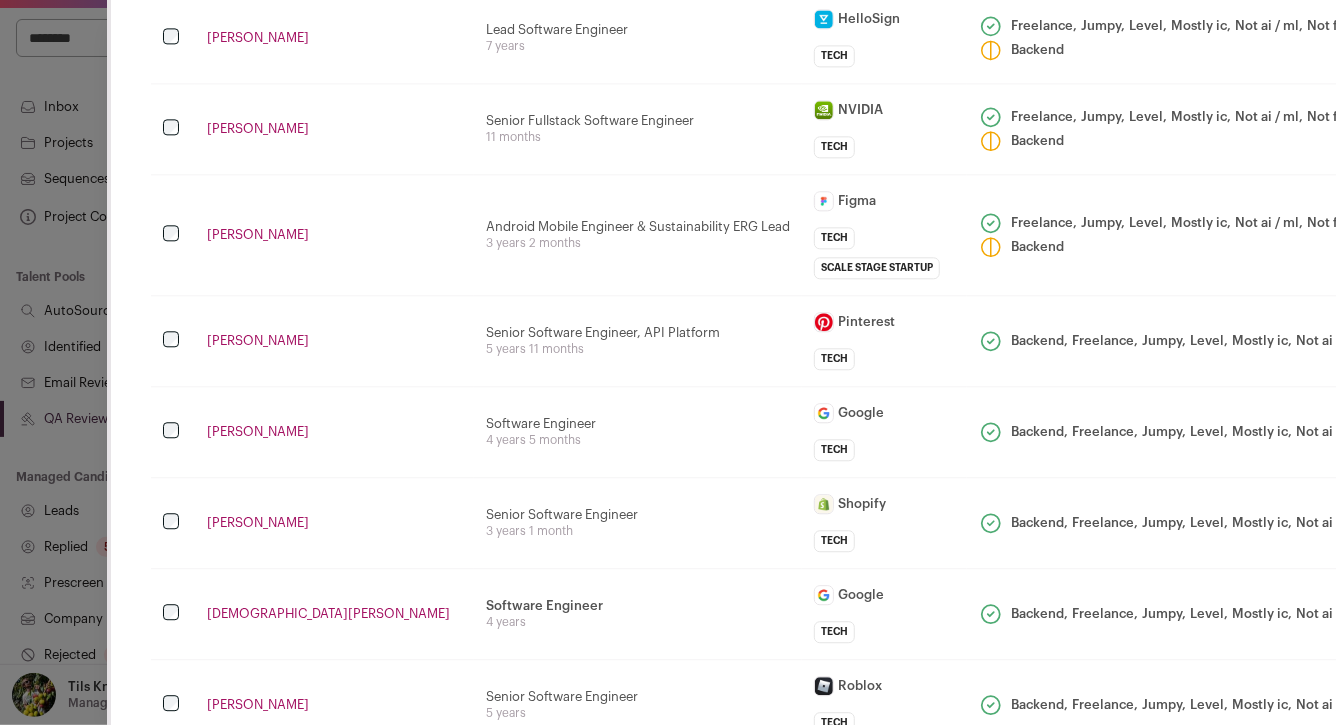 click on "Software Engineer
4 years 5 months" at bounding box center (638, 431) 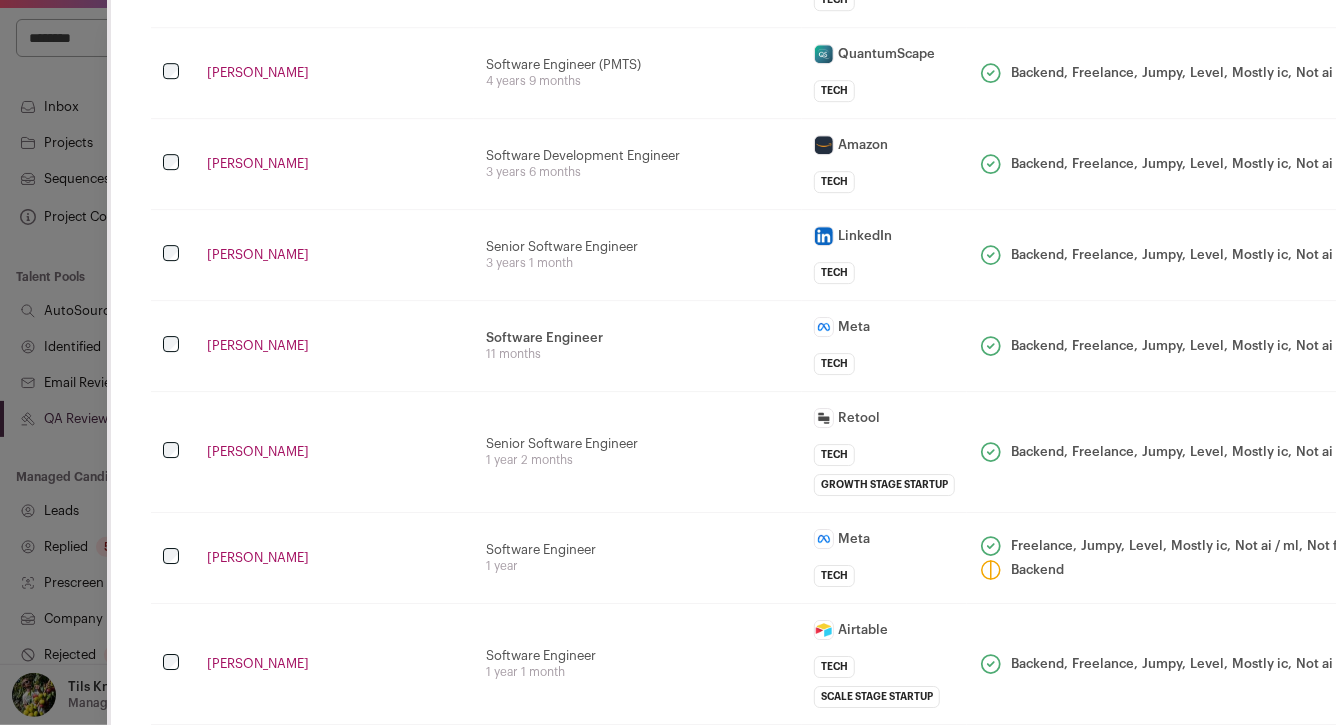 scroll, scrollTop: 2949, scrollLeft: 0, axis: vertical 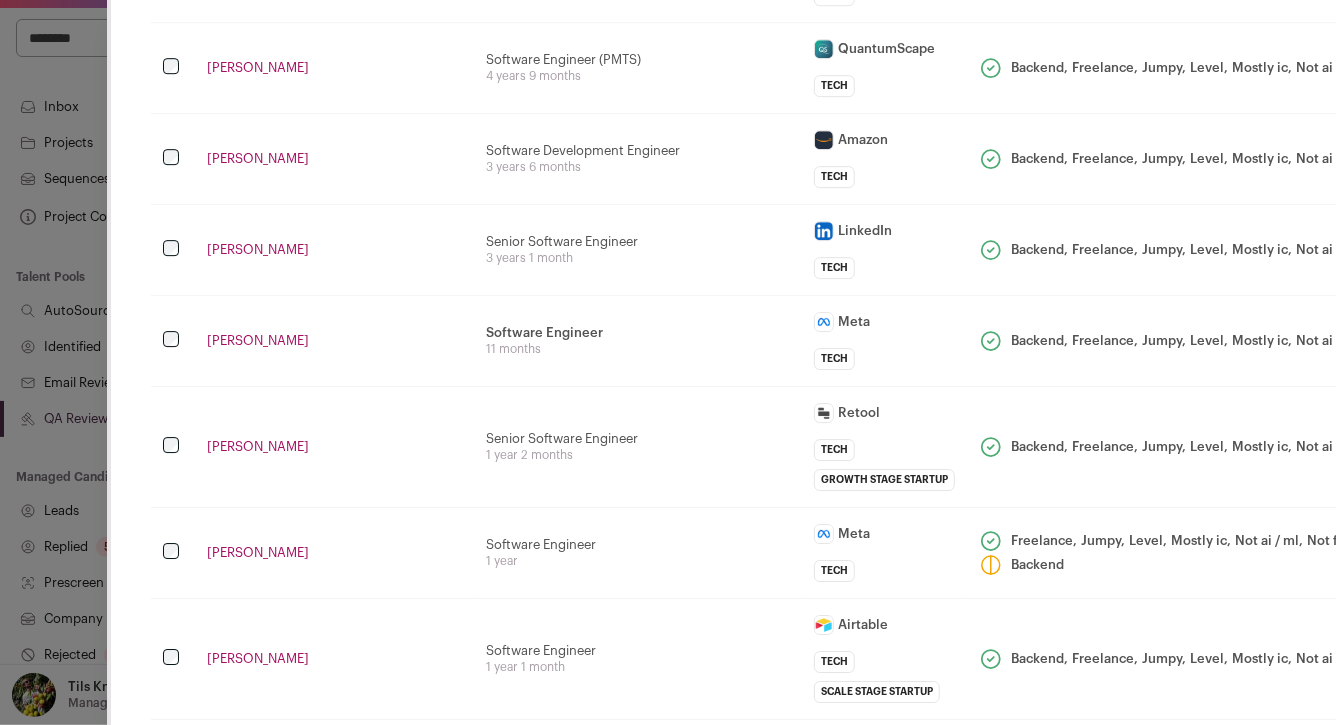 click on "Software Engineer
Software Engineer at the Ads Experience team
11 months" at bounding box center [638, 340] 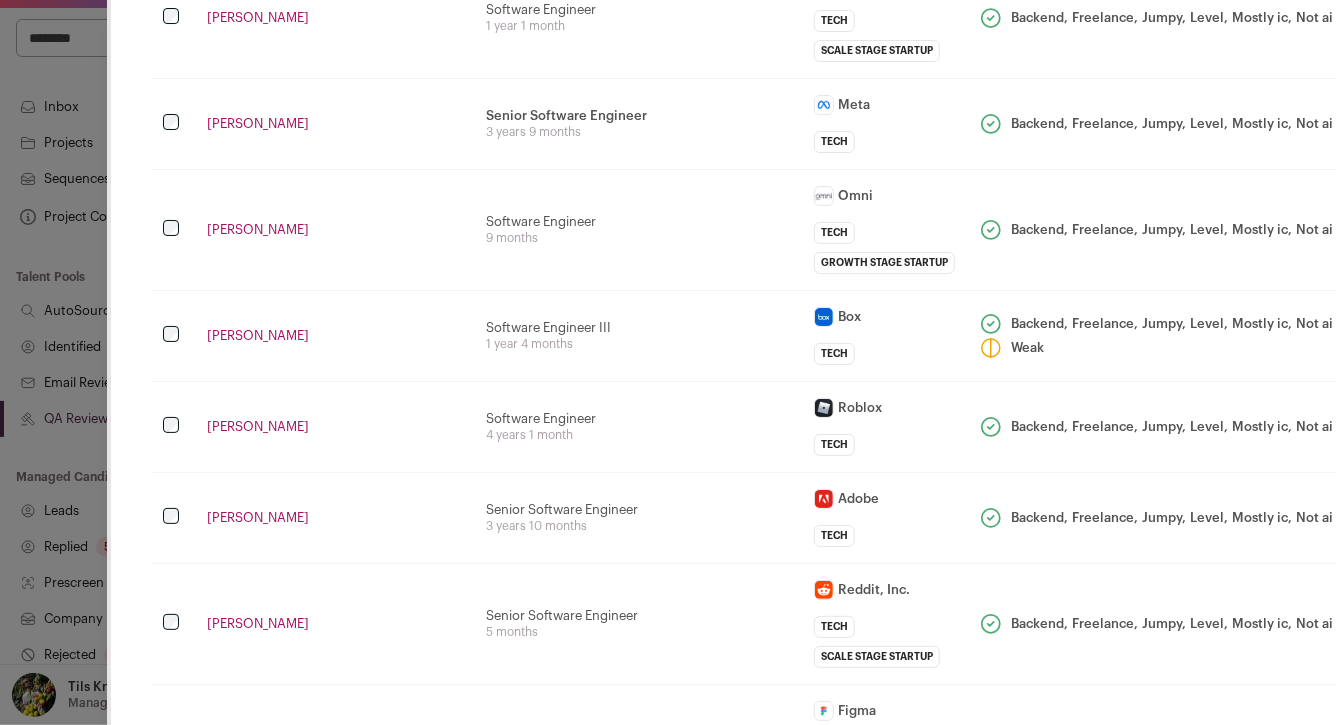 scroll, scrollTop: 3656, scrollLeft: 0, axis: vertical 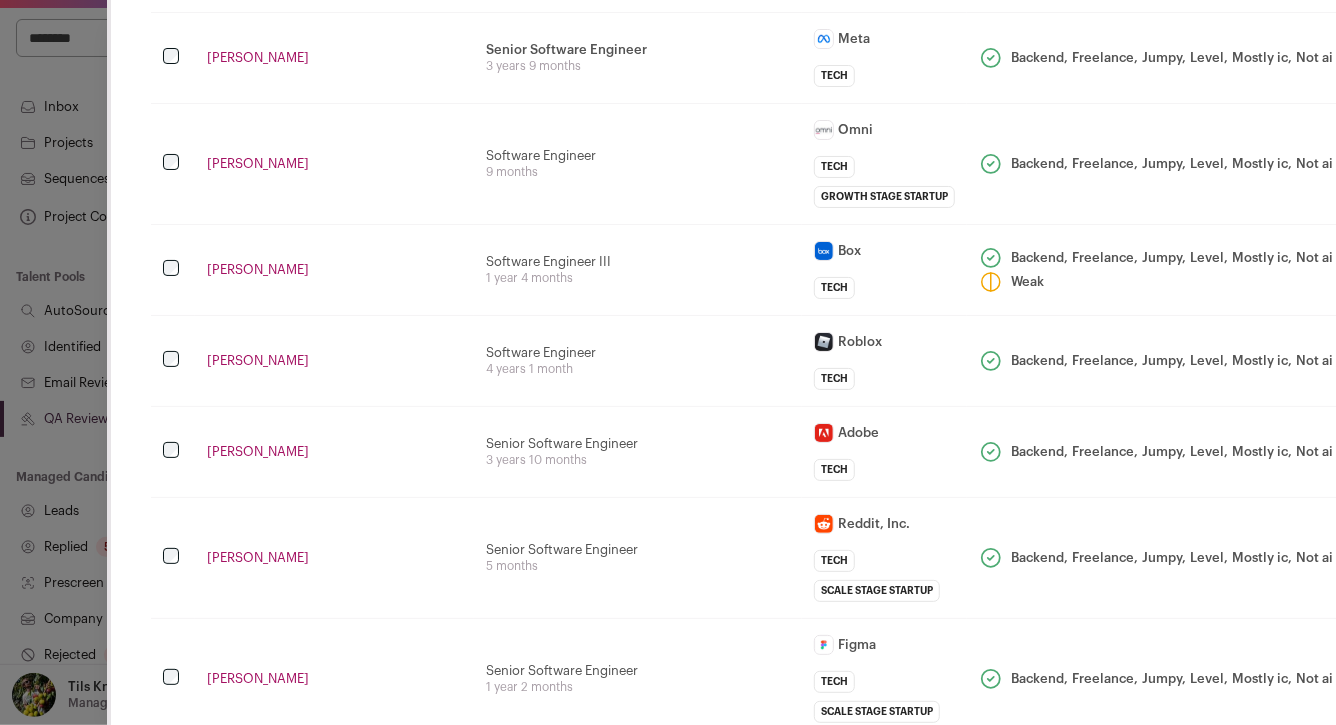 click on "Software Engineer
4 years 1 month" at bounding box center (638, 360) 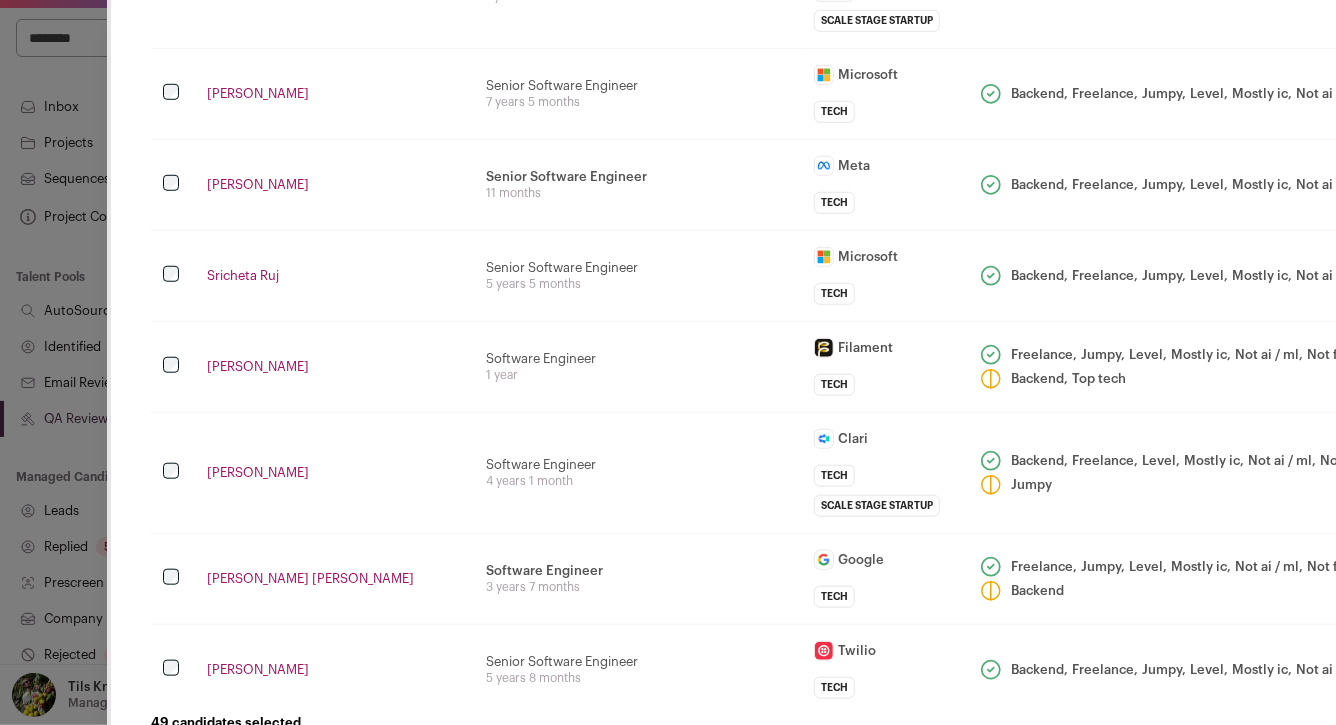 scroll, scrollTop: 4363, scrollLeft: 0, axis: vertical 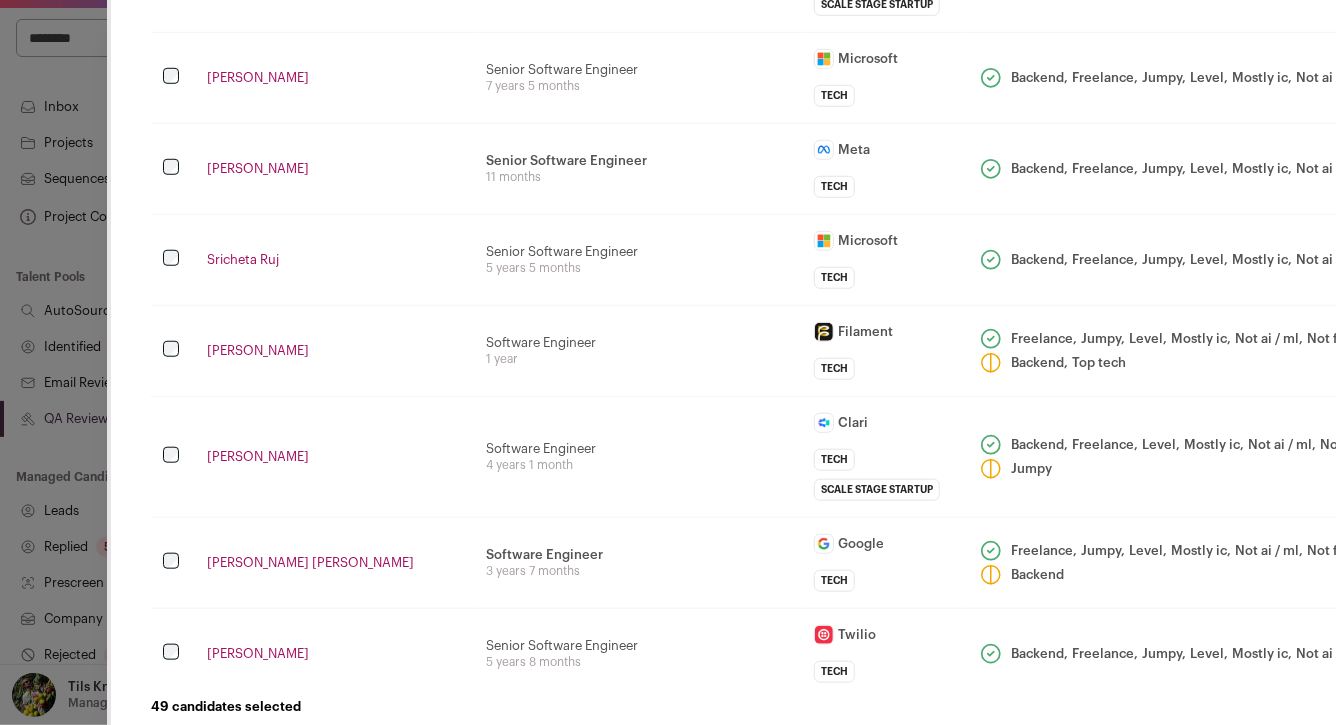 click on "Software Engineer
1 year" at bounding box center [638, 350] 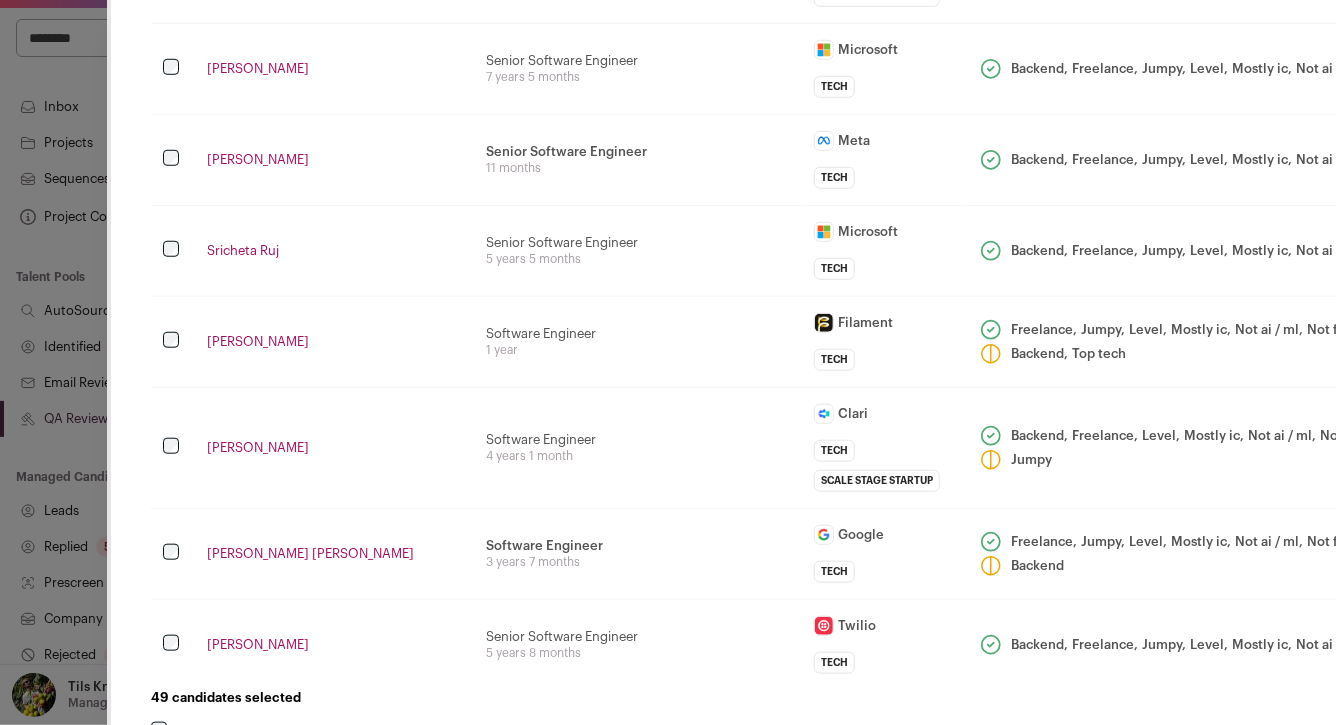 scroll, scrollTop: 4373, scrollLeft: 0, axis: vertical 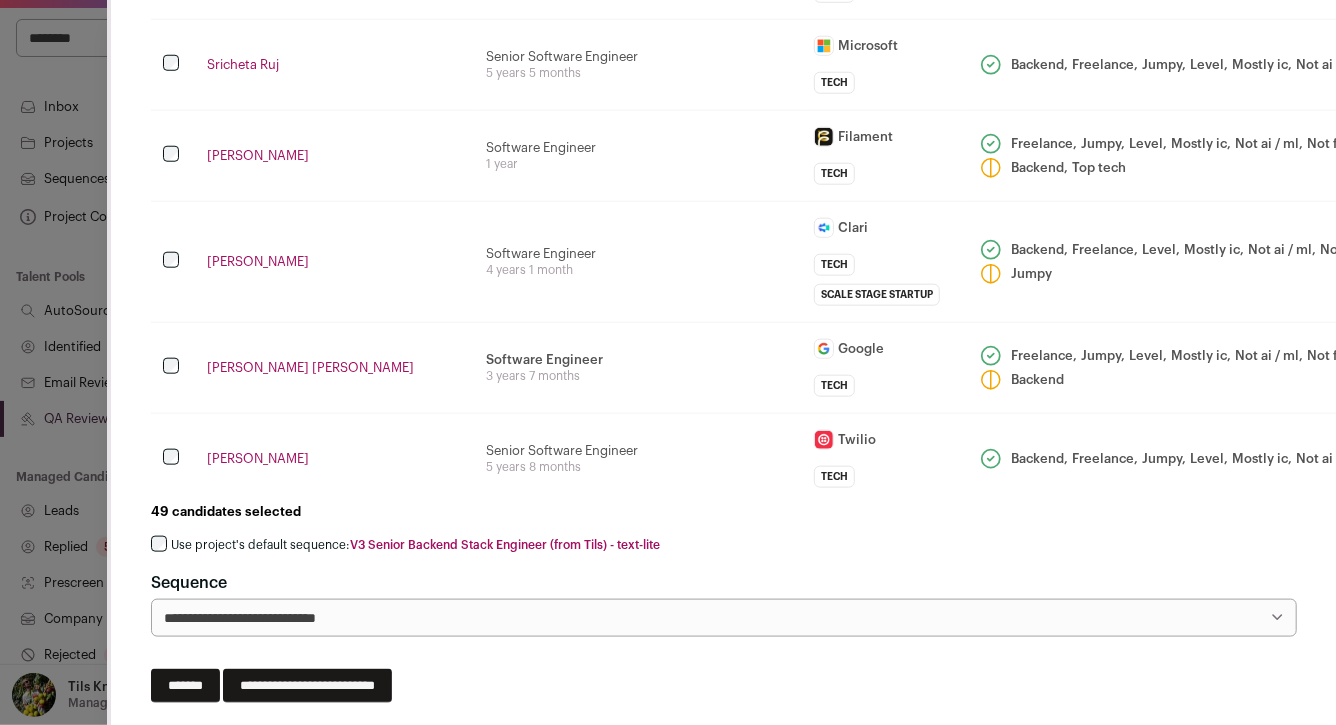 click on "Use project's default sequence:
V3 Senior Backend Stack Engineer (from Tils) - text-lite" at bounding box center (415, 545) 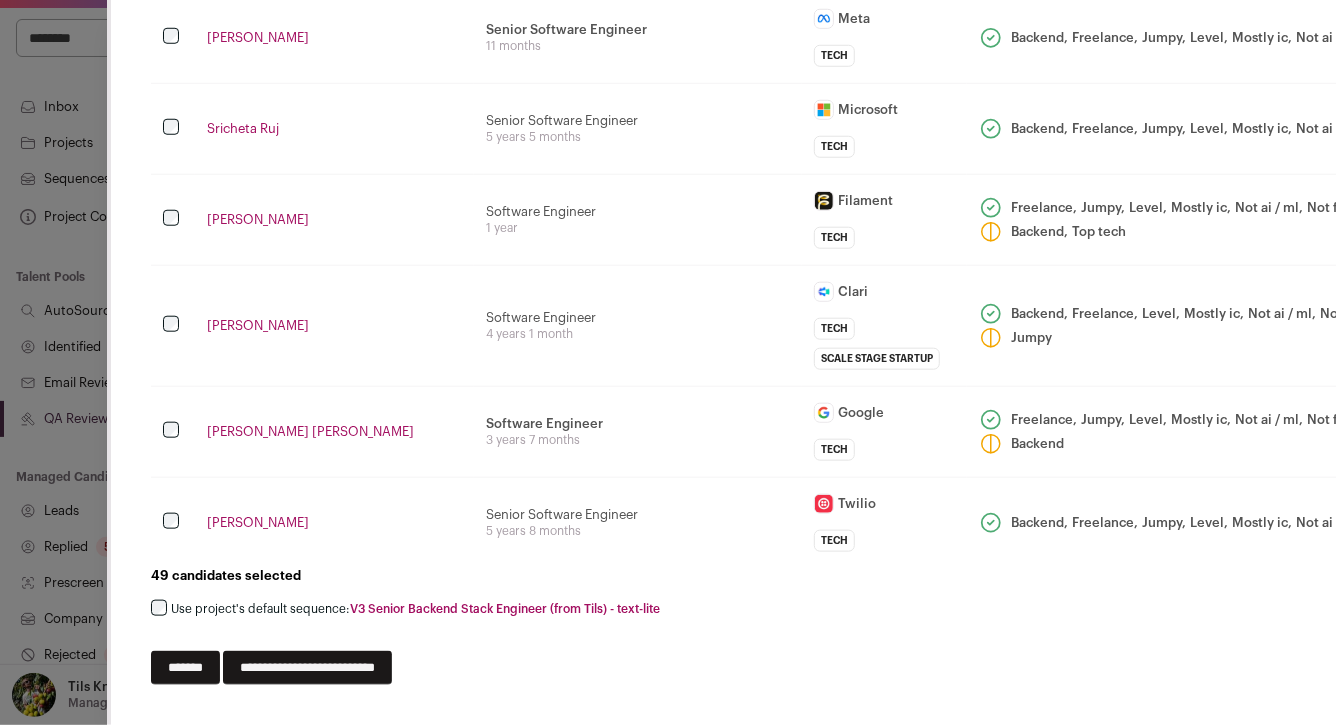 scroll, scrollTop: 4476, scrollLeft: 0, axis: vertical 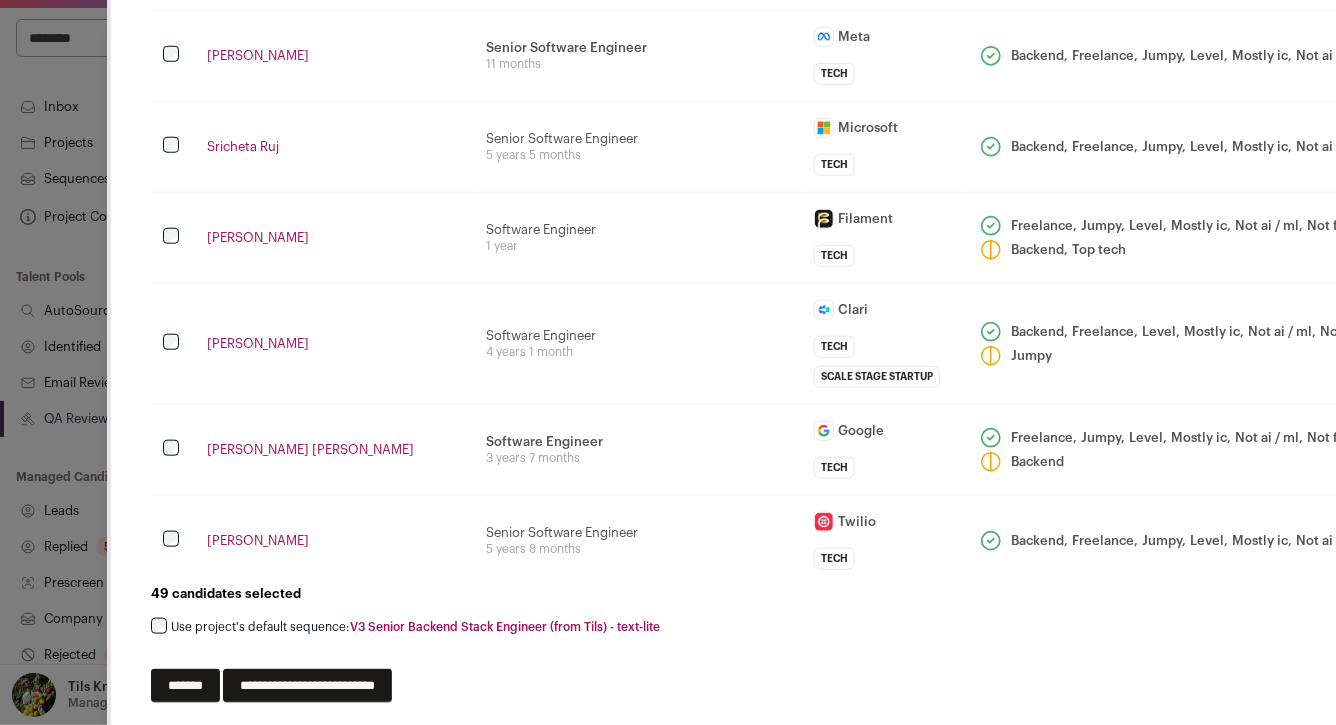 click on "**********" at bounding box center [307, 686] 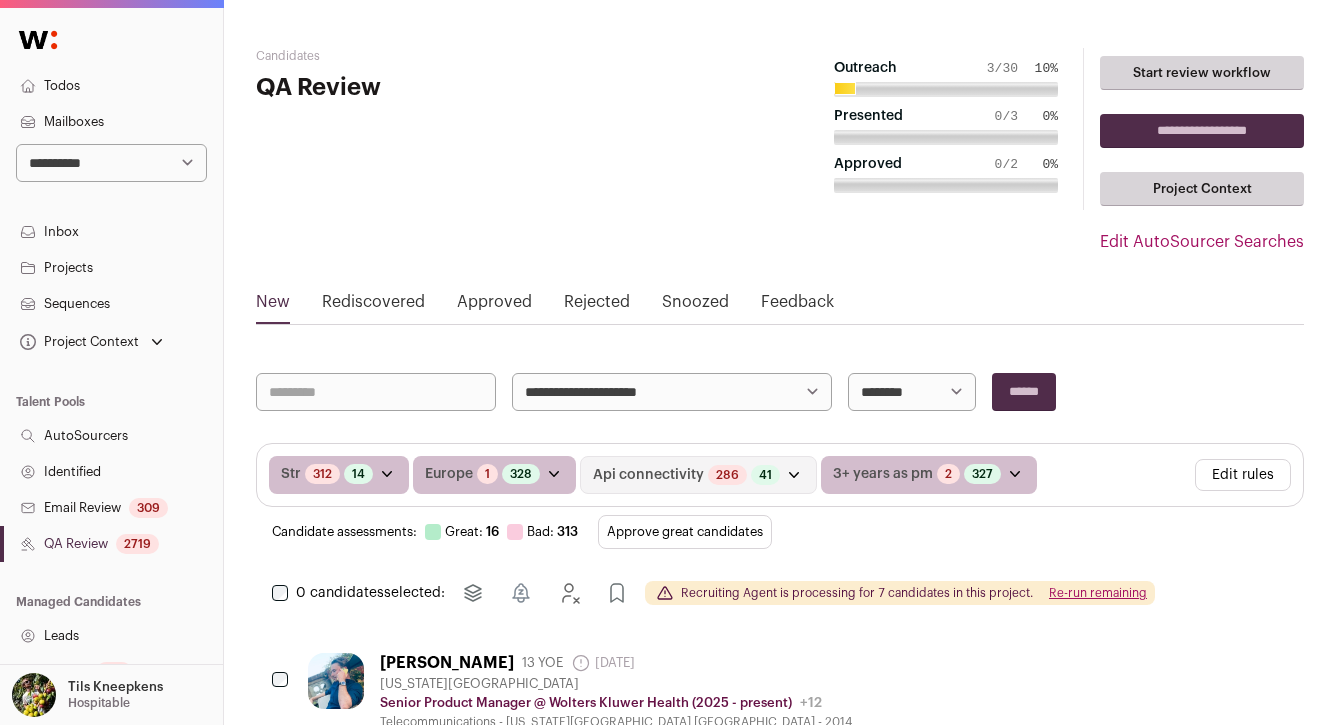 scroll, scrollTop: 47, scrollLeft: 0, axis: vertical 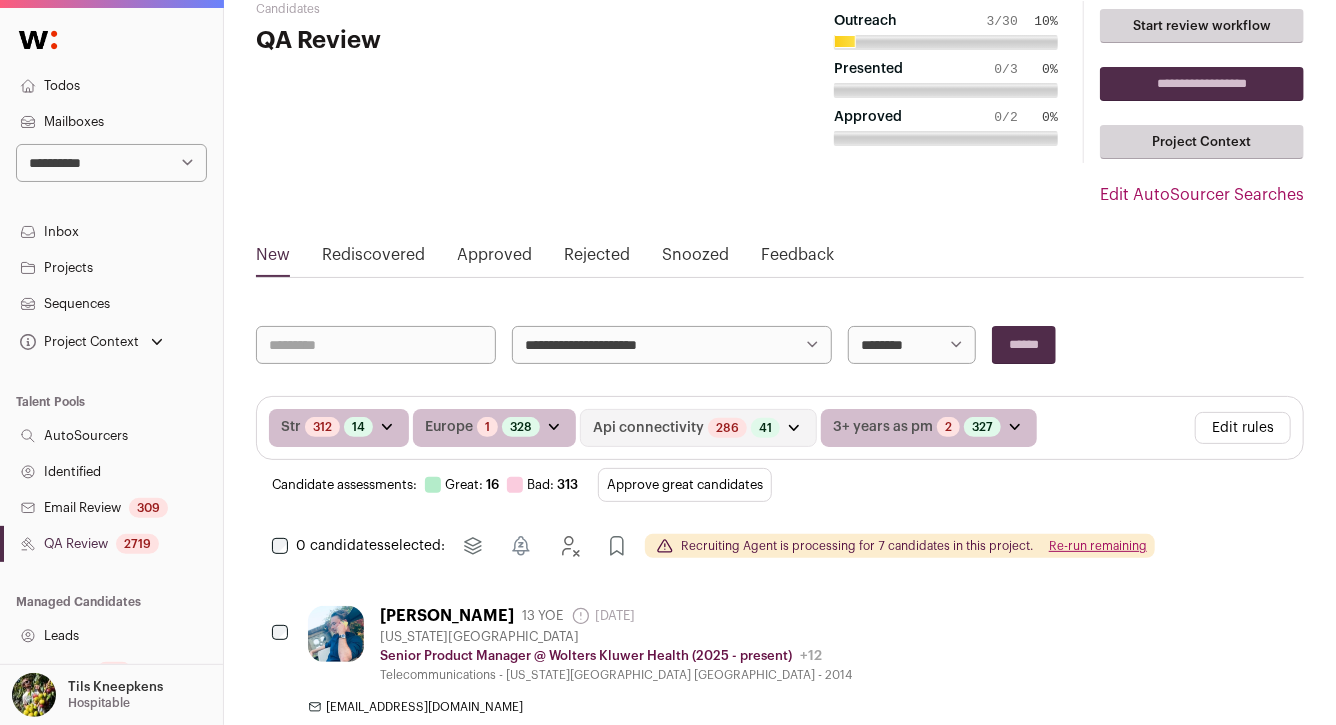 click on "Todos" at bounding box center [111, 86] 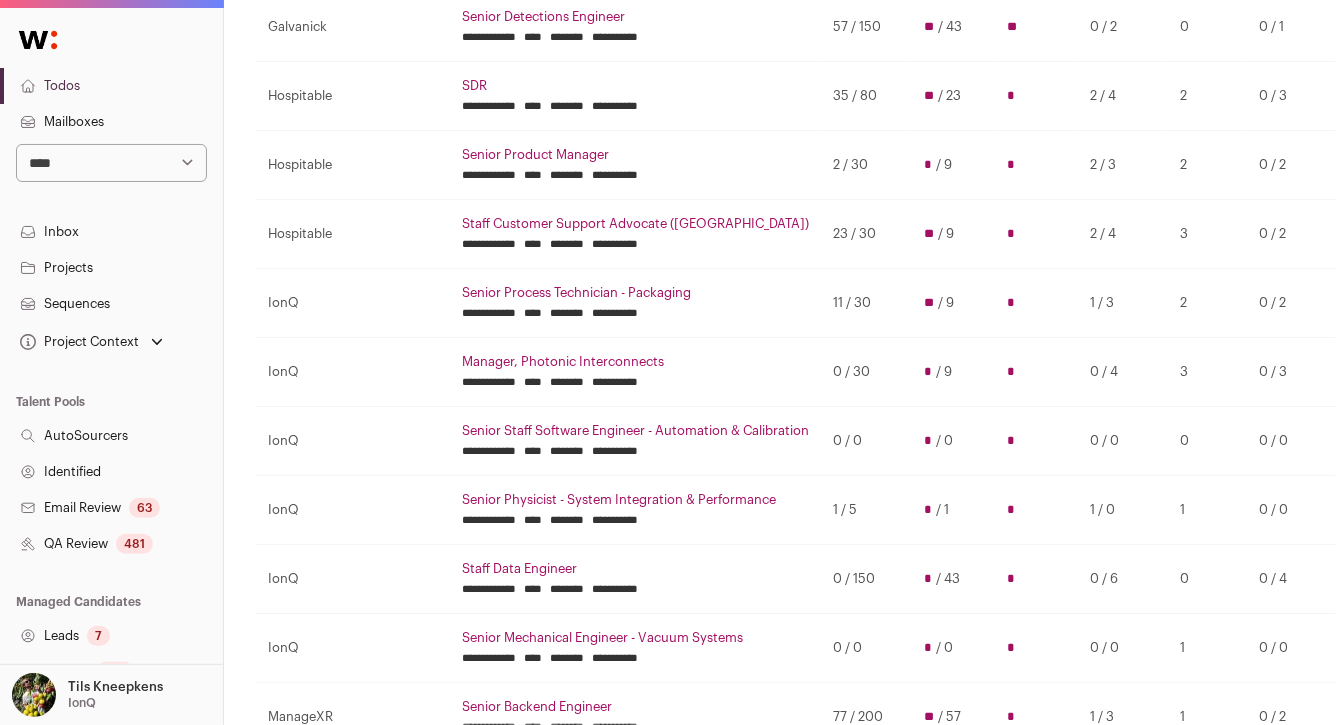 scroll, scrollTop: 269, scrollLeft: 0, axis: vertical 